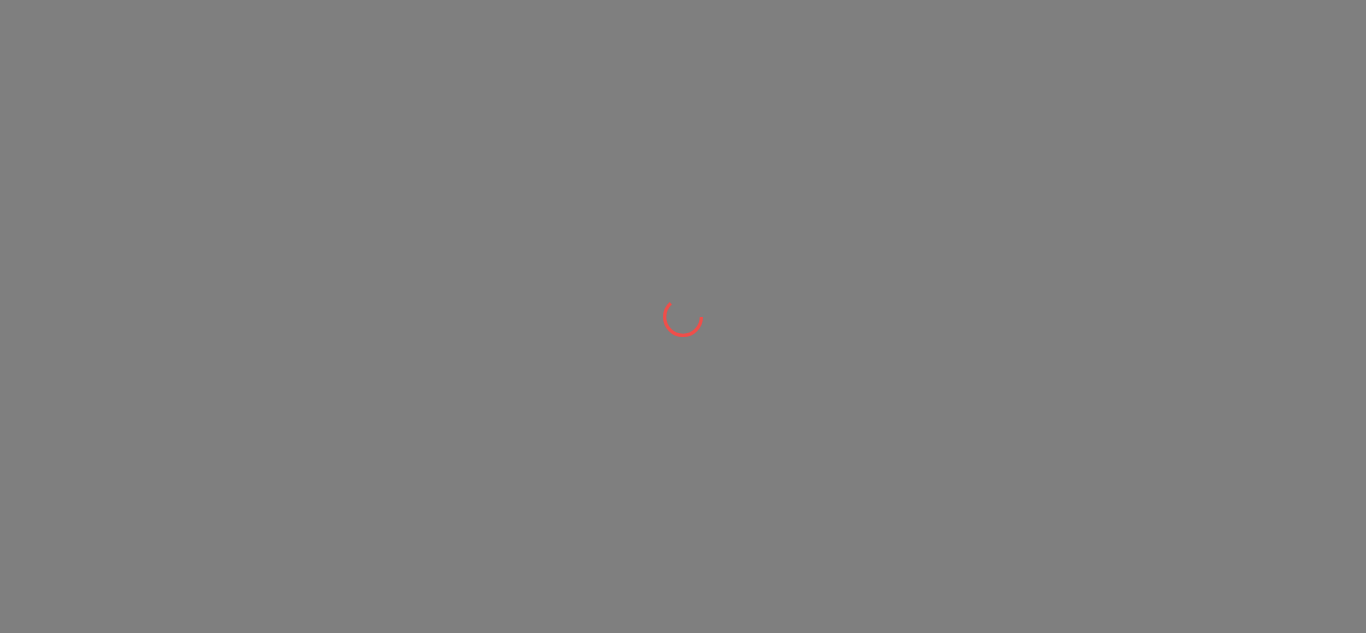 scroll, scrollTop: 0, scrollLeft: 0, axis: both 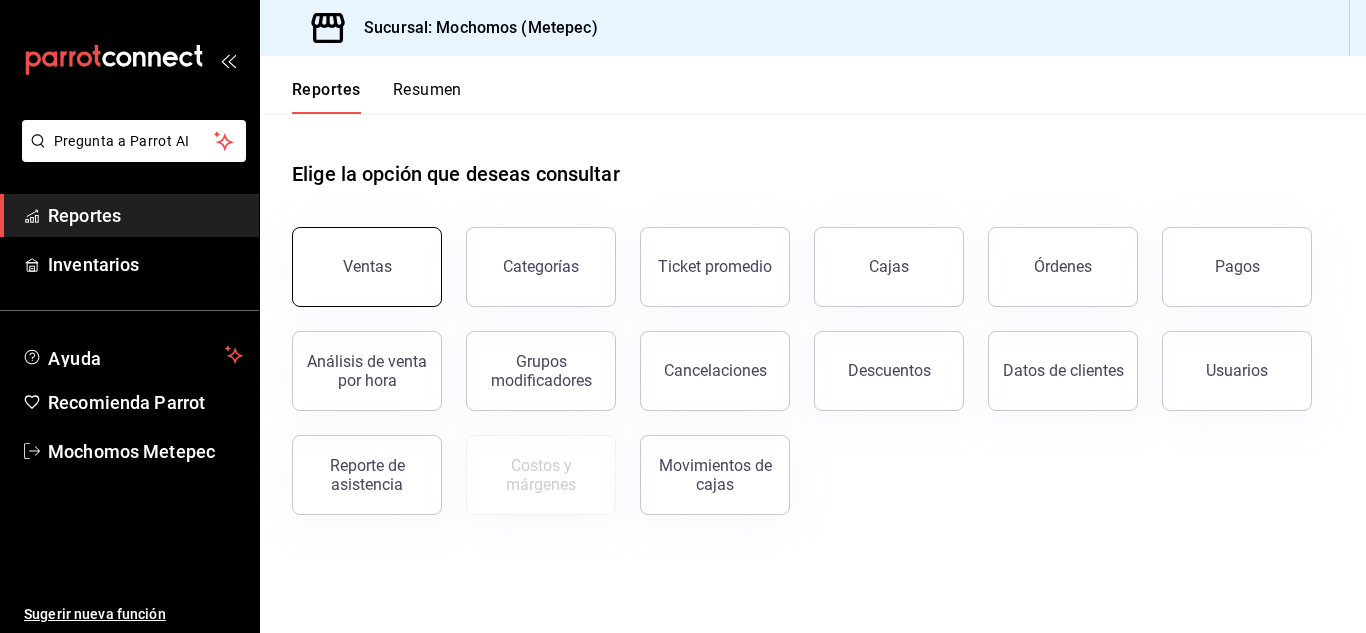 click on "Ventas" at bounding box center [367, 267] 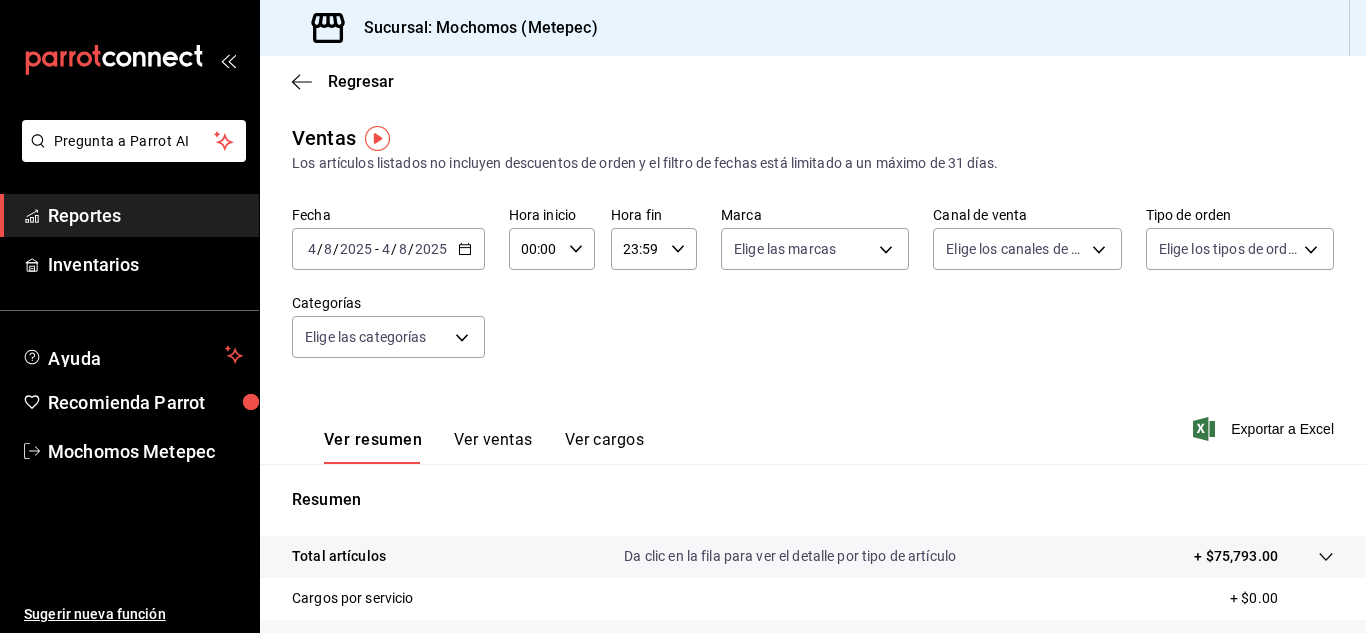 click 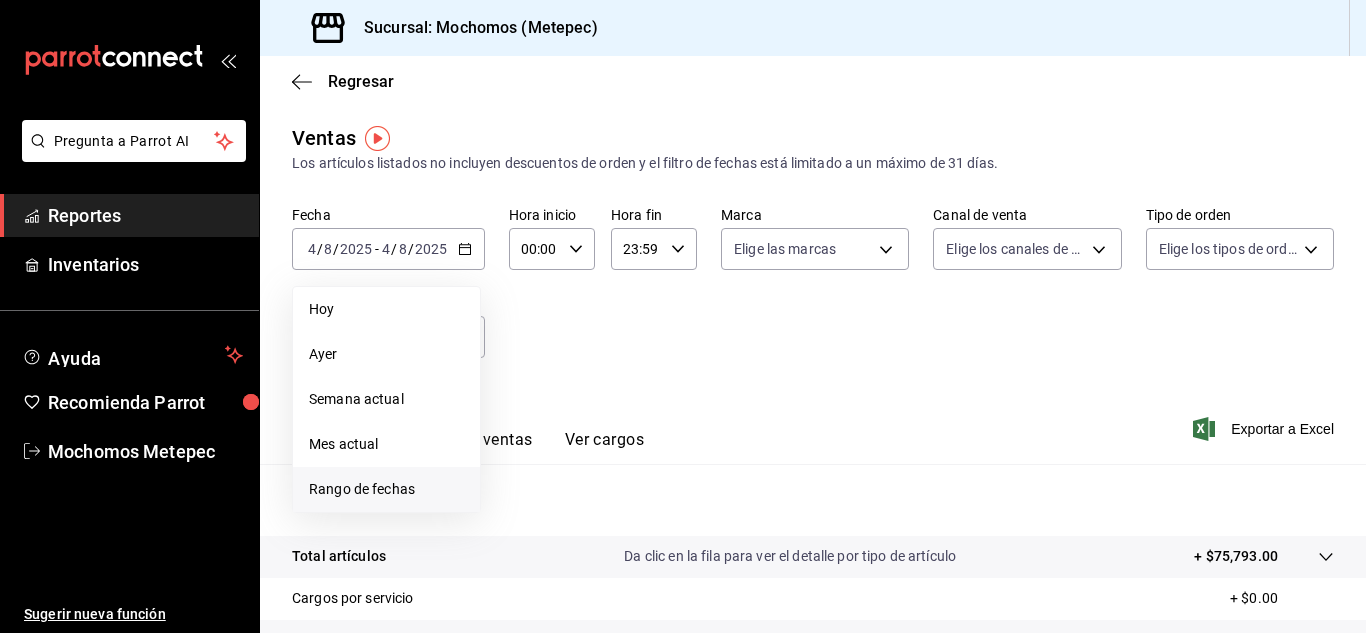 click on "Rango de fechas" at bounding box center [386, 489] 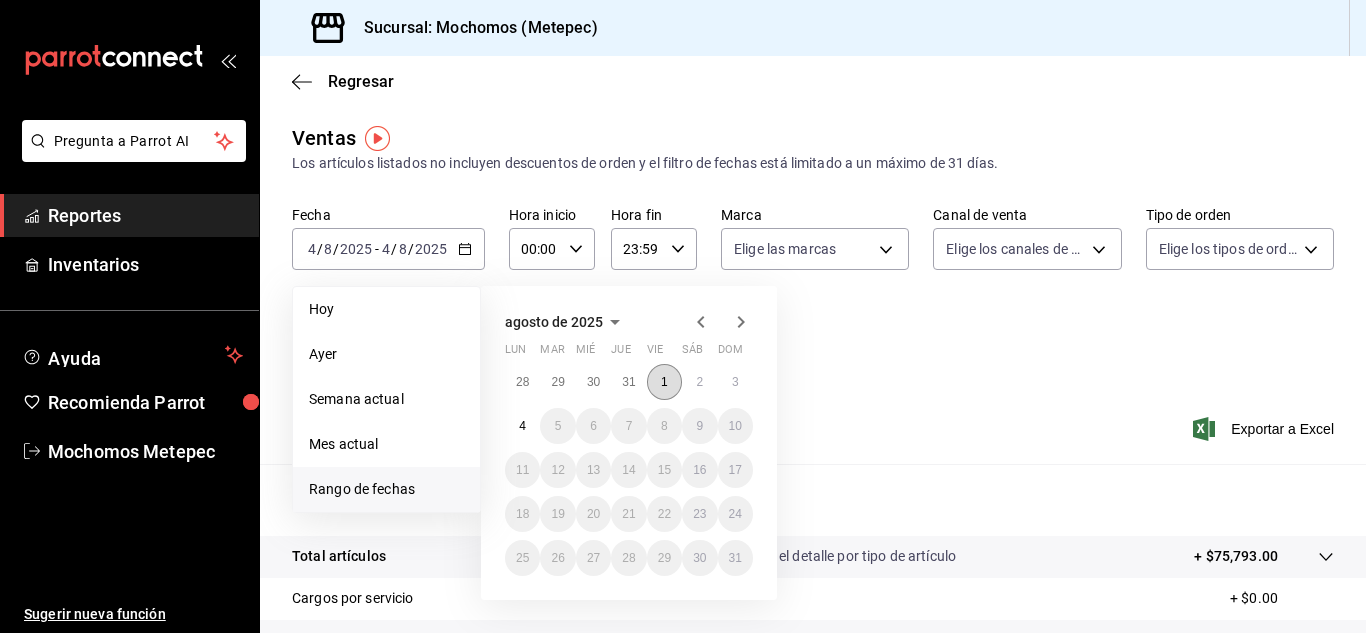 click on "1" at bounding box center [664, 382] 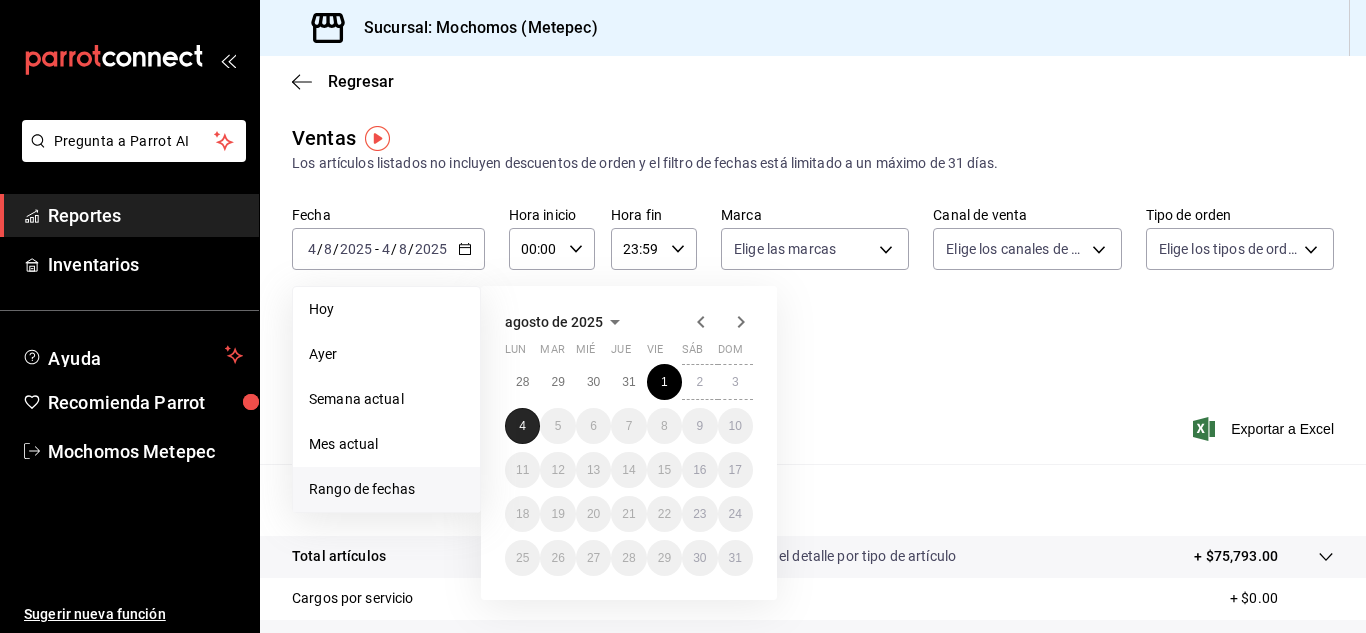 click on "4" at bounding box center [522, 426] 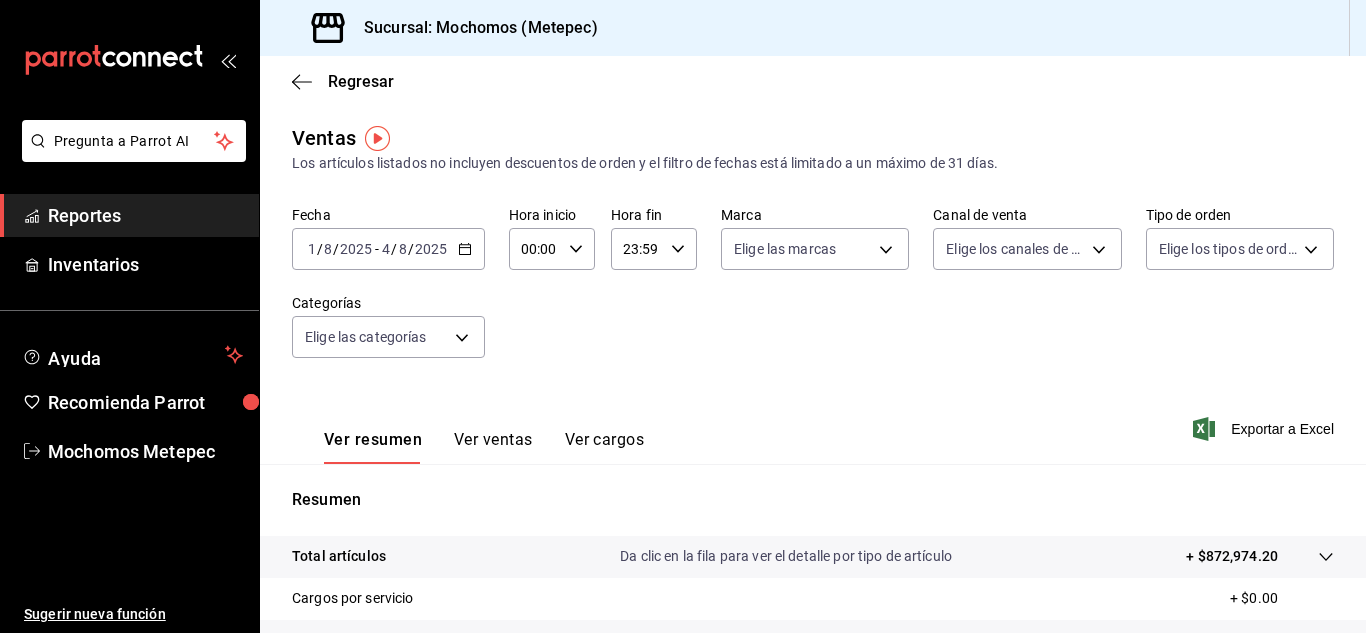 click on "00:00 Hora inicio" at bounding box center (552, 249) 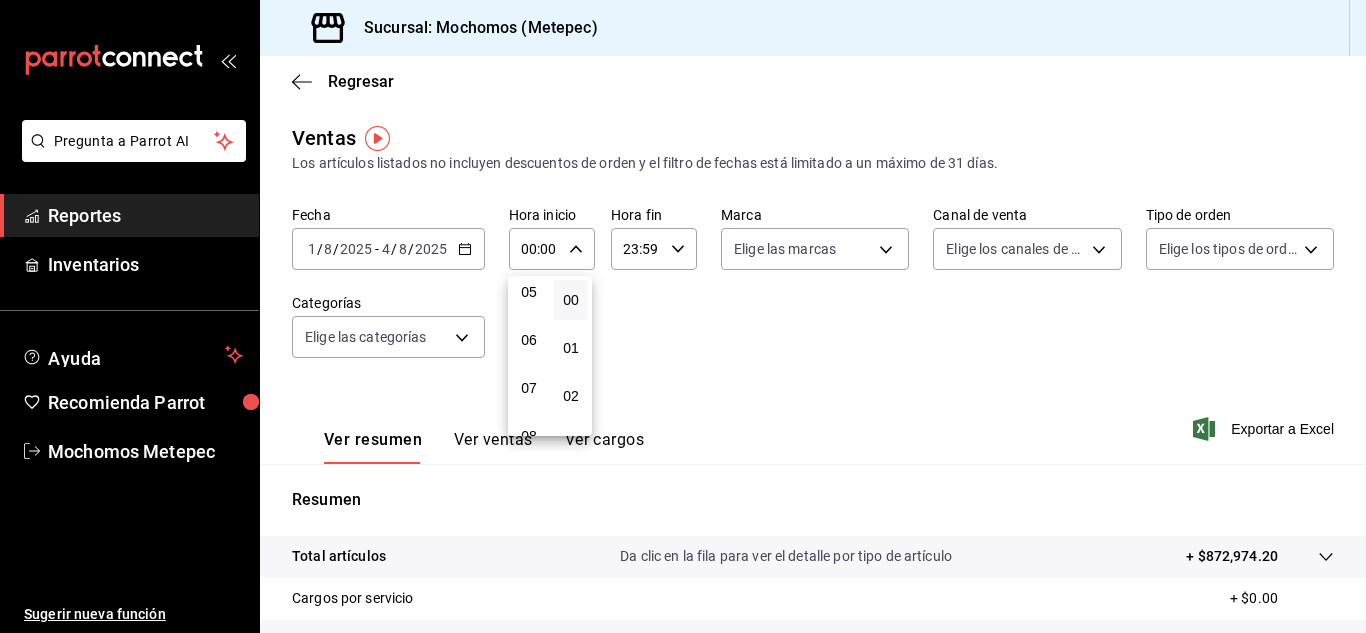 scroll, scrollTop: 0, scrollLeft: 0, axis: both 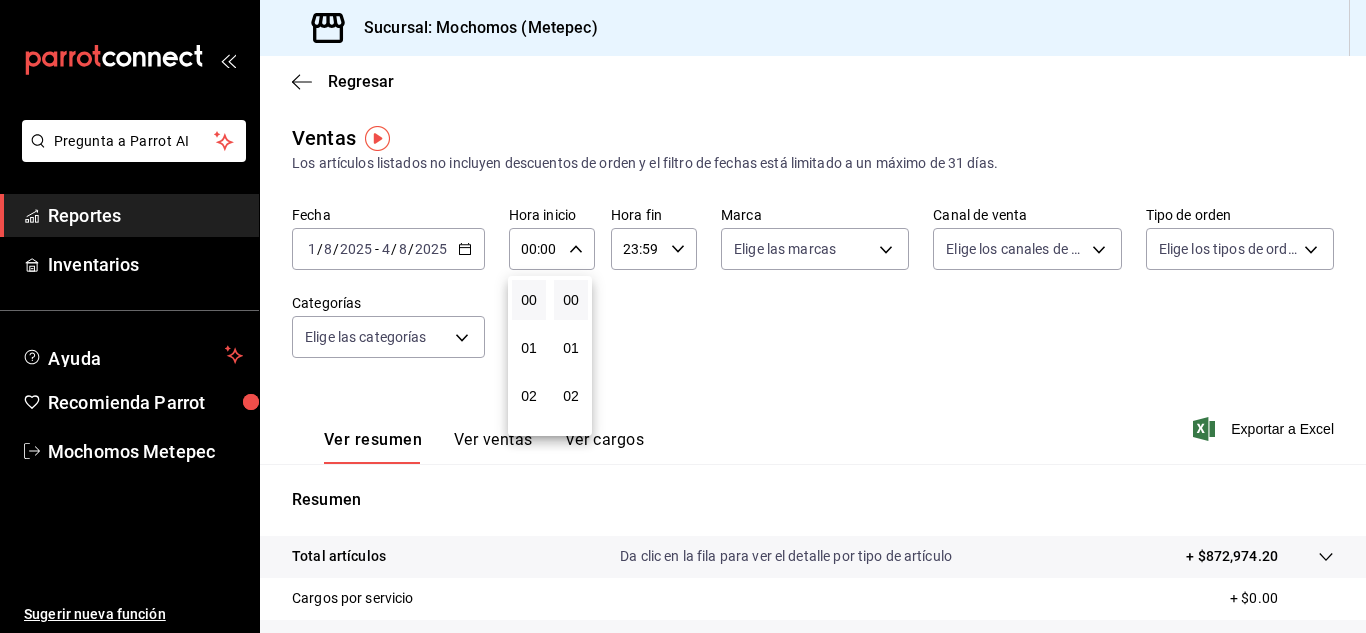 click at bounding box center [683, 316] 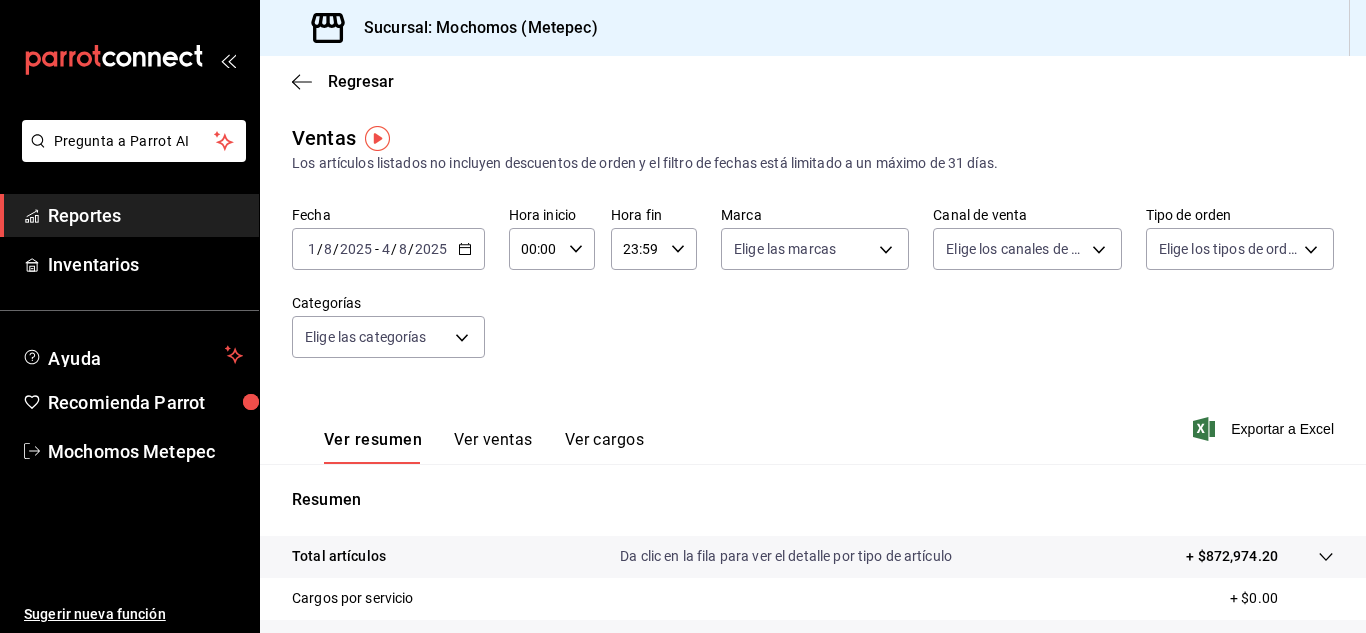 click 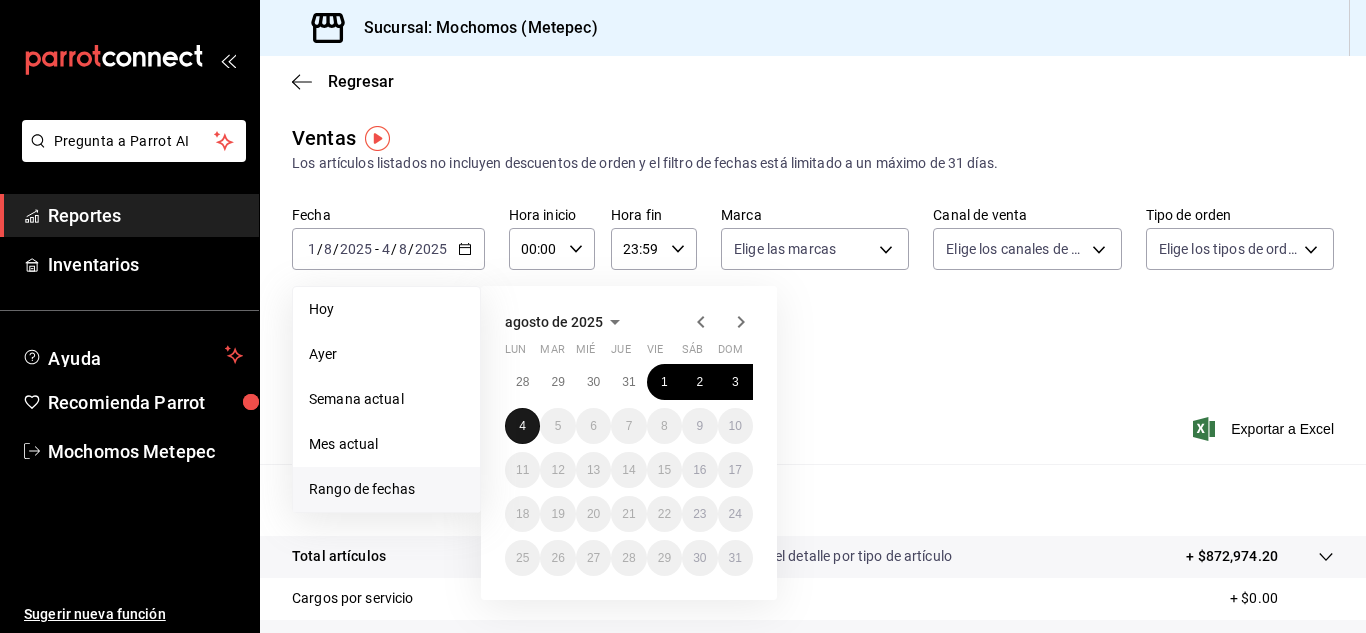 click on "4" at bounding box center [522, 426] 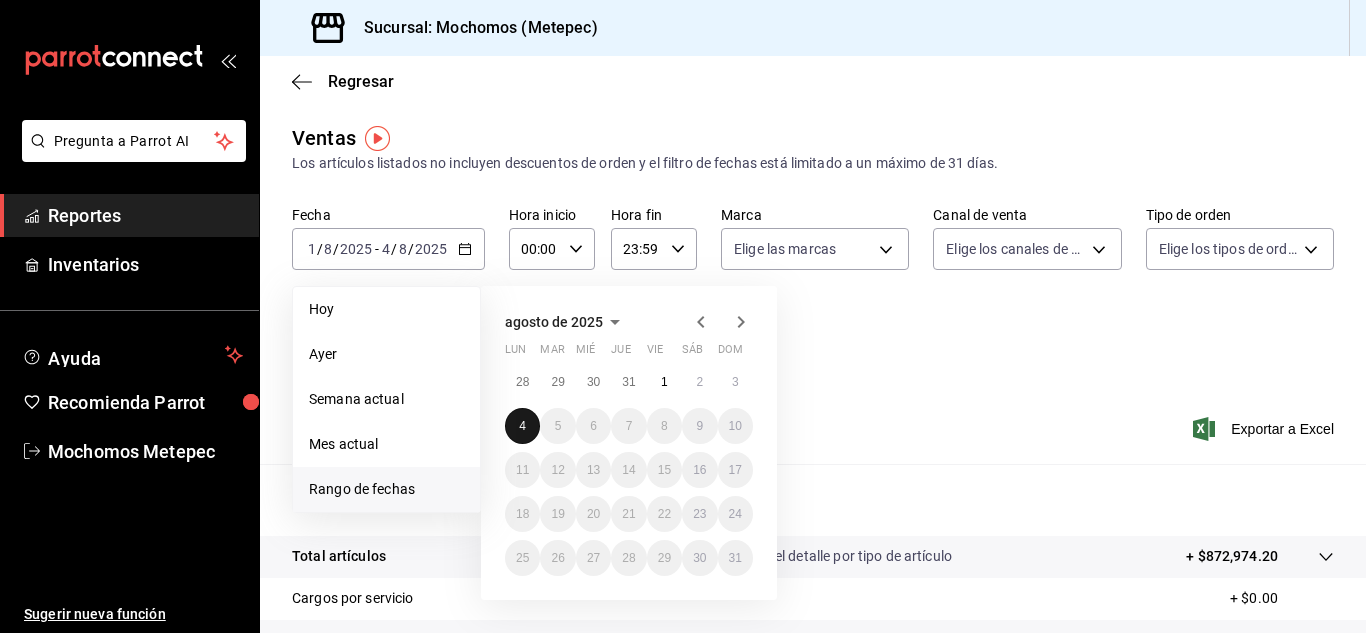 click on "4" at bounding box center (522, 426) 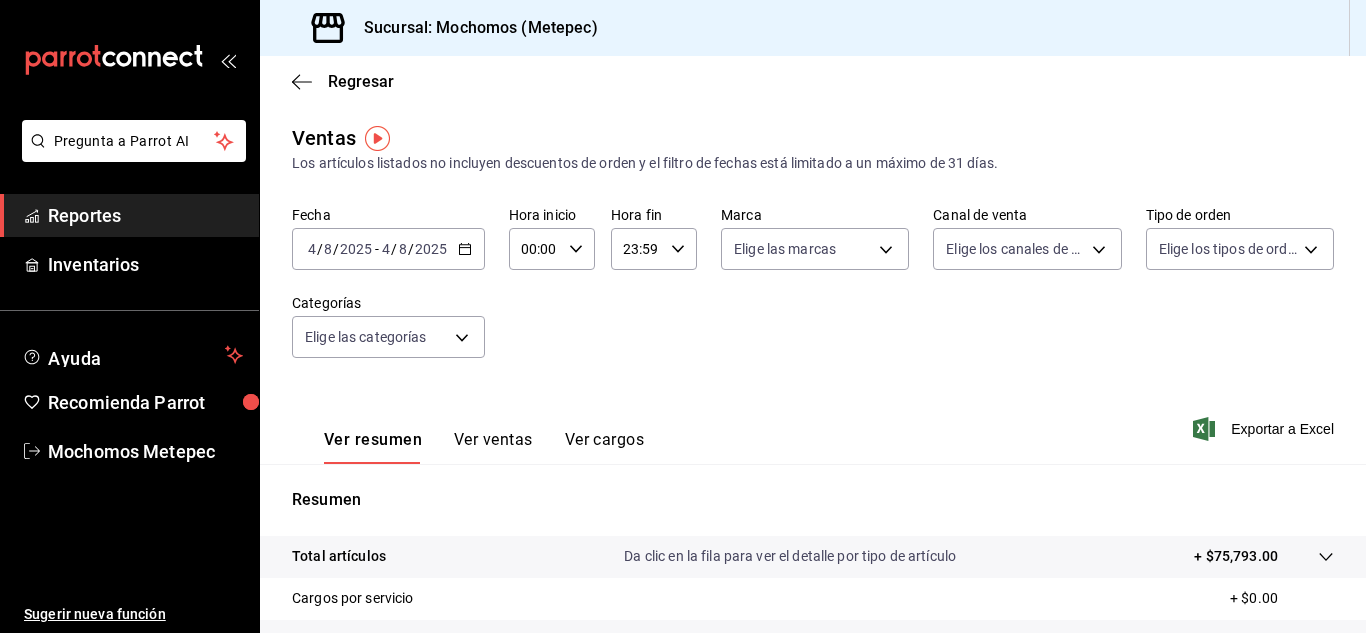 click 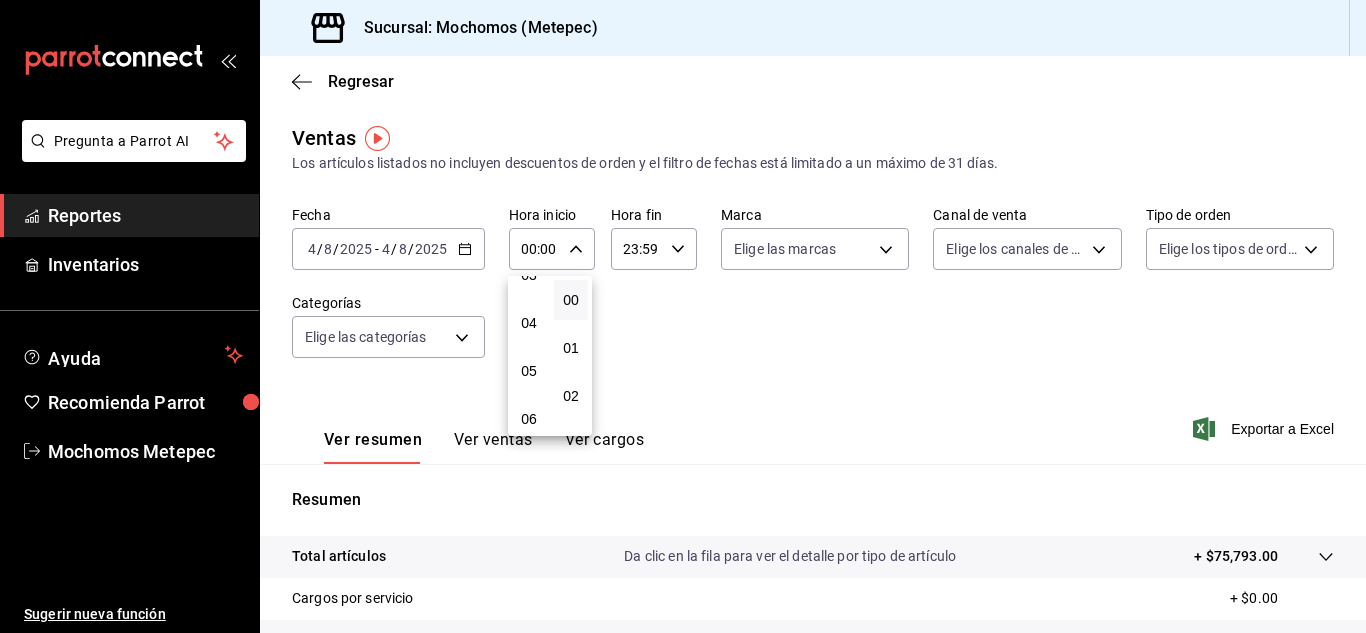 scroll, scrollTop: 170, scrollLeft: 0, axis: vertical 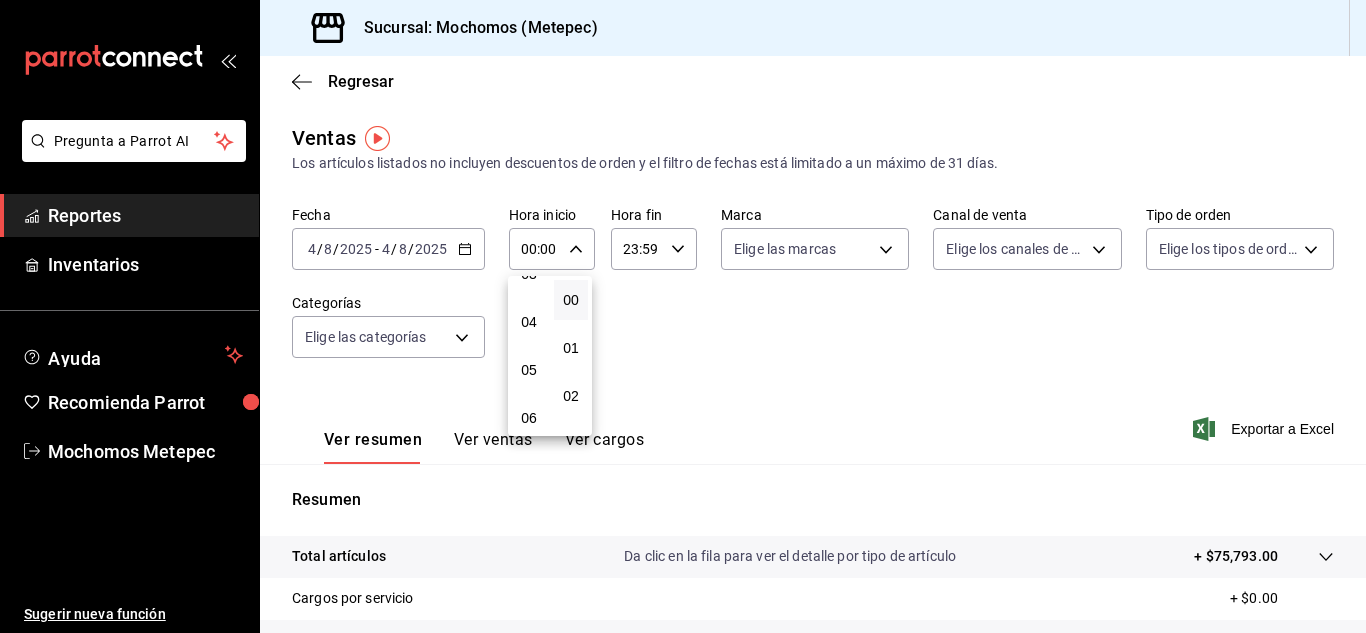 click on "05" at bounding box center [529, 370] 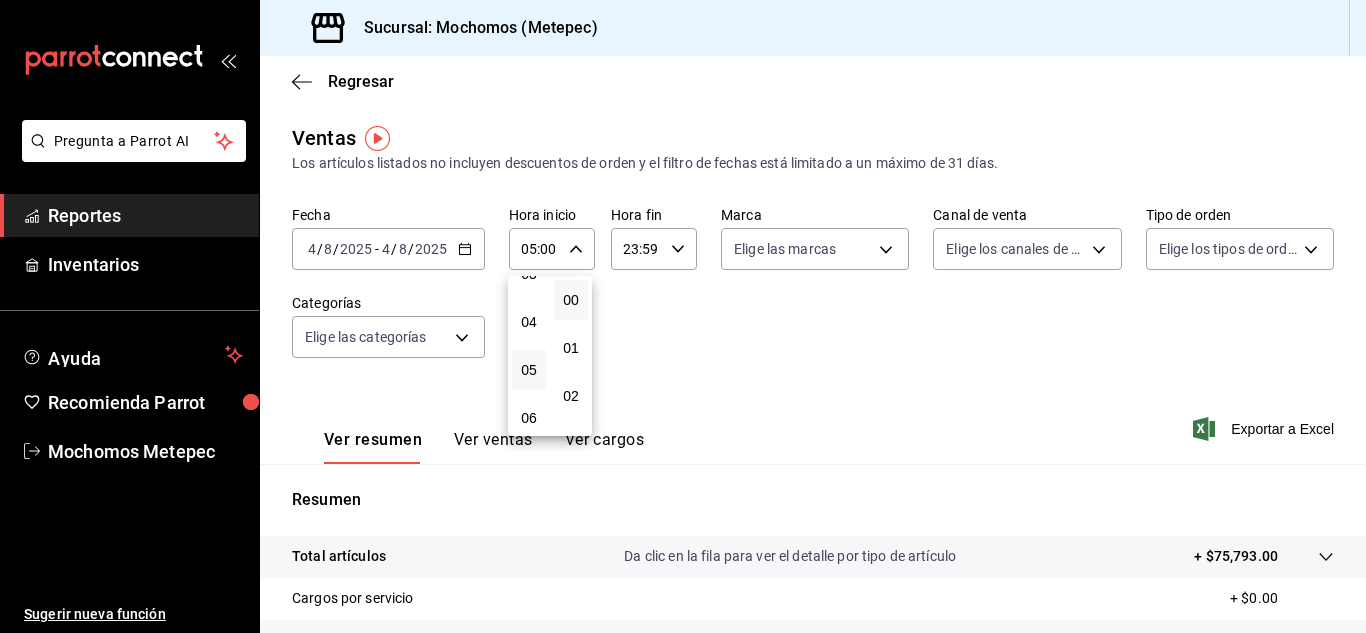 click at bounding box center (683, 316) 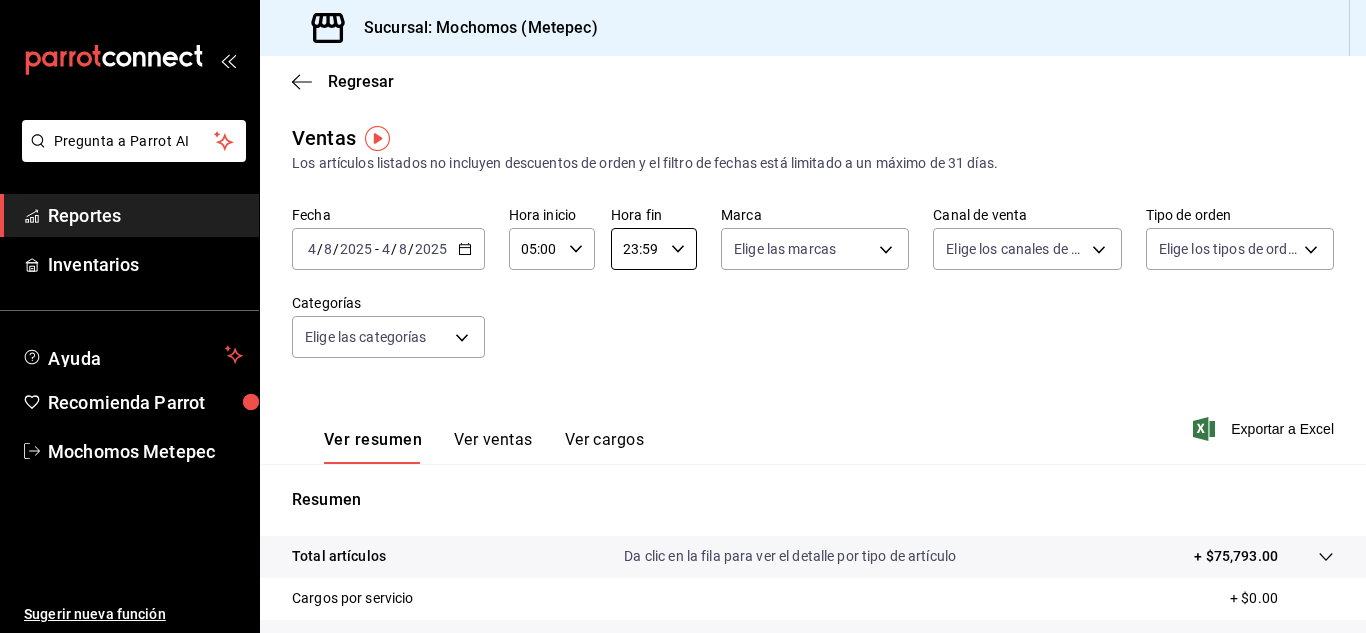 click on "23:59" at bounding box center [637, 249] 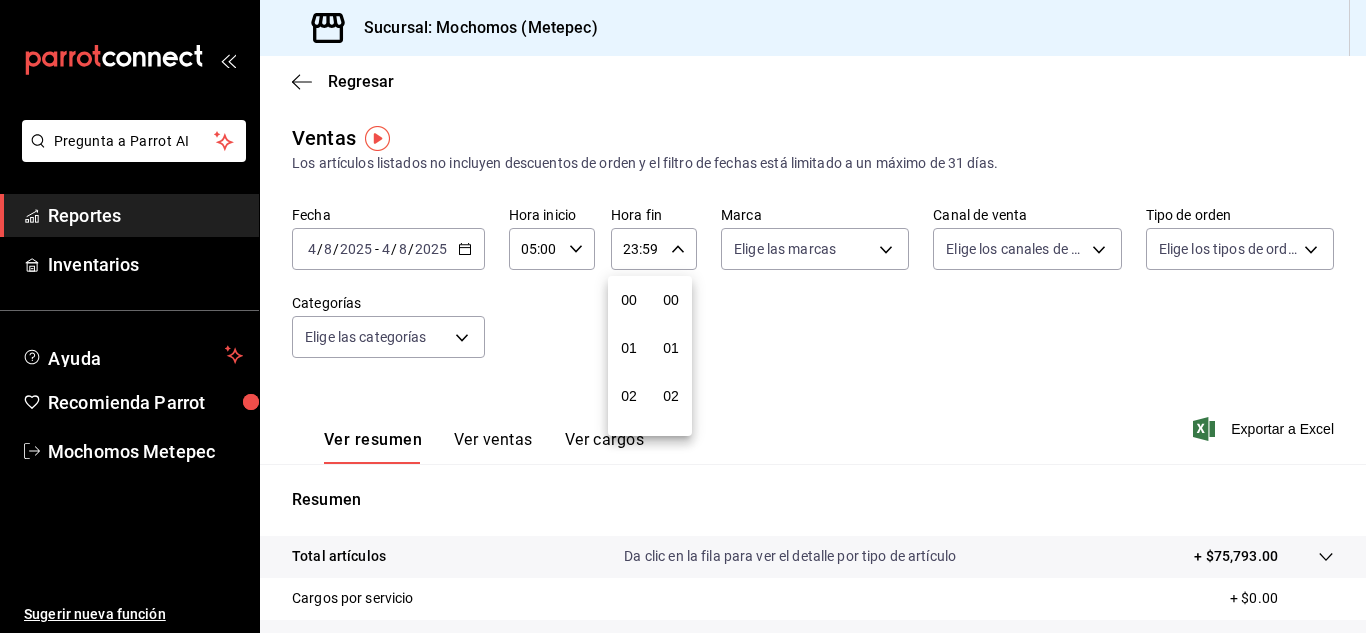 scroll, scrollTop: 992, scrollLeft: 0, axis: vertical 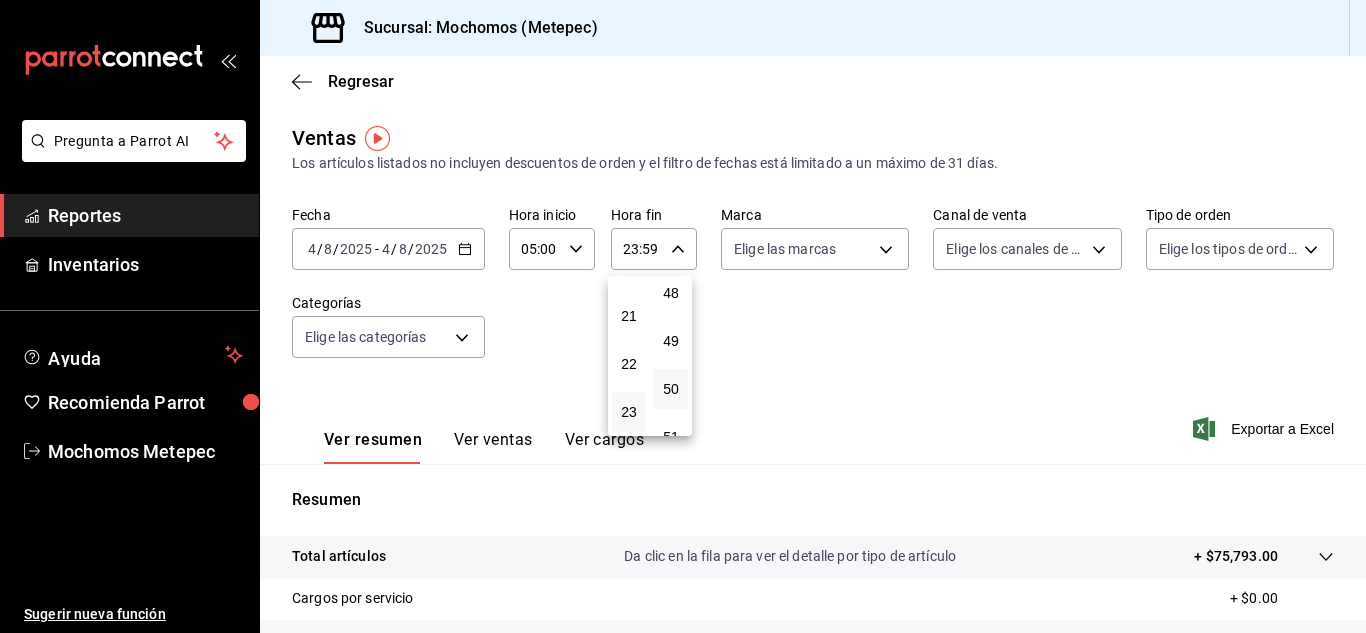 click on "50" at bounding box center [671, 389] 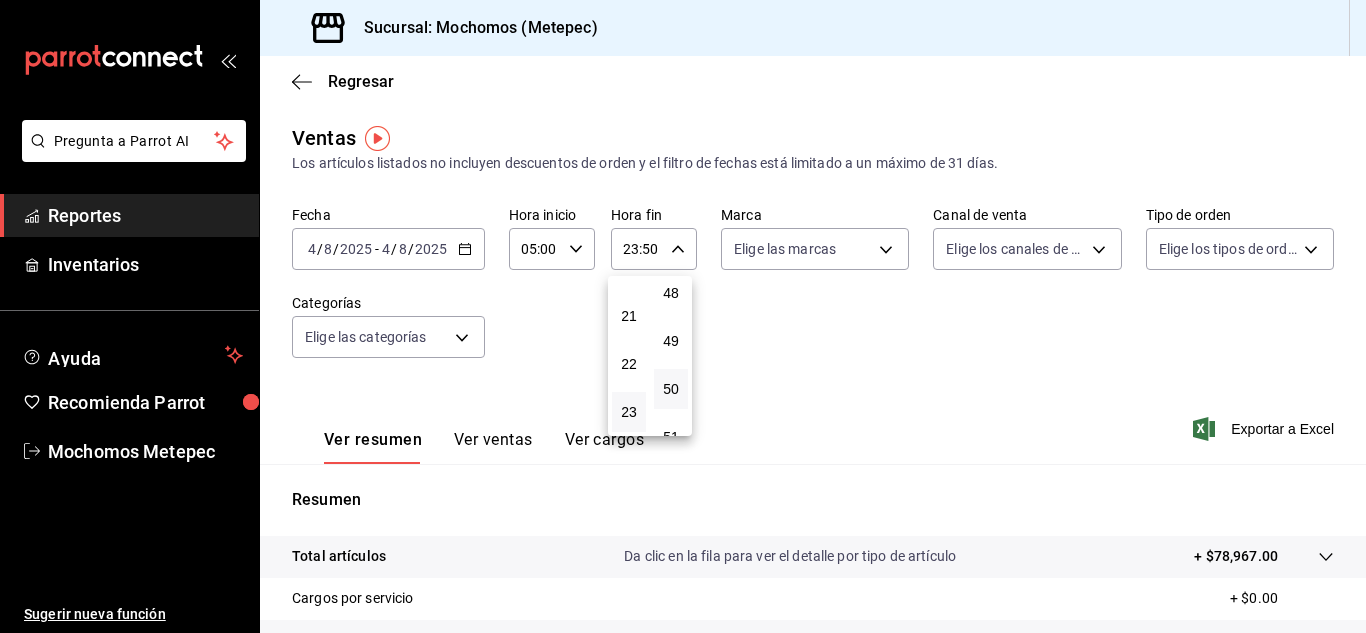 click at bounding box center [683, 316] 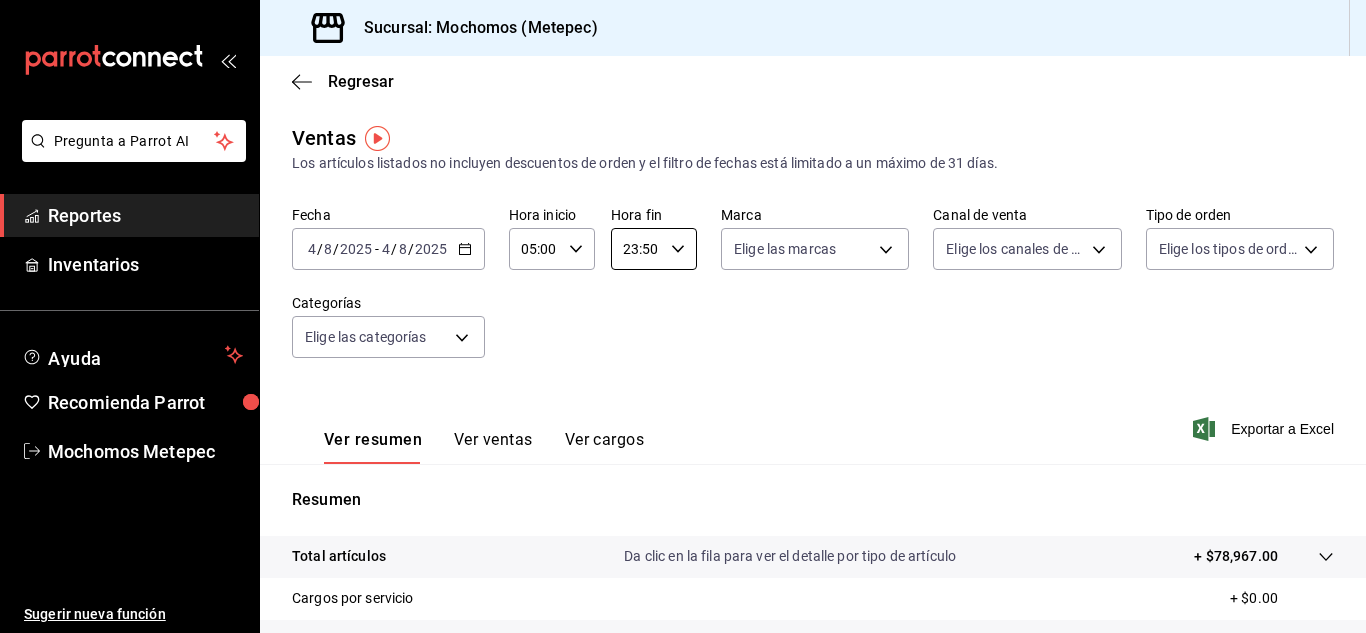 click on "Pregunta a Parrot AI Reportes   Inventarios   Ayuda Recomienda Parrot   Mochomos Metepec   Sugerir nueva función   Sucursal: Mochomos ([CITY]) Regresar Ventas Los artículos listados no incluyen descuentos de orden y el filtro de fechas está limitado a un máximo de 31 días. Fecha [DATE] [DATE] - [DATE] [DATE] Hora inicio [TIME] Hora inicio Hora fin [TIME] Hora fin Marca Elige las marcas Canal de venta Elige los canales de venta Tipo de orden Elige los tipos de orden Categorías Elige las categorías Ver resumen Ver ventas Ver cargos Exportar a Excel Resumen Total artículos Da clic en la fila para ver el detalle por tipo de artículo + $78,967.00 Cargos por servicio + $0.00 Venta bruta = $78,967.00 Descuentos totales - $0.00 Certificados de regalo - $0.00 Venta total = $78,967.00 Impuestos - $10,892.00 Venta neta = $68,075.00 Pregunta a Parrot AI Reportes   Inventarios   Ayuda Recomienda Parrot   Mochomos Metepec   Sugerir nueva función   GANA 1 MES GRATIS EN TU SUSCRIPCIÓN AQUÍ" at bounding box center (683, 316) 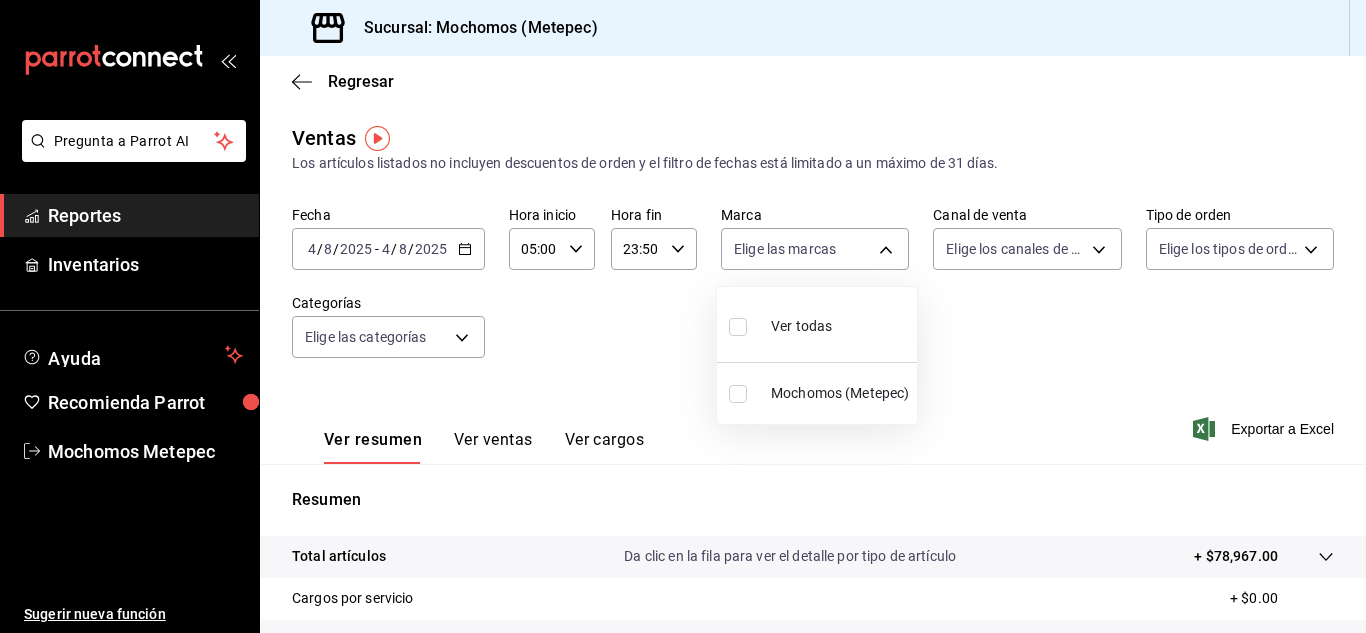 click at bounding box center (738, 327) 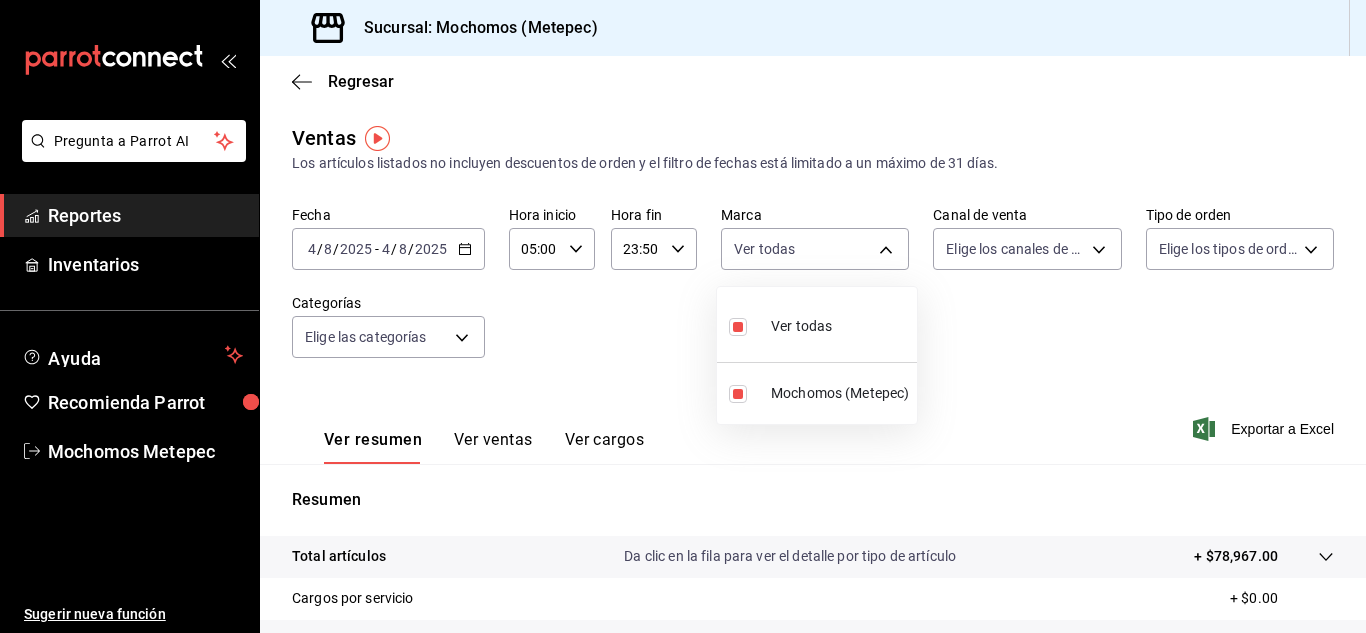 click at bounding box center [683, 316] 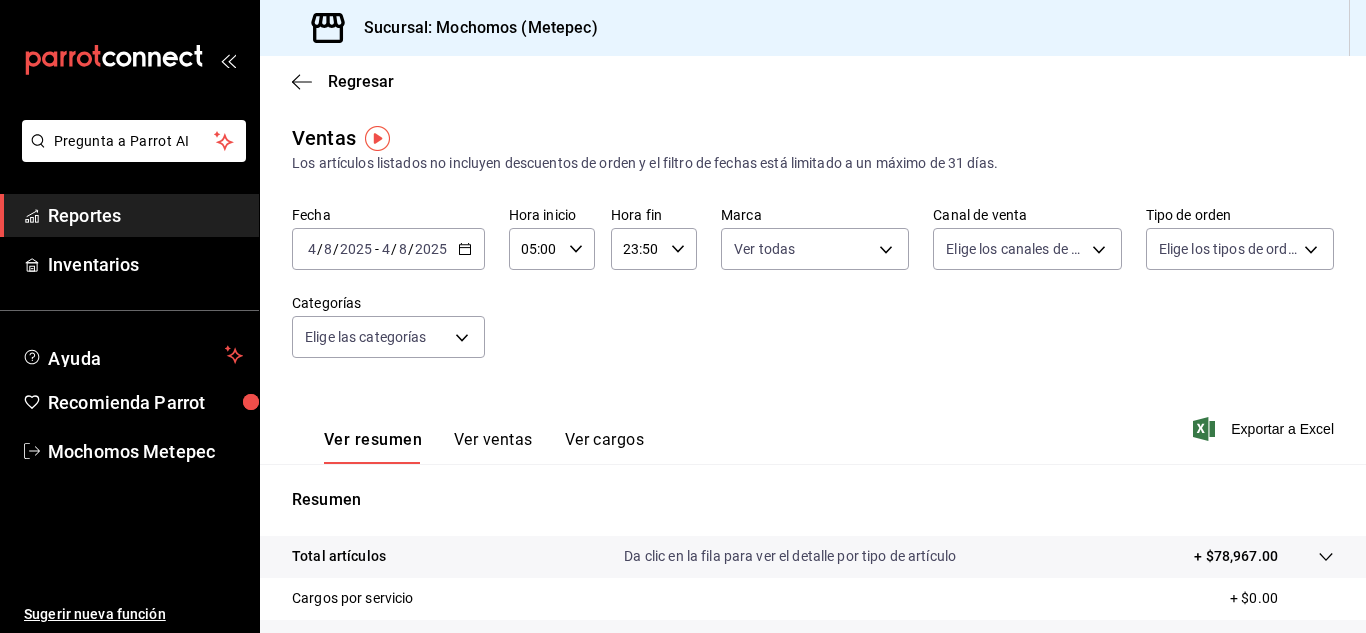 click at bounding box center [683, 316] 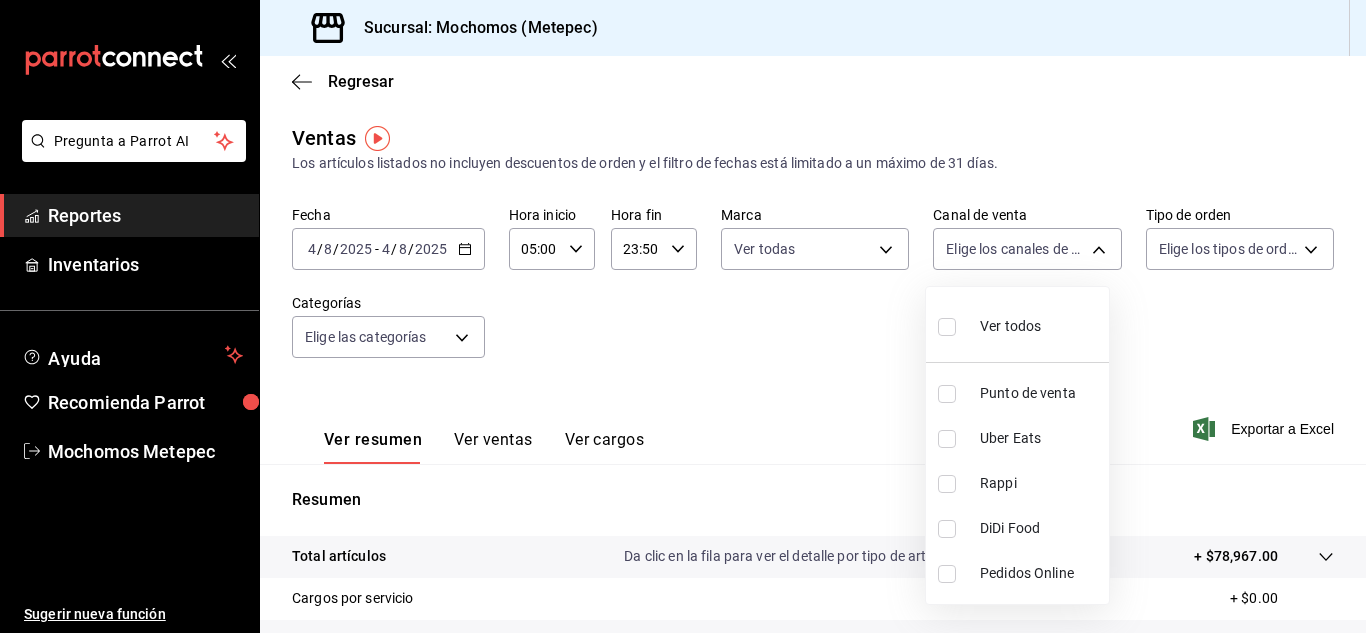 click at bounding box center [947, 327] 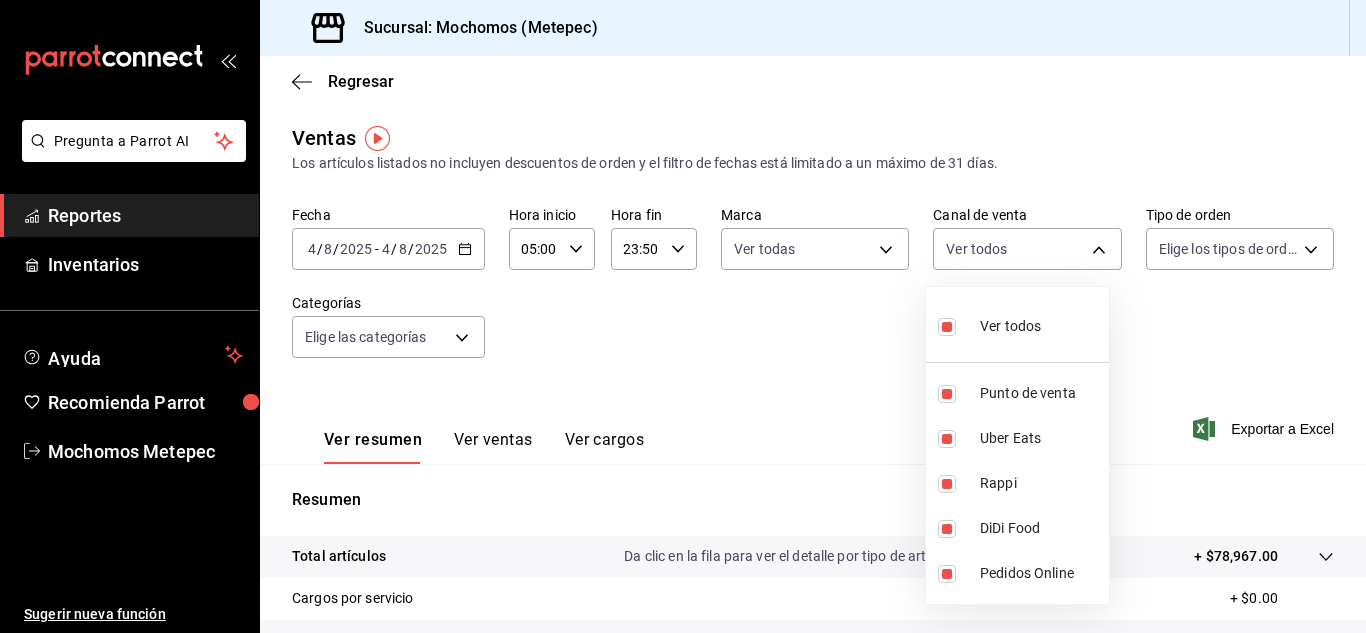 click at bounding box center (683, 316) 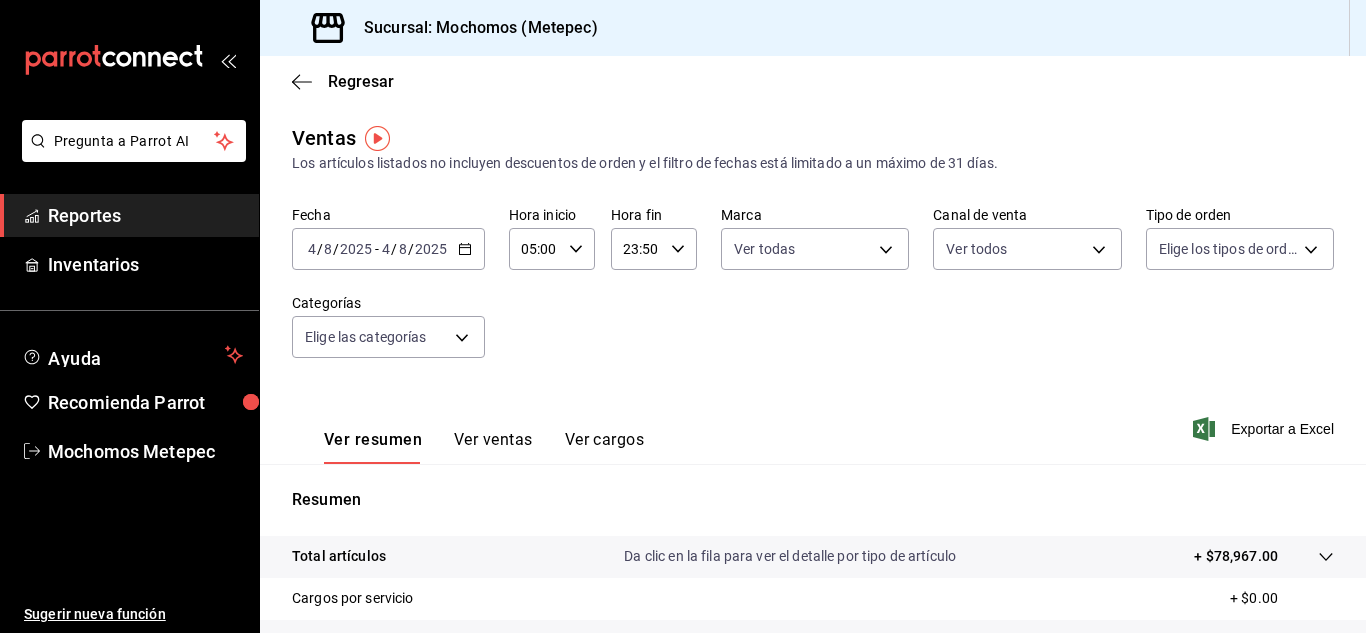 click on "Pregunta a Parrot AI Reportes   Inventarios   Ayuda Recomienda Parrot   Mochomos Metepec   Sugerir nueva función   Sucursal: Mochomos ([CITY]) Regresar Ventas Los artículos listados no incluyen descuentos de orden y el filtro de fechas está limitado a un máximo de 31 días. Fecha [DATE] [DATE] - [DATE] [DATE] Hora inicio [TIME] Hora inicio Hora fin [TIME] Hora fin Marca Ver todas 2365f74e-aa6b-4392-bdf2-72765591bddf Canal de venta Ver todos PARROT,UBER_EATS,RAPPI,DIDI_FOOD,ONLINE Tipo de orden Elige los tipos de orden Categorías Elige las categorías Ver resumen Ver ventas Ver cargos Exportar a Excel Resumen Total artículos Da clic en la fila para ver el detalle por tipo de artículo + $78,967.00 Cargos por servicio + $0.00 Venta bruta = $78,967.00 Descuentos totales - $0.00 Certificados de regalo - $0.00 Venta total = $78,967.00 Impuestos - $10,892.00 Venta neta = $68,075.00 Pregunta a Parrot AI Reportes   Inventarios   Ayuda Recomienda Parrot   Mochomos Metepec     Ir a video" at bounding box center (683, 316) 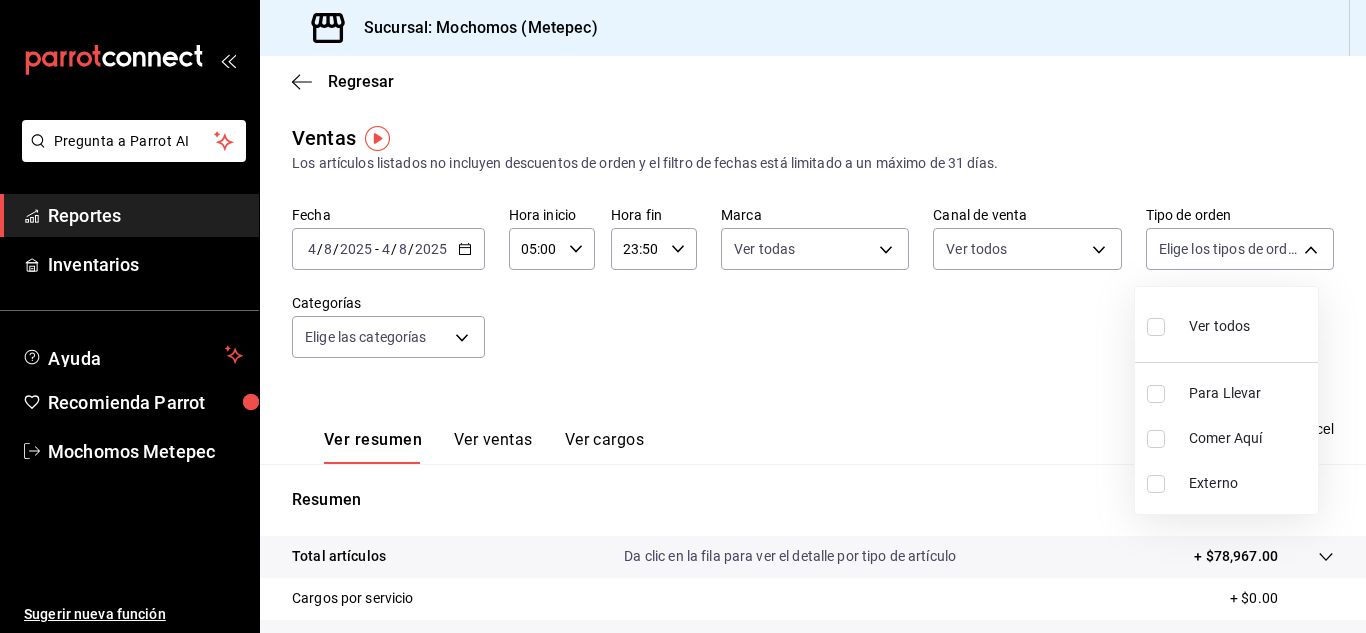 click at bounding box center (1156, 327) 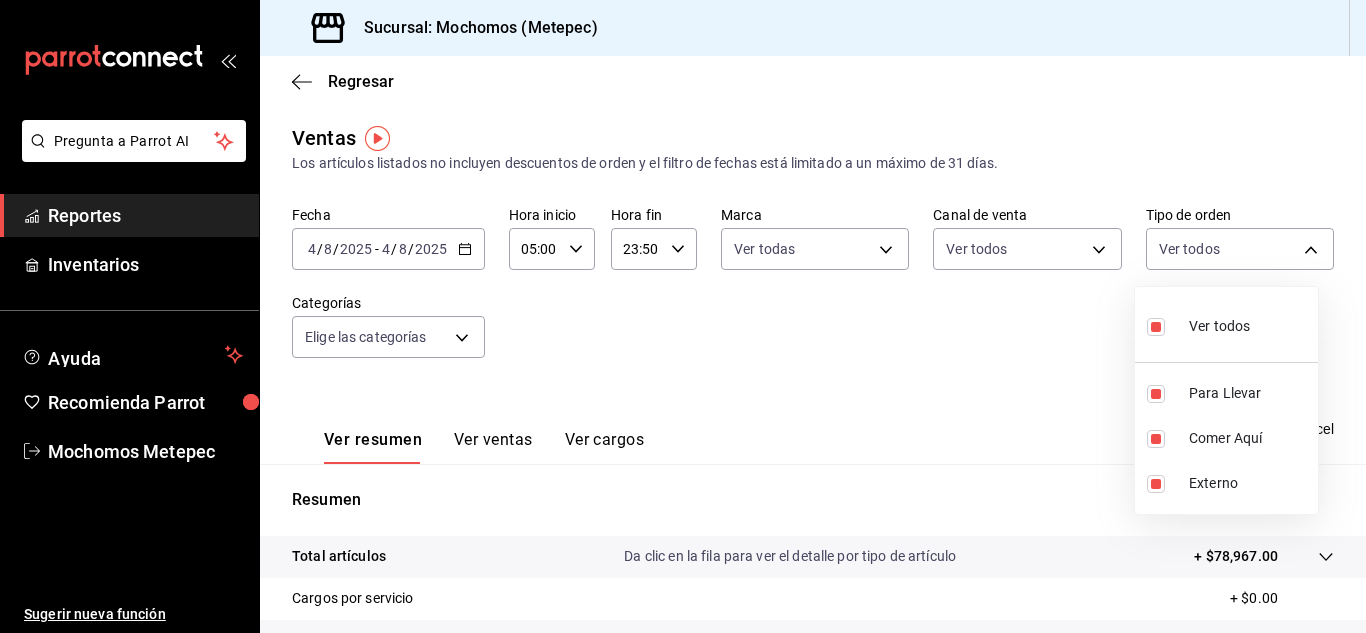 click at bounding box center [683, 316] 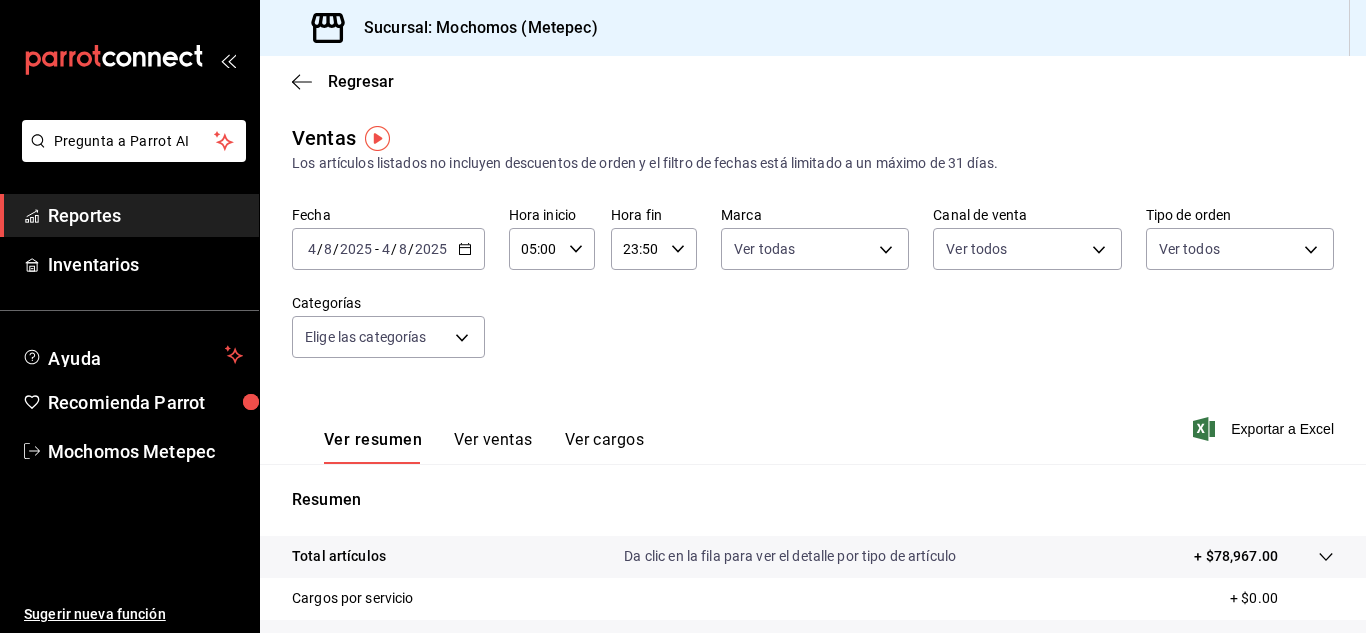 click on "Pregunta a Parrot AI Reportes   Inventarios   Ayuda Recomienda Parrot   Mochomos Metepec   Sugerir nueva función   Sucursal: Mochomos ([CITY]) Regresar Ventas Los artículos listados no incluyen descuentos de orden y el filtro de fechas está limitado a un máximo de 31 días. Fecha [DATE] [DATE] - [DATE] [DATE] Hora inicio [TIME] Hora inicio Hora fin [TIME] Hora fin Marca Ver todas 2365f74e-aa6b-4392-bdf2-72765591bddf Canal de venta Ver todos PARROT,UBER_EATS,RAPPI,DIDI_FOOD,ONLINE Tipo de orden Ver todos 3a236ed8-2e24-47ca-8e59-ead494492482,da8509e8-5fca-4f62-958e-973104937870,EXTERNAL Categorías Elige las categorías Ver resumen Ver ventas Ver cargos Exportar a Excel Resumen Total artículos Da clic en la fila para ver el detalle por tipo de artículo + $78,967.00 Cargos por servicio + $0.00 Venta bruta = $78,967.00 Descuentos totales - $0.00 Certificados de regalo - $0.00 Venta total = $78,967.00 Impuestos - $10,892.00 Venta neta = $68,075.00 Pregunta a Parrot AI Reportes     Ayuda" at bounding box center [683, 316] 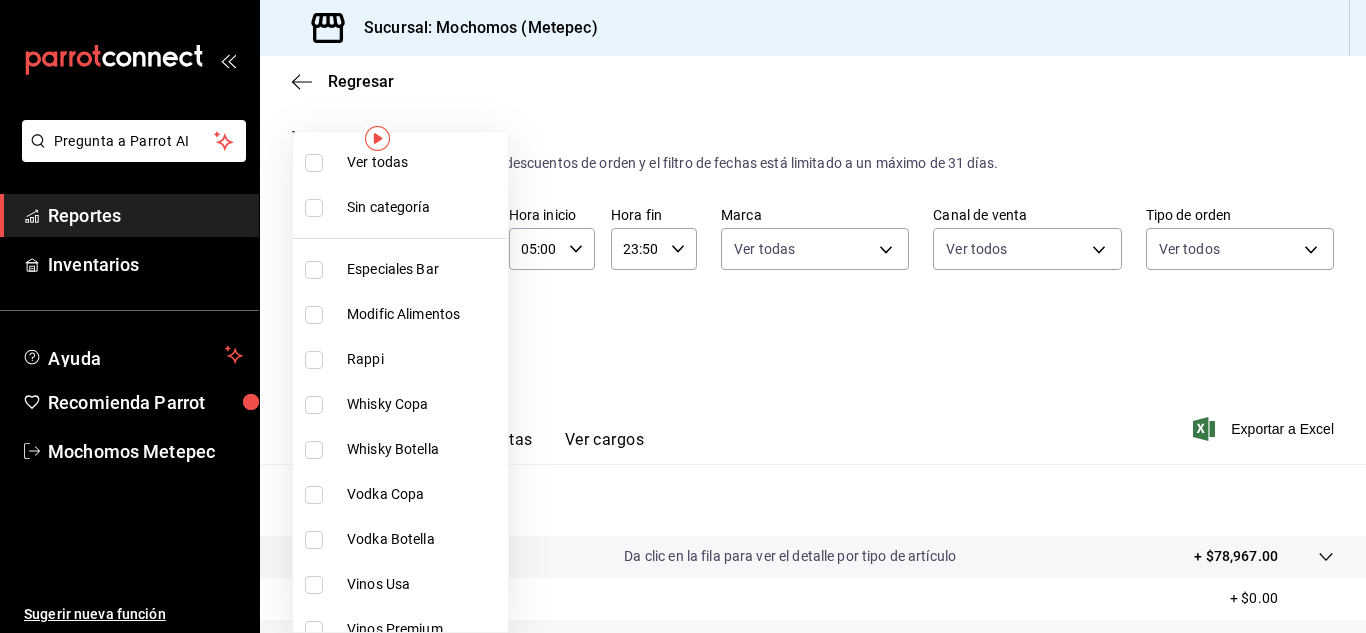 click at bounding box center (314, 163) 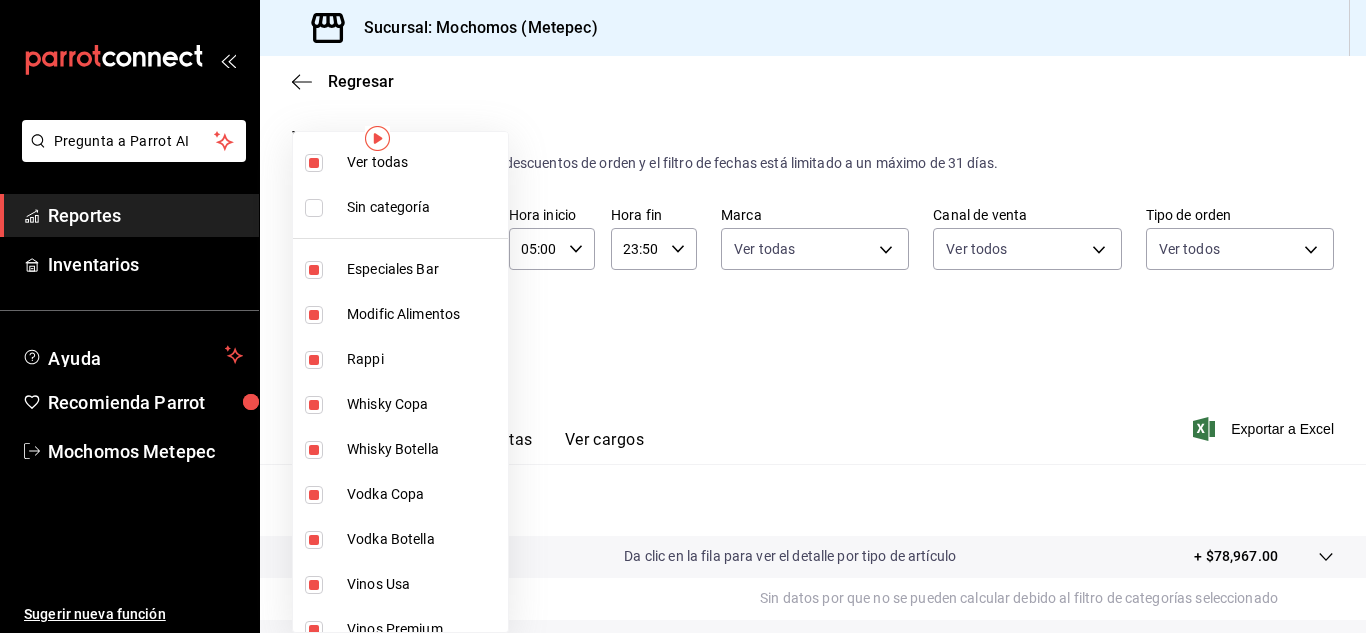 click at bounding box center (683, 316) 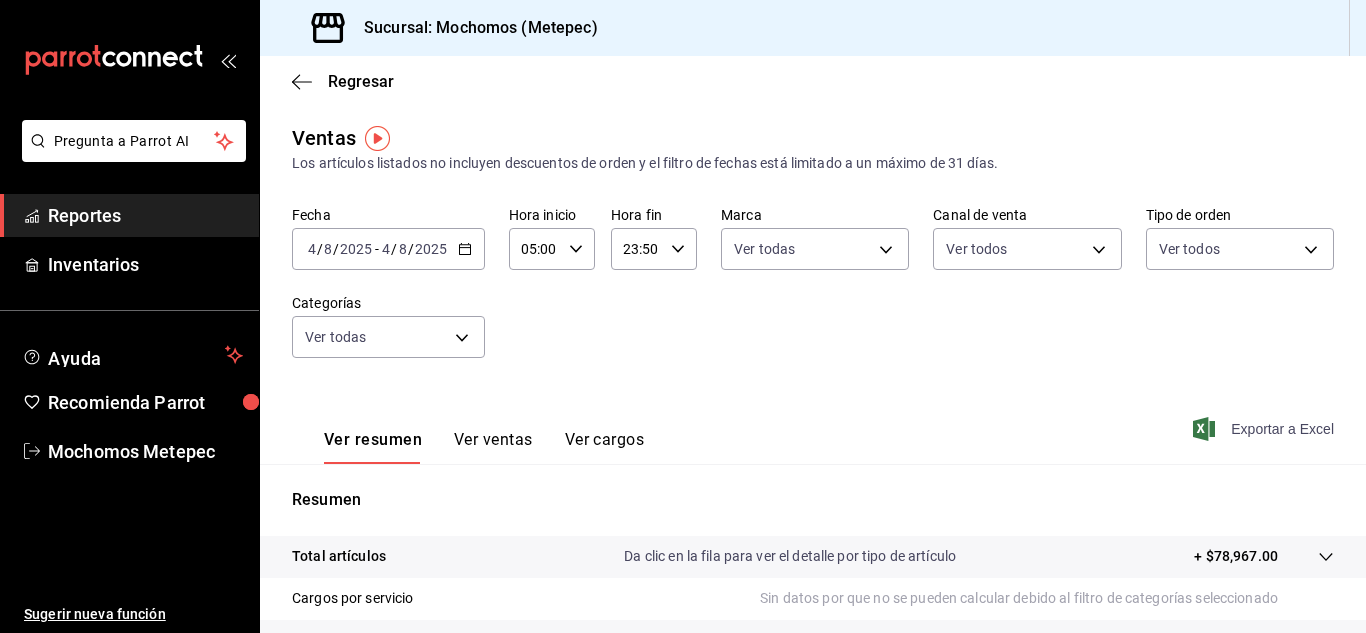 click on "Exportar a Excel" at bounding box center [1265, 429] 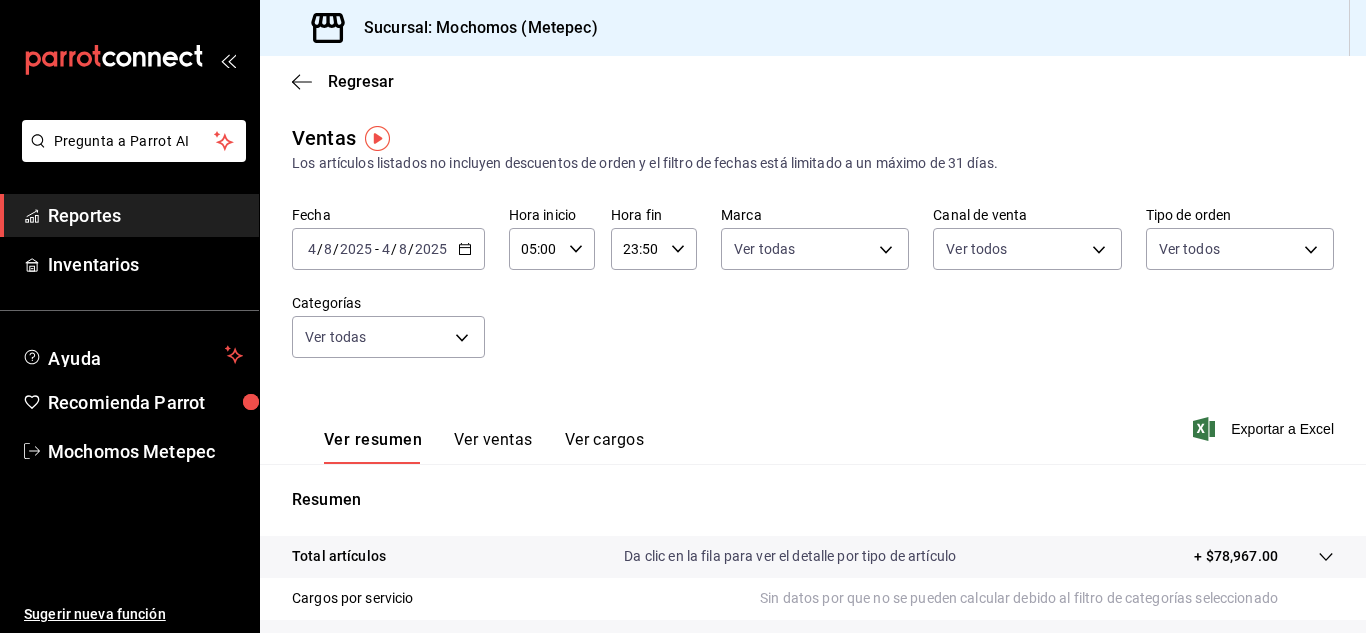 click on "2025-08-04 4 / 8 / 2025 - 2025-08-04 4 / 8 / 2025" at bounding box center [388, 249] 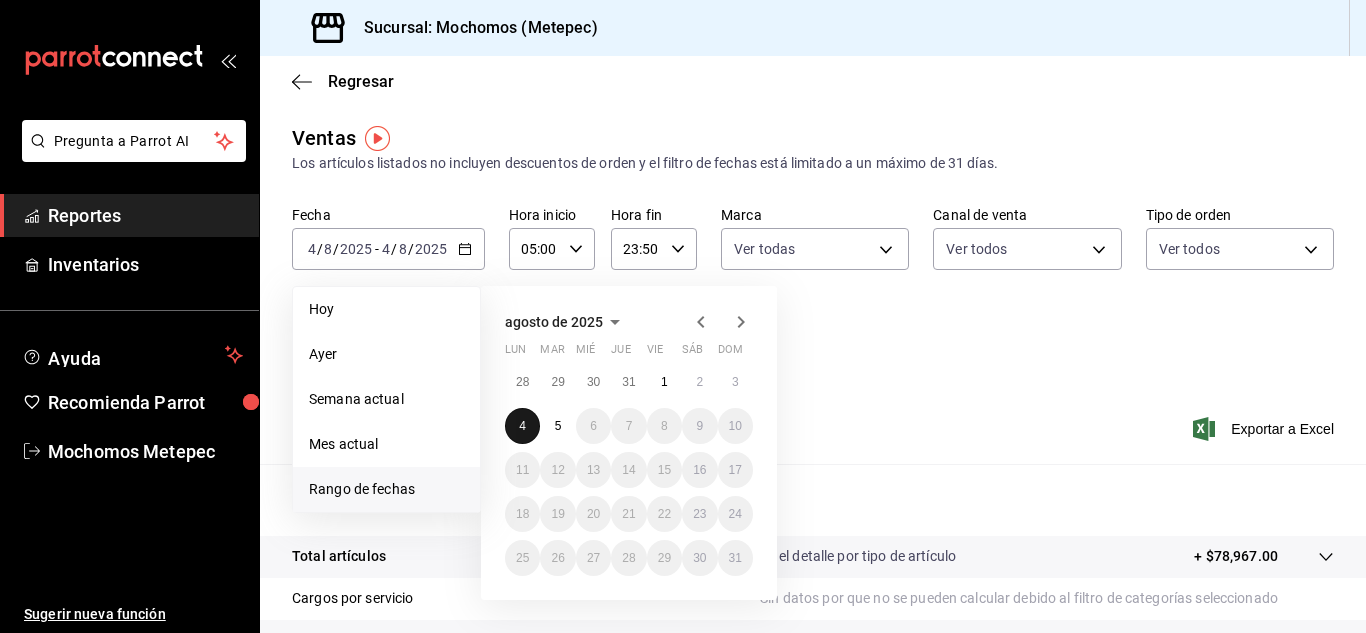 click on "4" at bounding box center [522, 426] 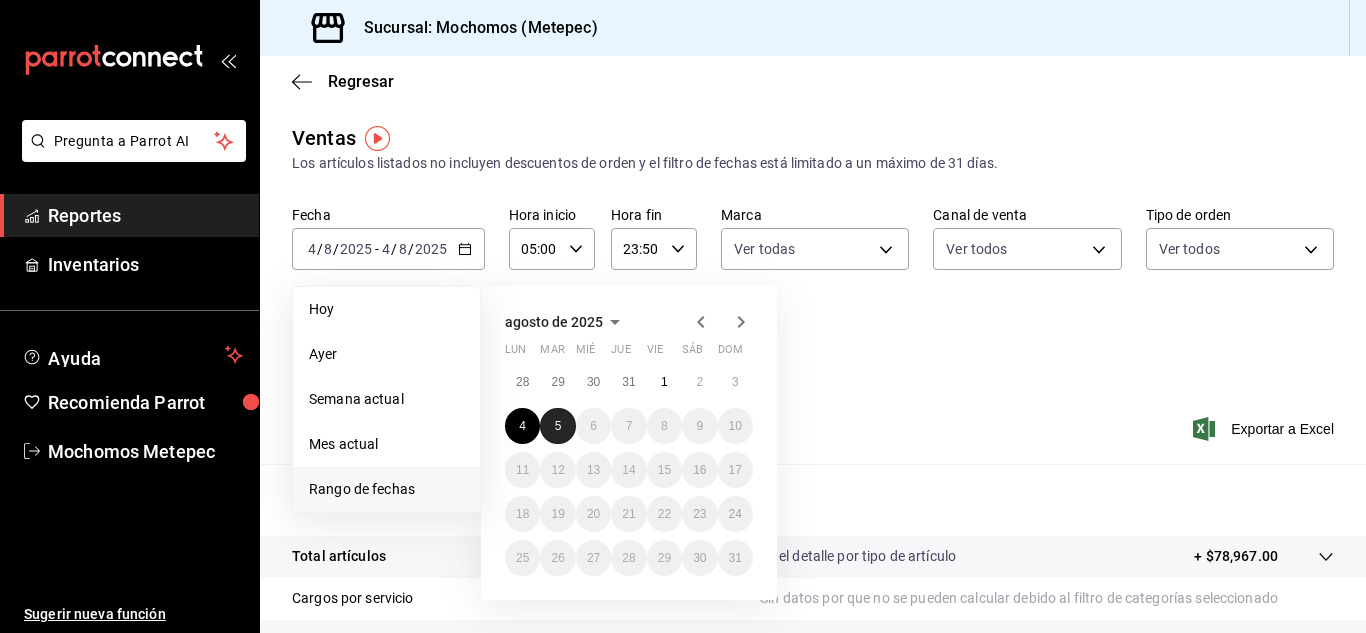 click on "5" at bounding box center (558, 426) 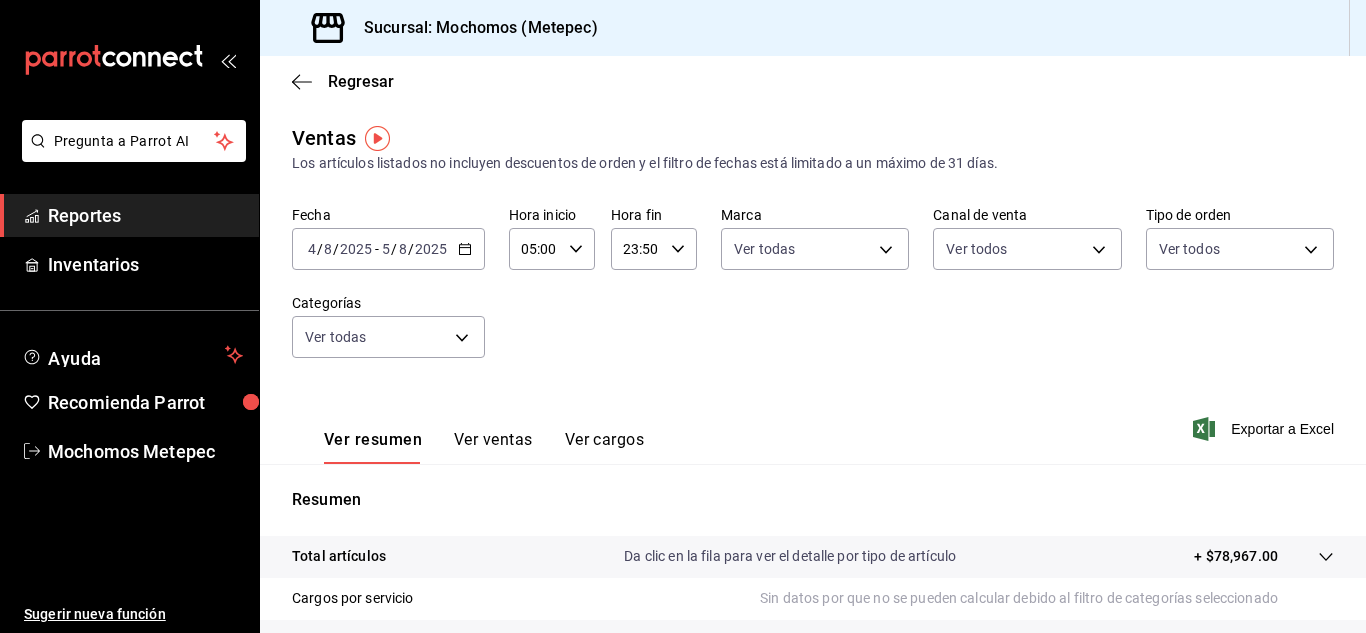 click on "[TIME] Hora fin" at bounding box center [654, 249] 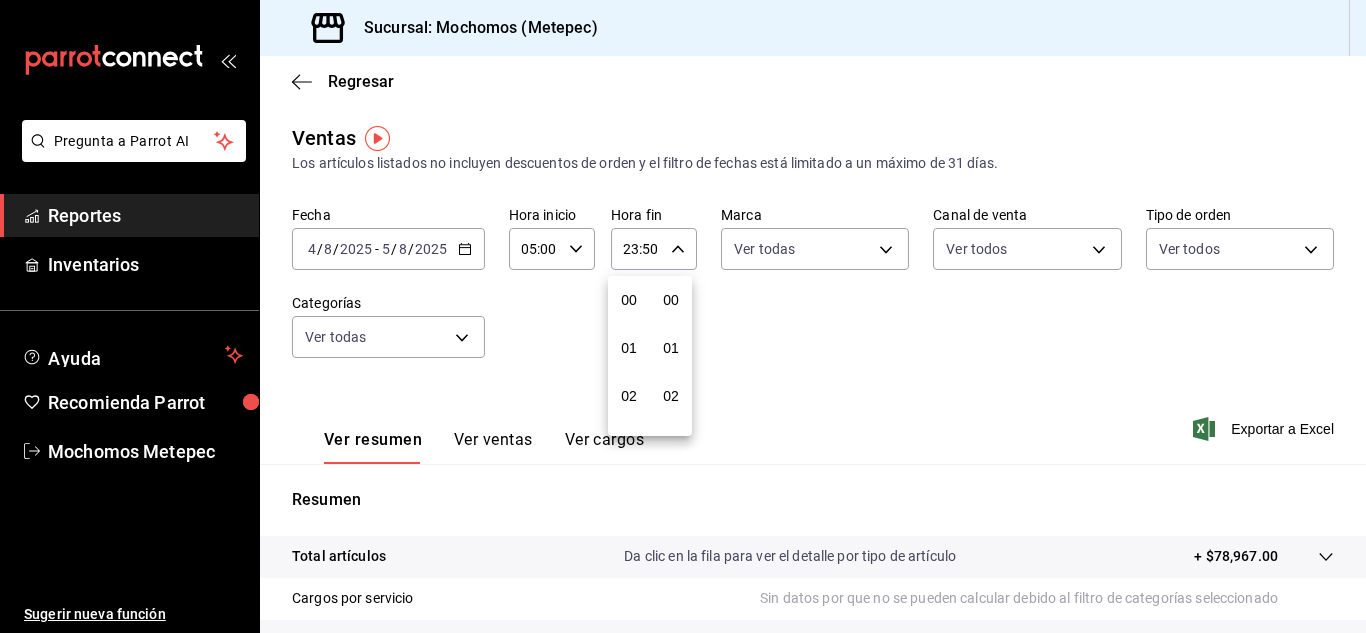scroll, scrollTop: 992, scrollLeft: 0, axis: vertical 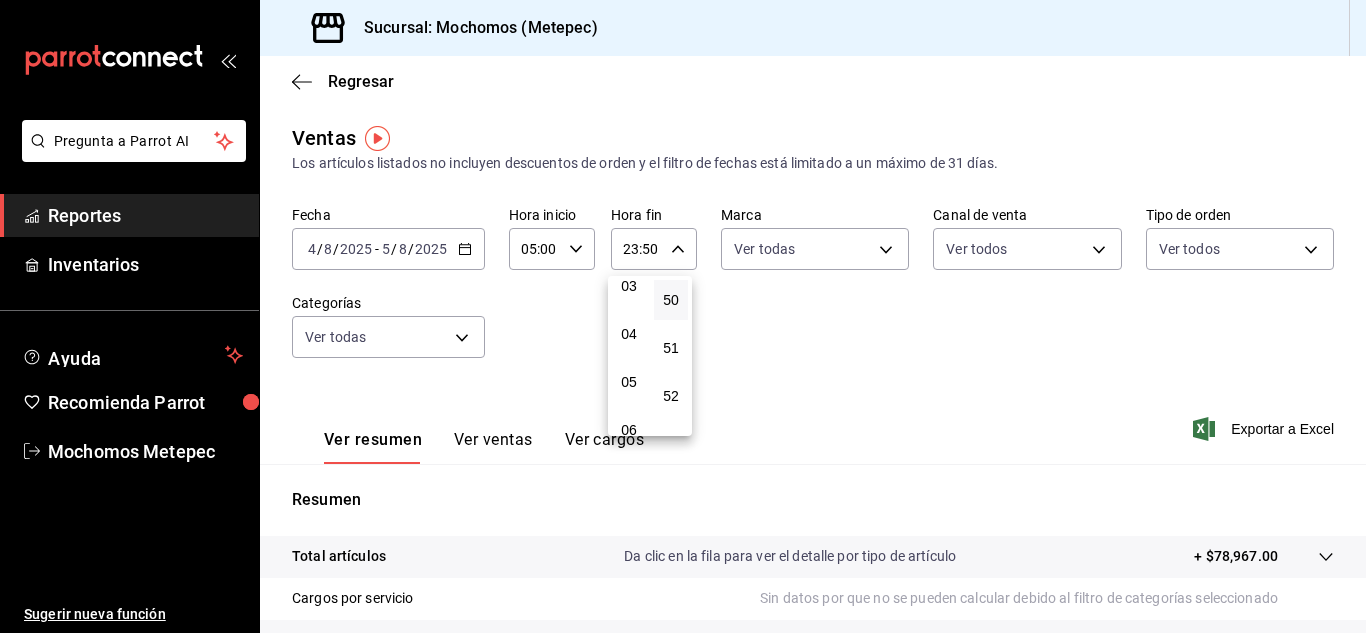click at bounding box center (683, 316) 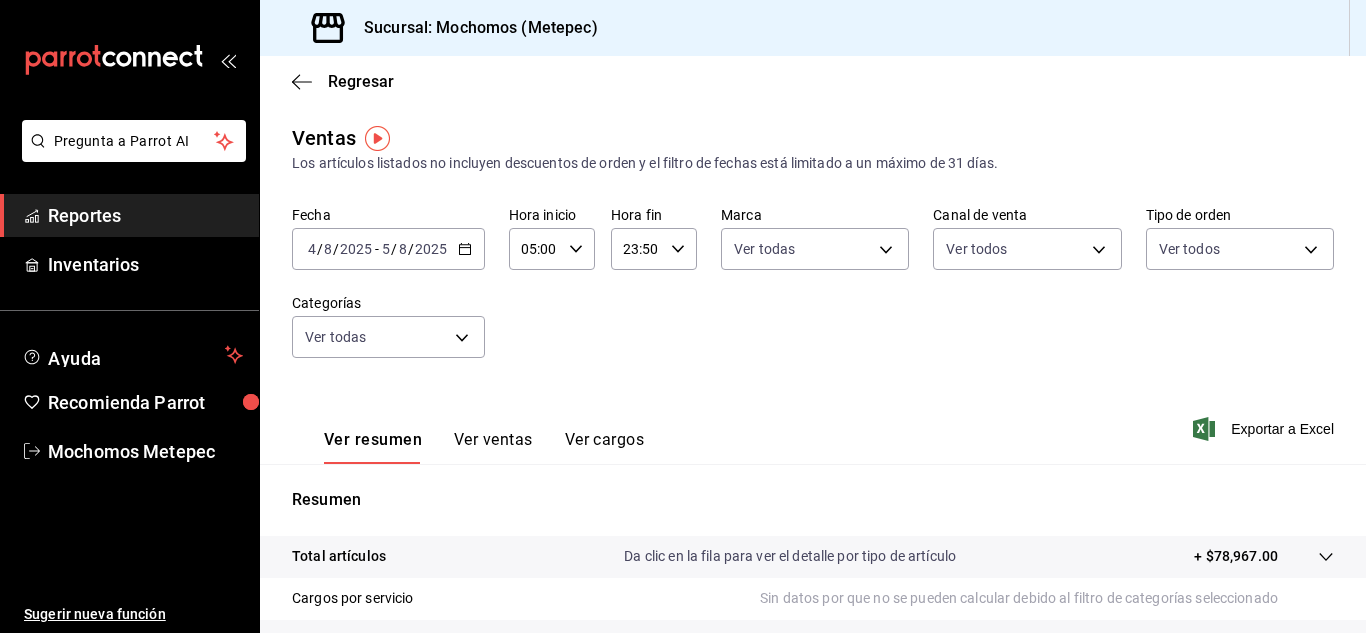 click on "Reportes" at bounding box center [145, 215] 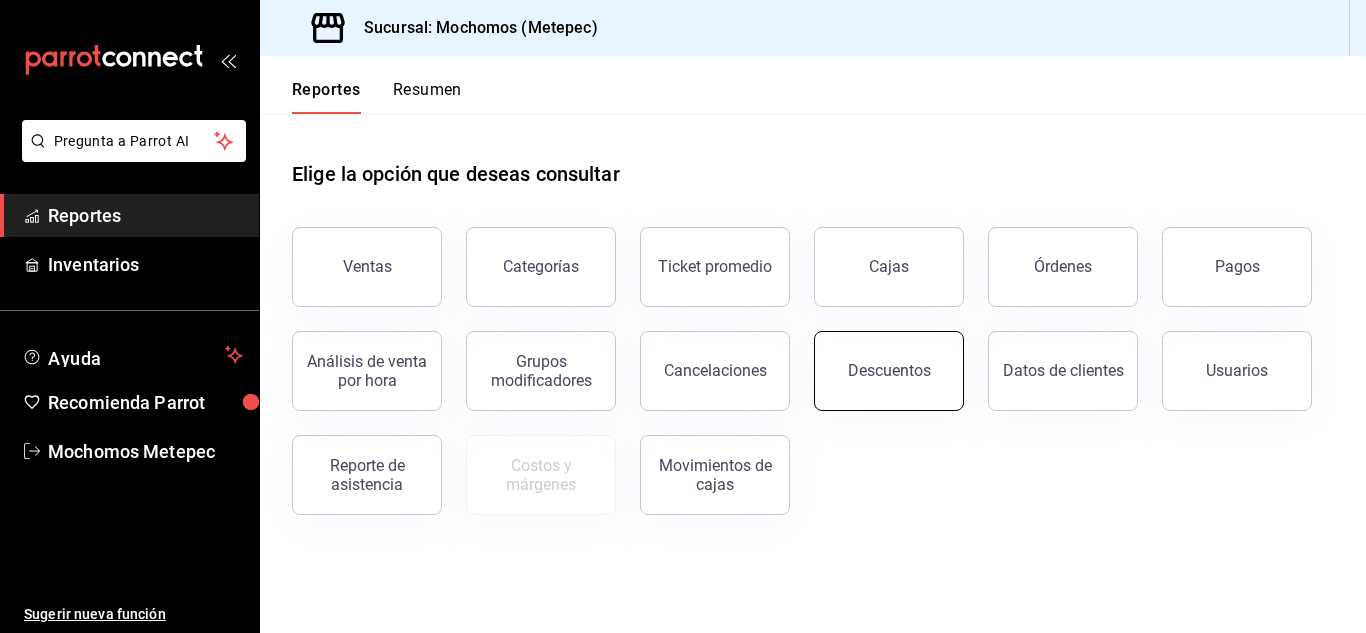 click on "Descuentos" at bounding box center [889, 370] 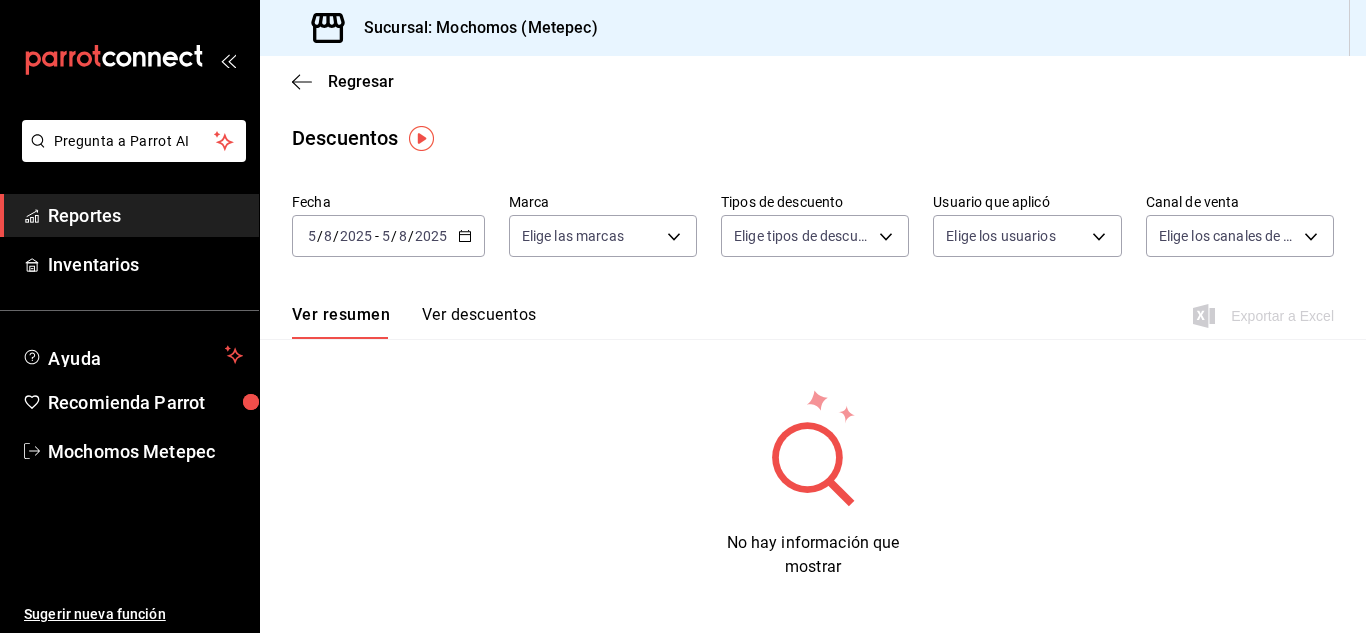 click 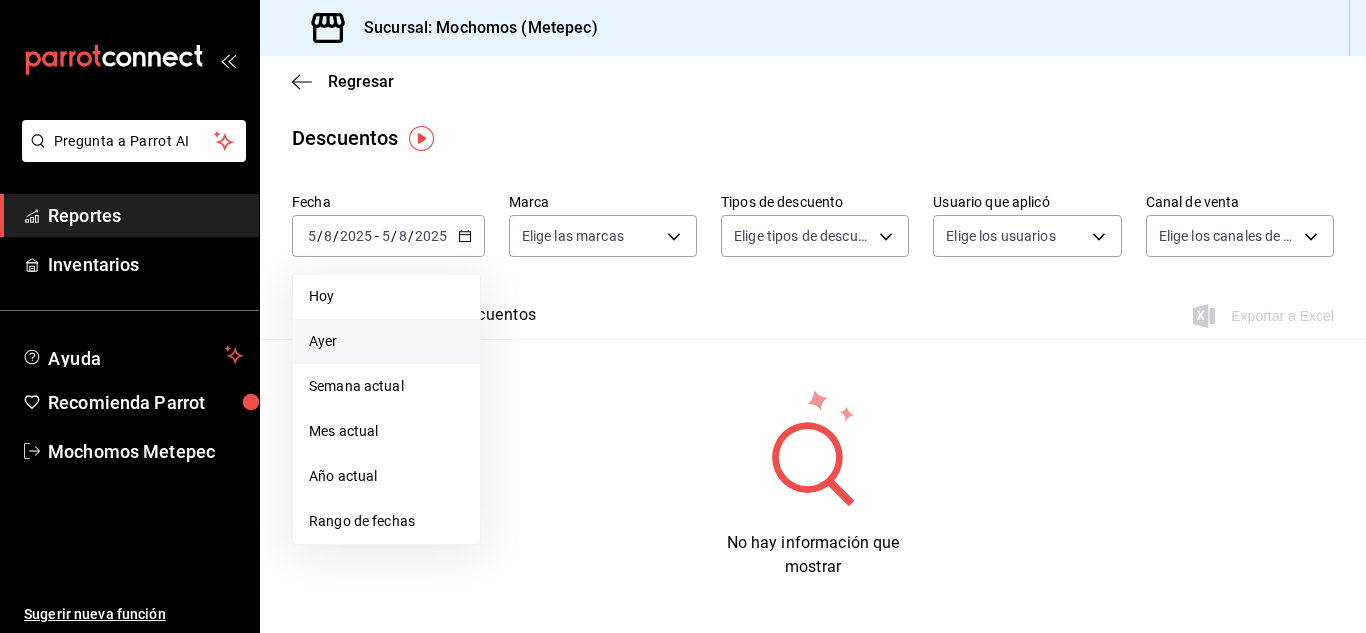 click on "Ayer" at bounding box center (386, 341) 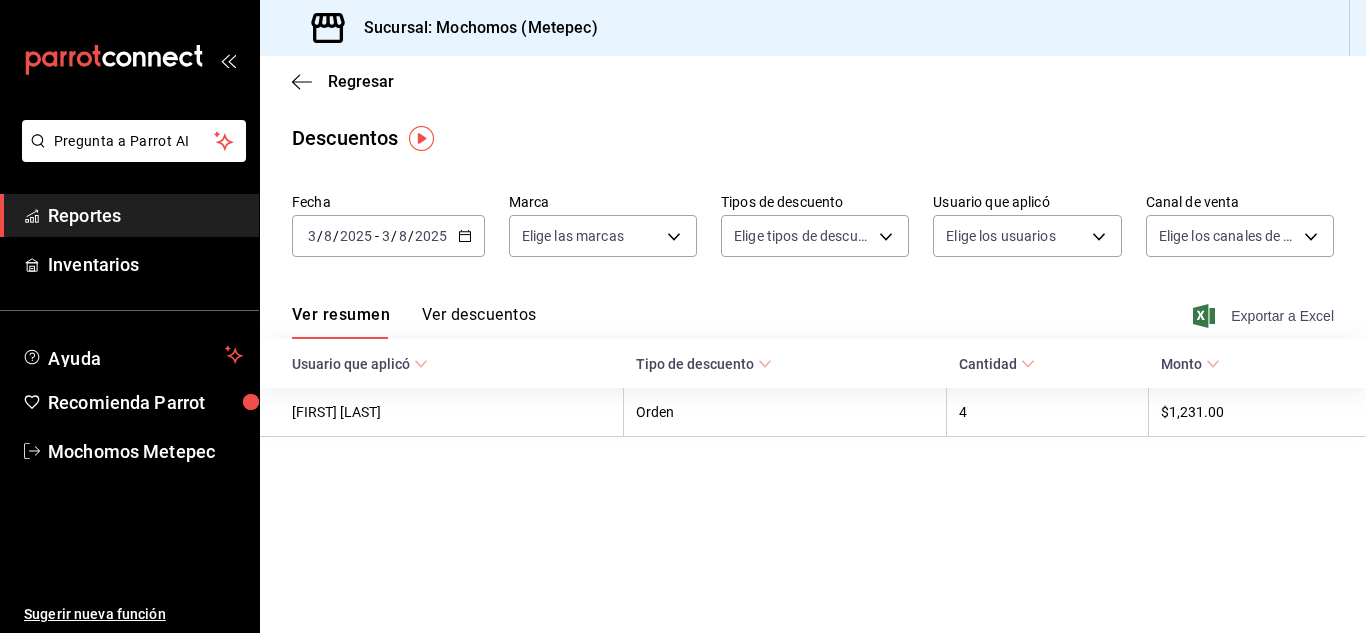 click on "Exportar a Excel" at bounding box center [1265, 316] 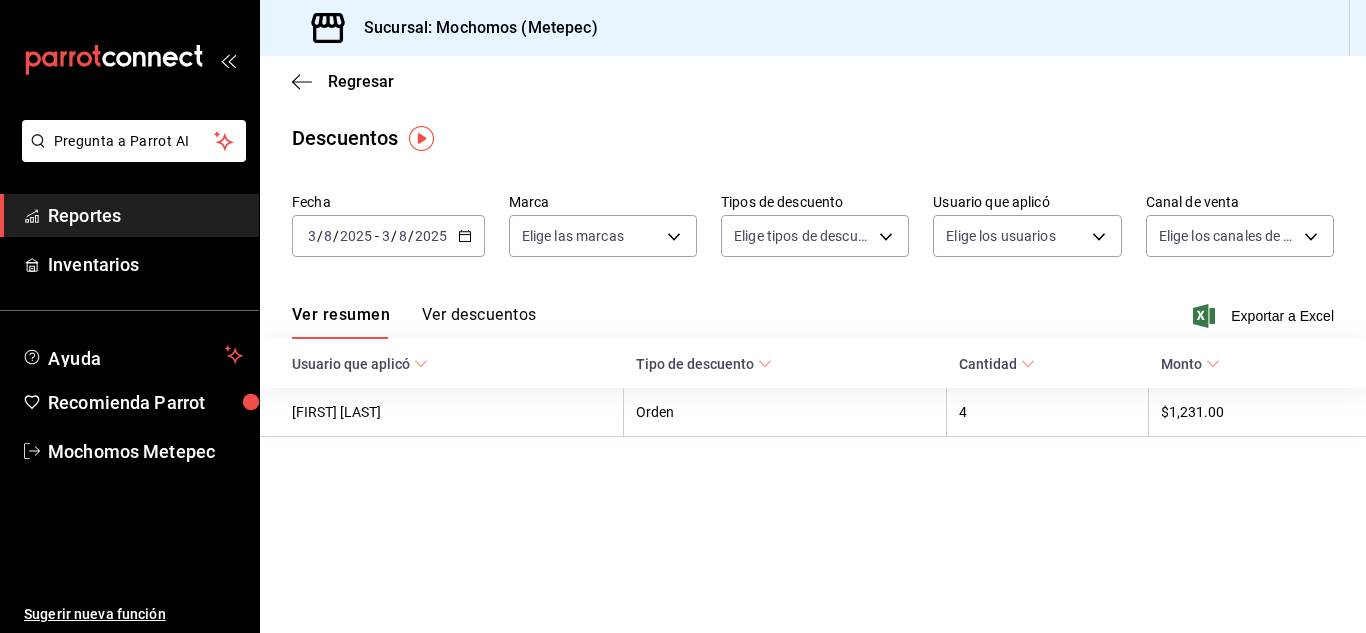 click on "2025-08-03 3 / 8 / 2025 - 2025-08-03 3 / 8 / 2025" at bounding box center [388, 236] 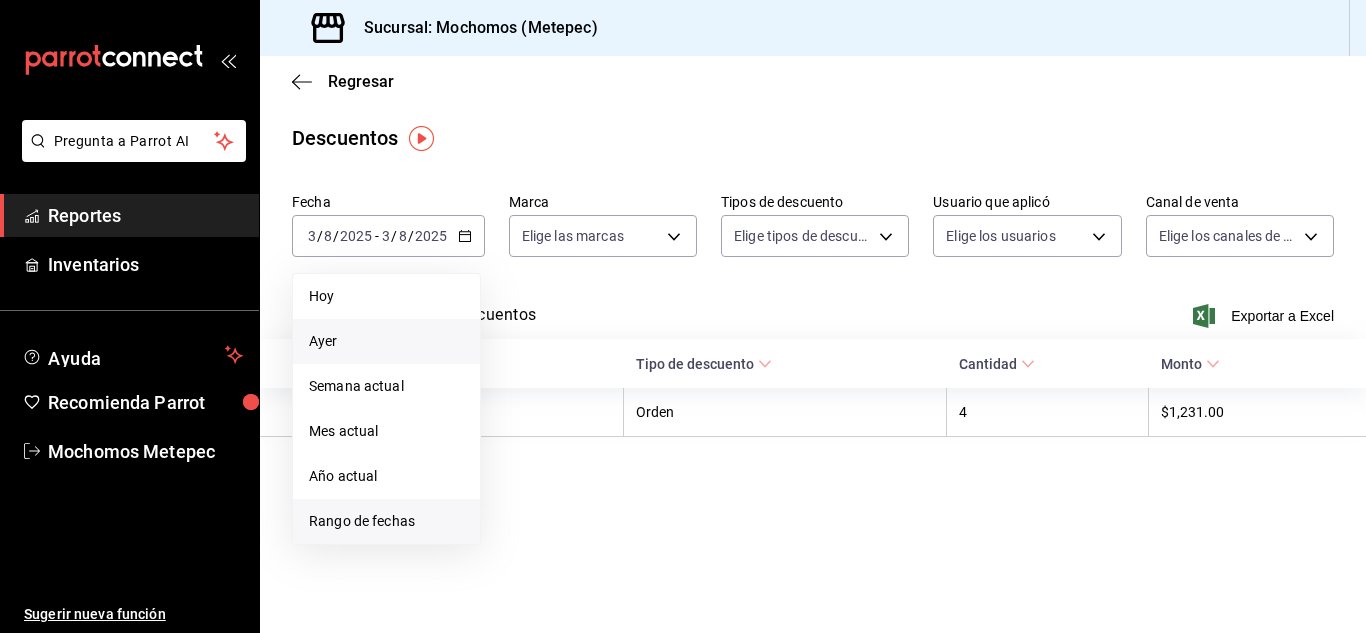 click on "Rango de fechas" at bounding box center (386, 521) 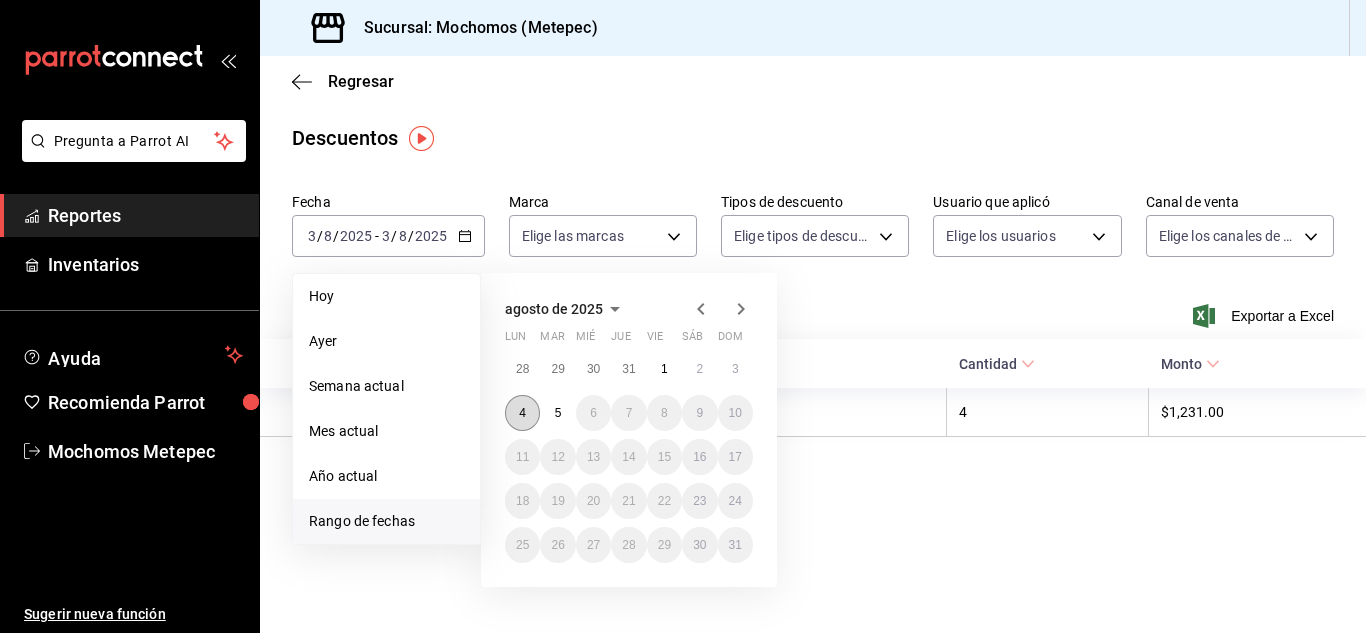 click on "4" at bounding box center (522, 413) 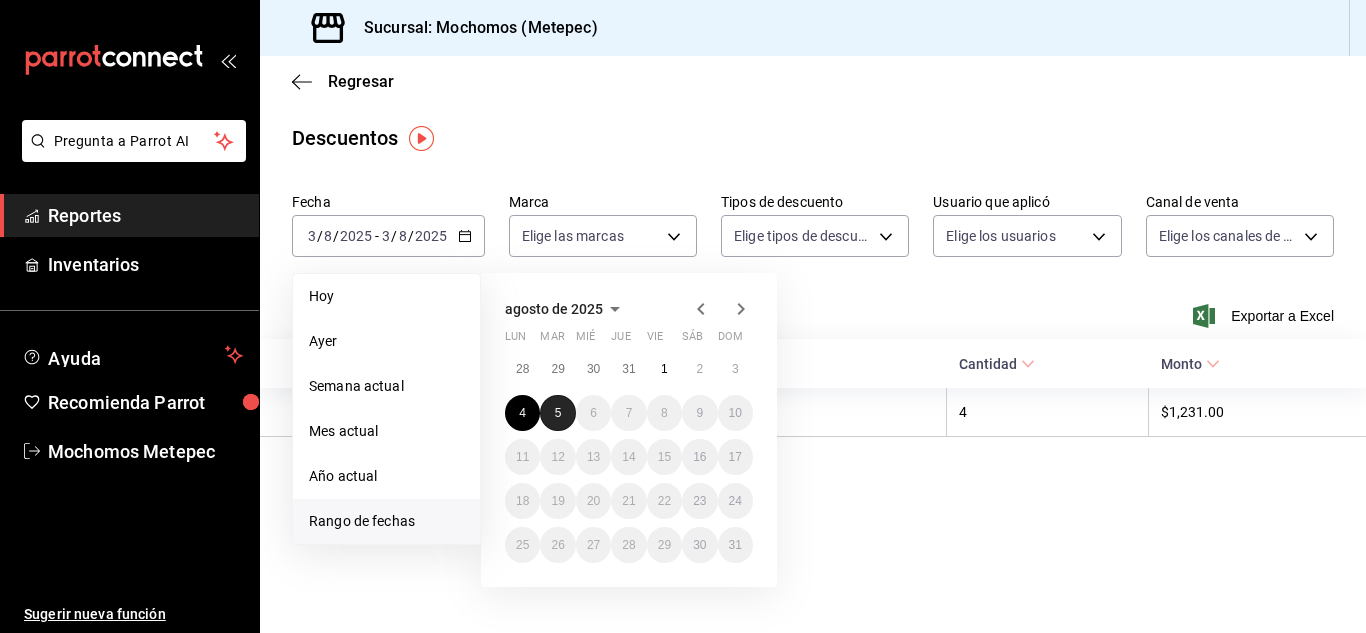 click on "5" at bounding box center [557, 413] 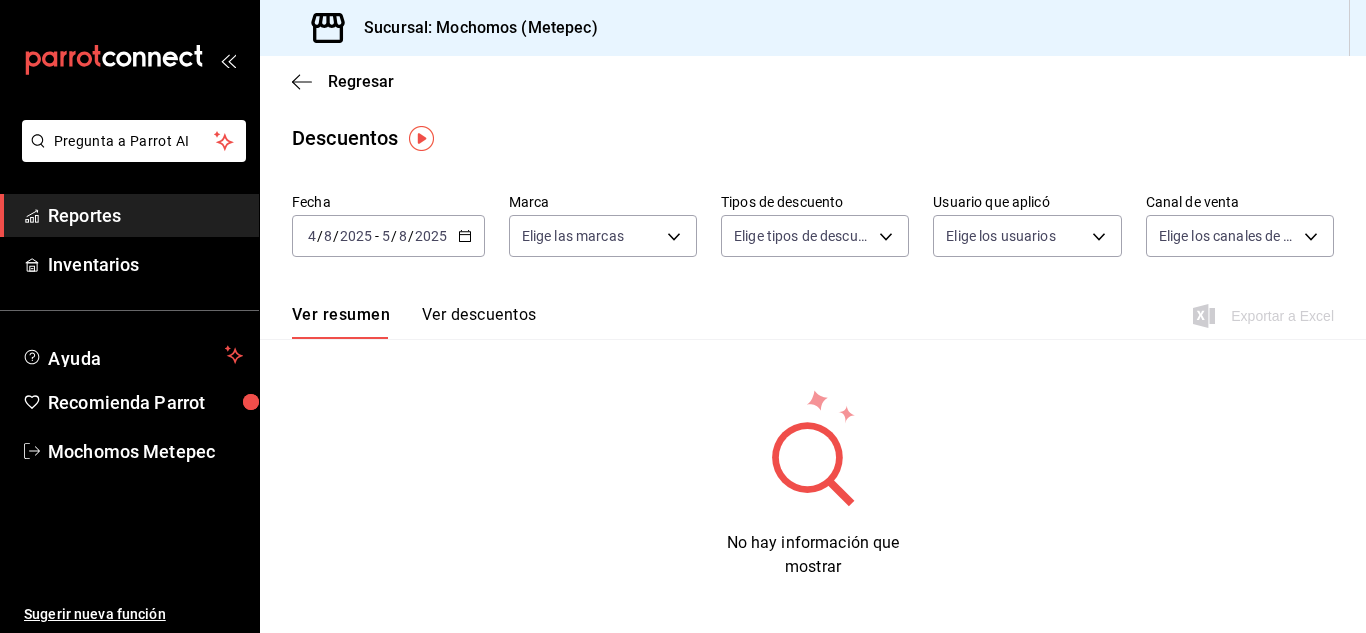 click on "Reportes" at bounding box center (145, 215) 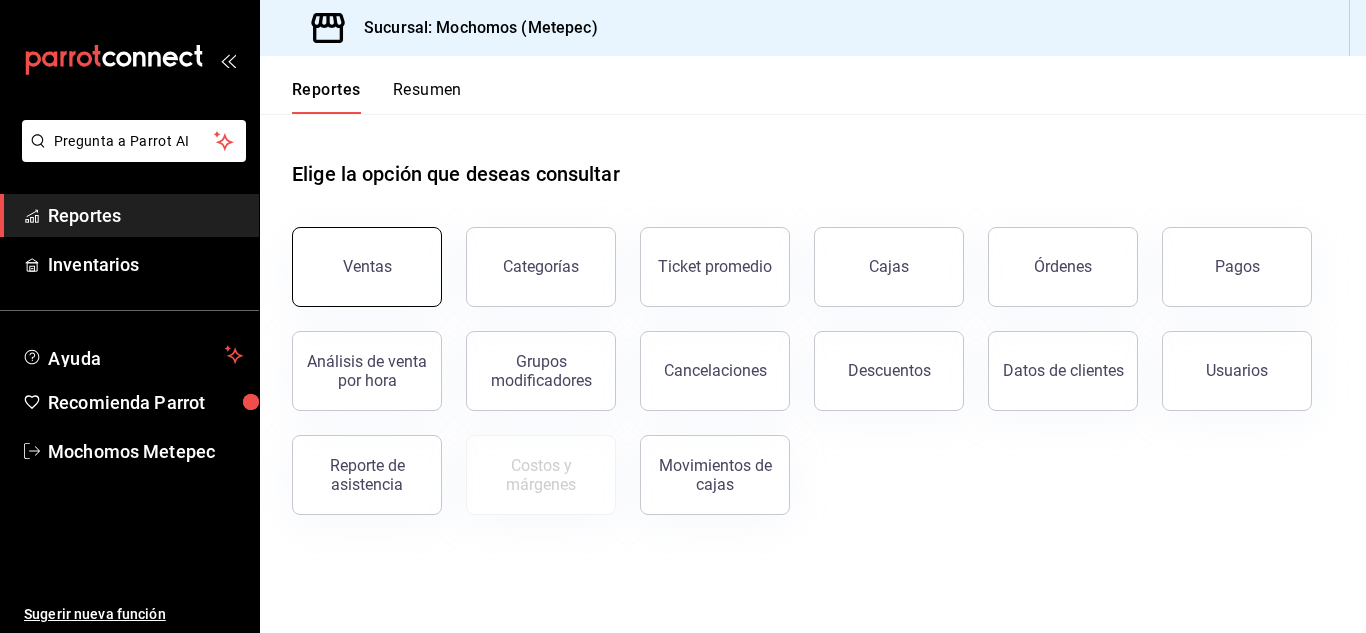 click on "Ventas" at bounding box center (367, 267) 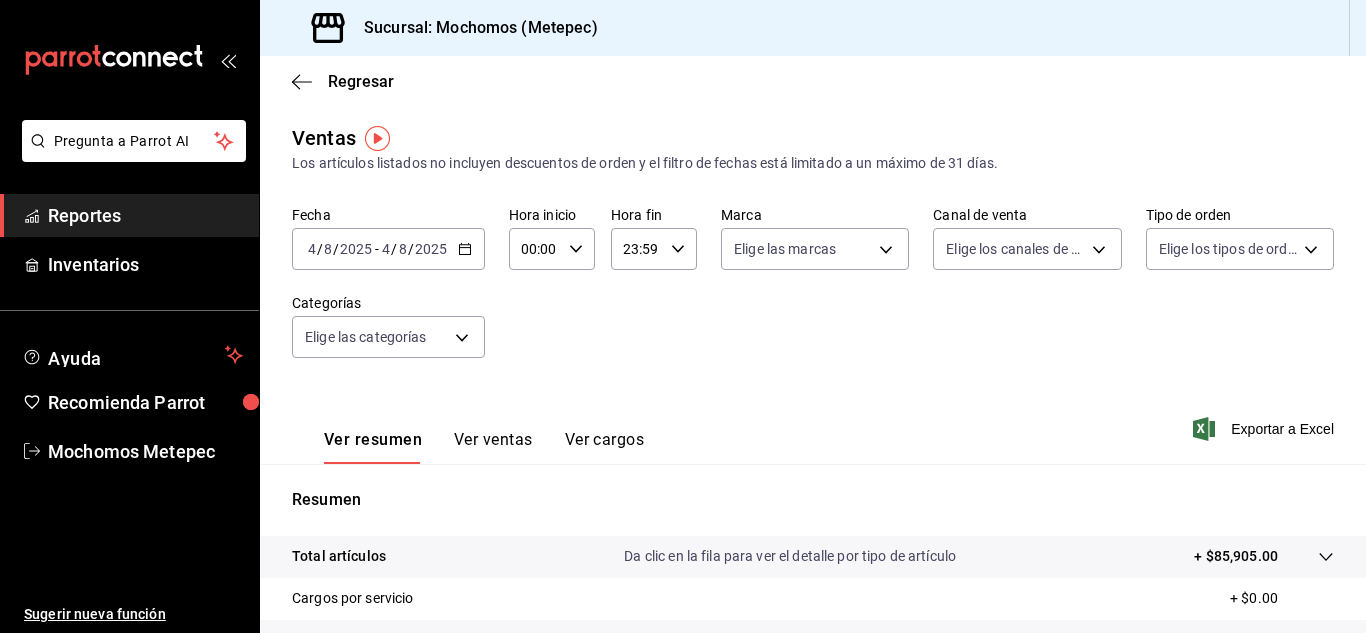 click on "Reportes" at bounding box center [145, 215] 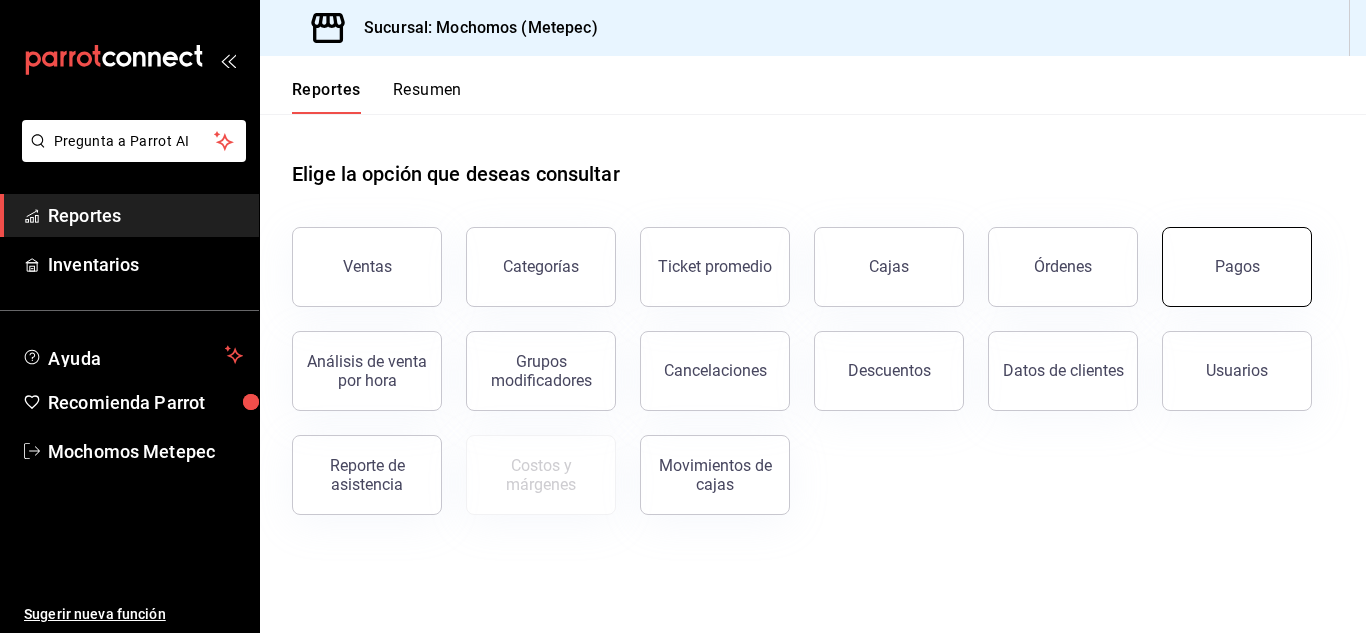 click on "Pagos" at bounding box center [1237, 267] 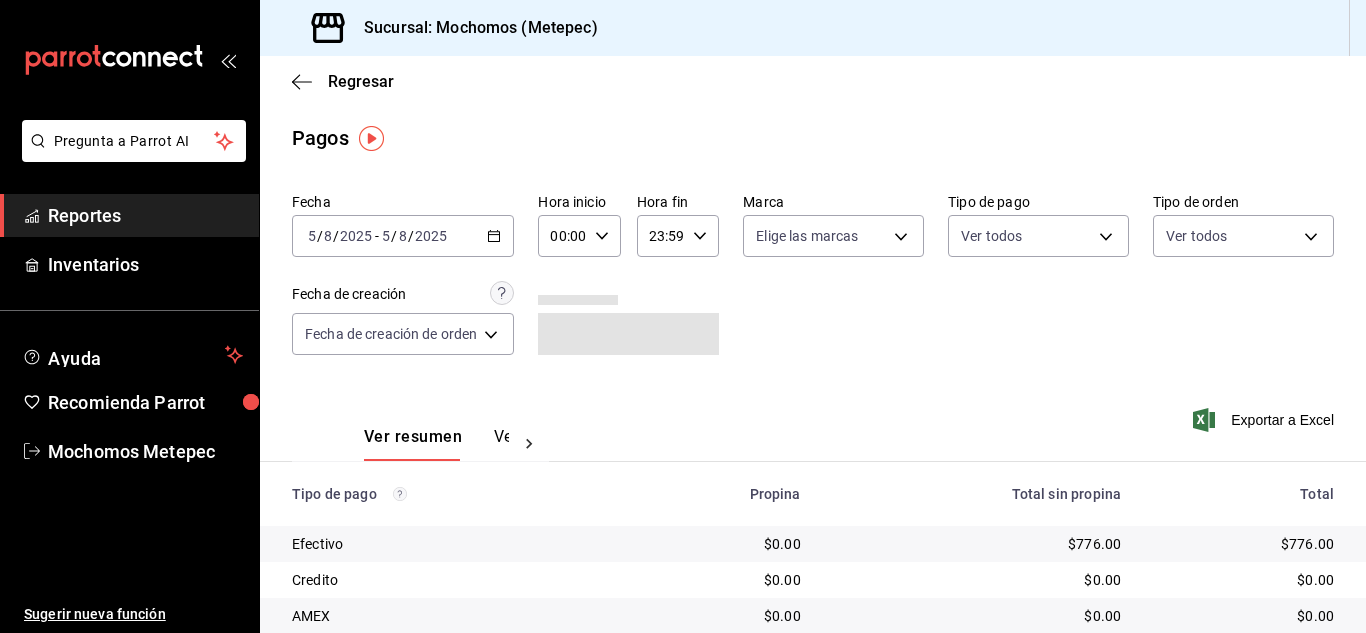 click on "2025-08-05 5 / 8 / 2025 - 2025-08-05 5 / 8 / 2025" at bounding box center [403, 236] 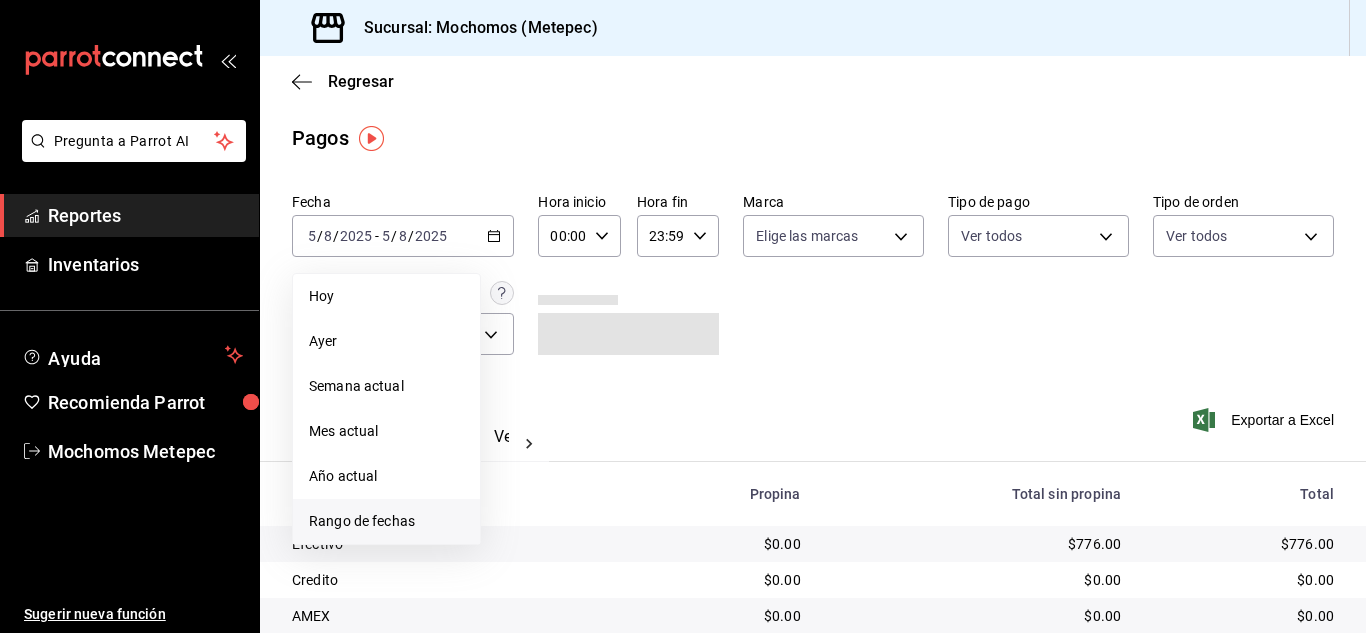 click on "Rango de fechas" at bounding box center [386, 521] 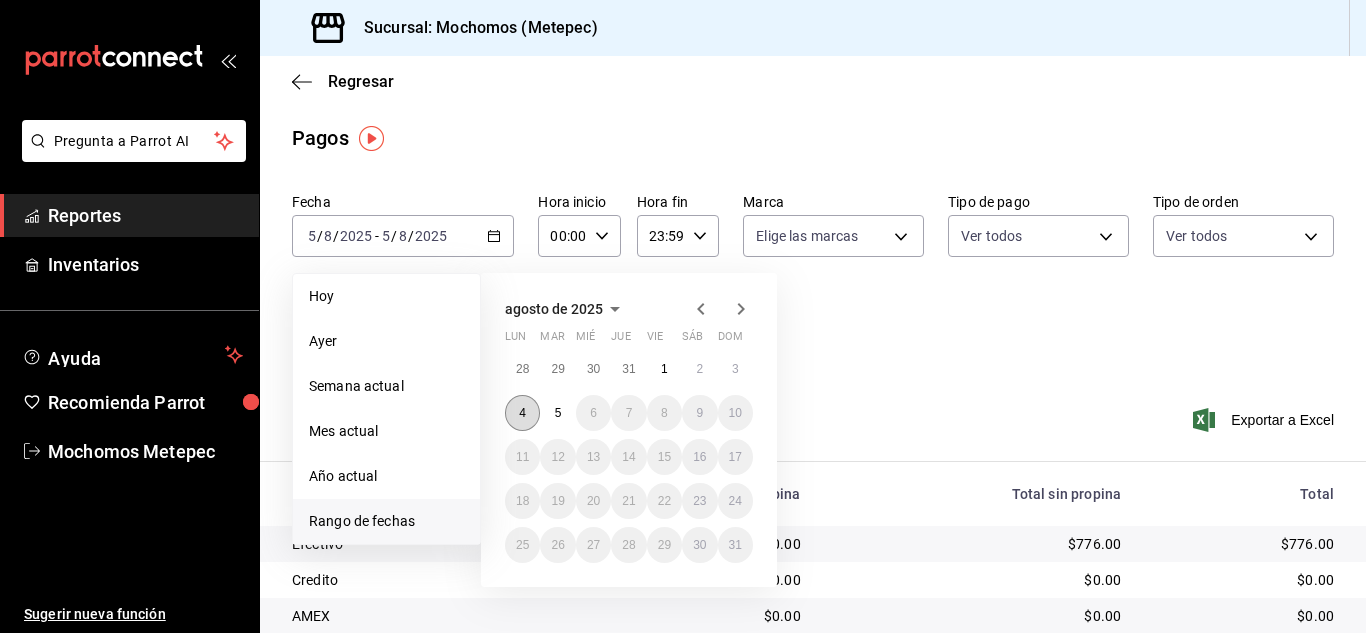 click on "4" at bounding box center (522, 413) 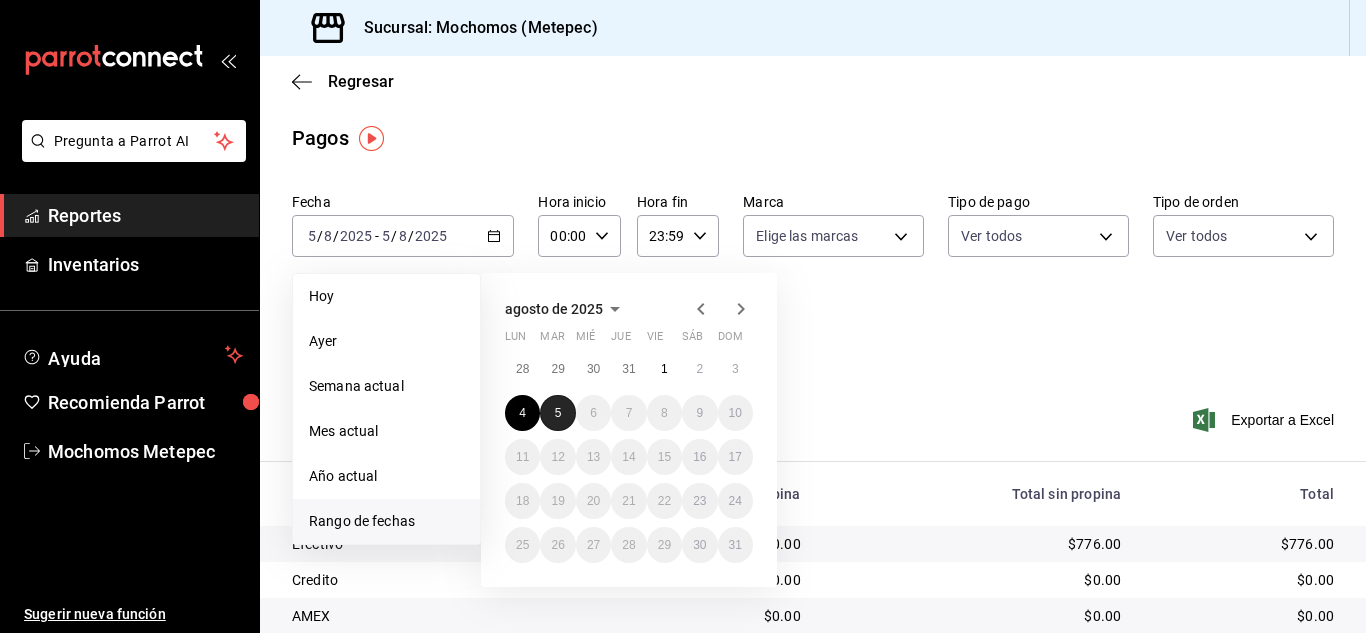 click on "5" at bounding box center [557, 413] 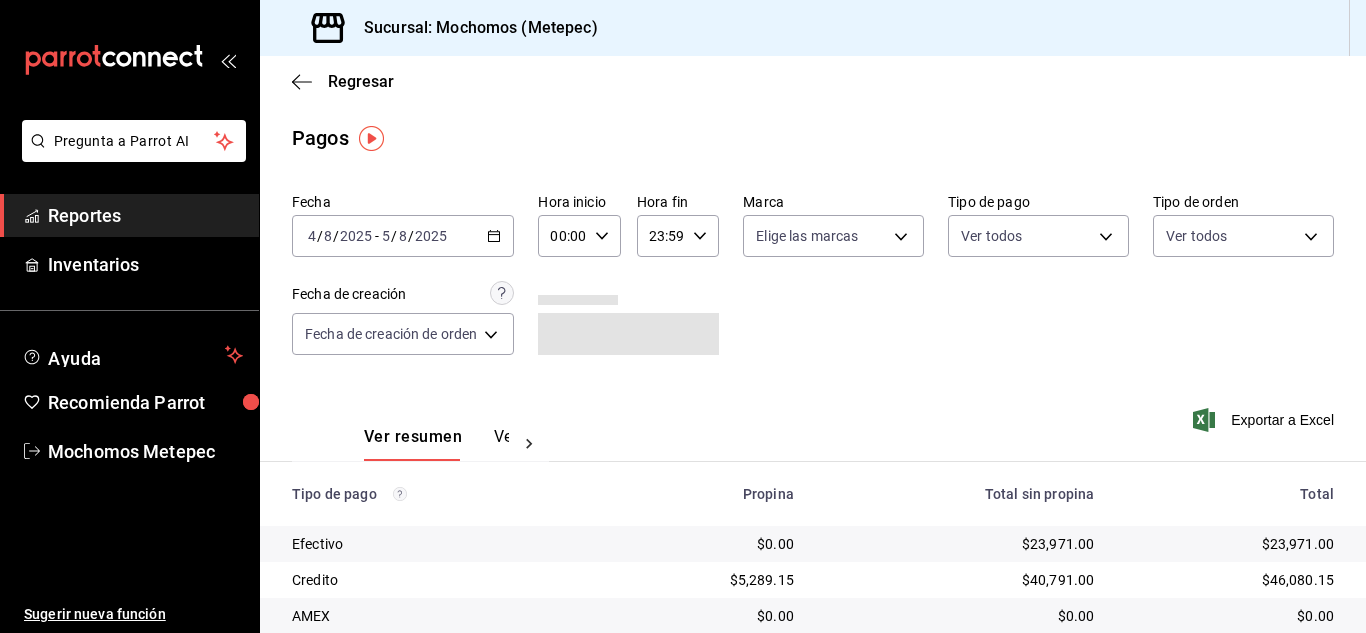 click 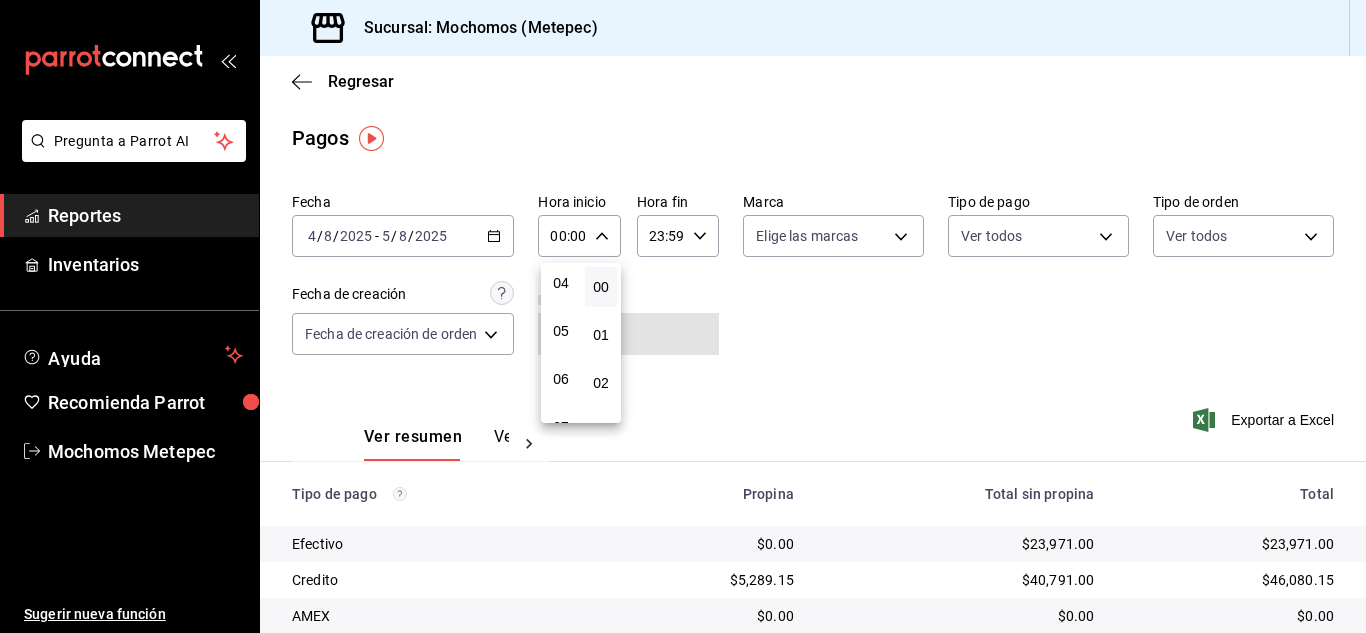 scroll, scrollTop: 195, scrollLeft: 0, axis: vertical 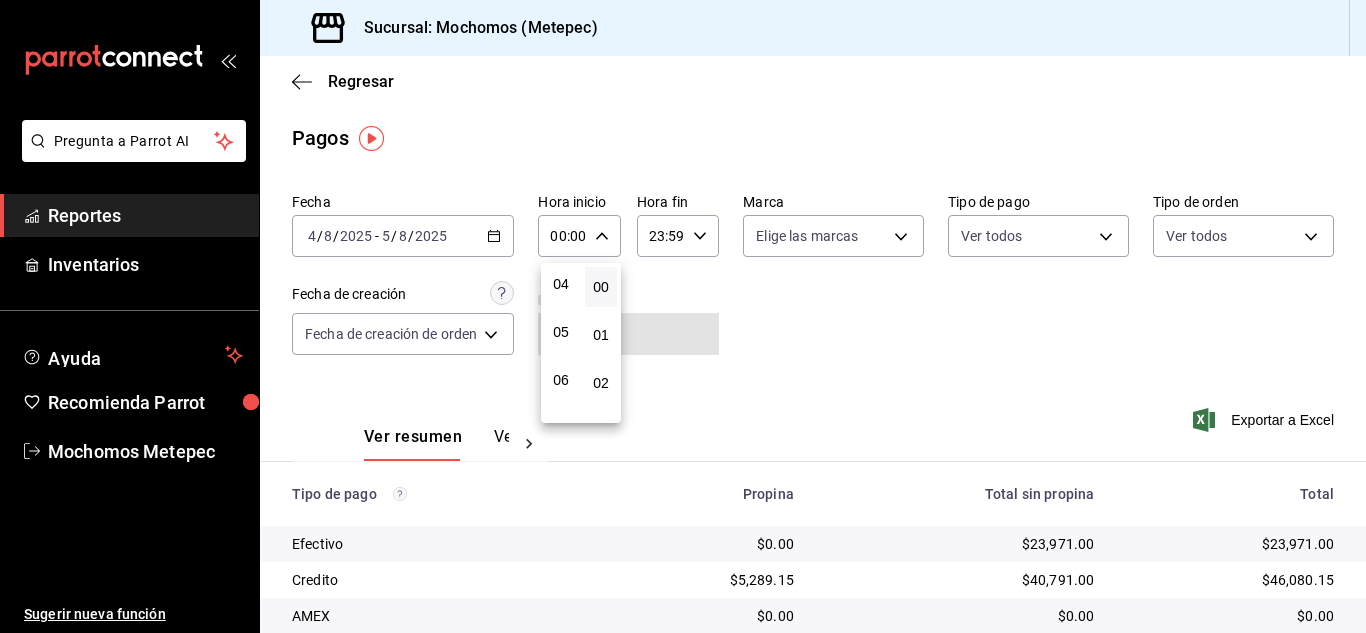click on "05" at bounding box center [561, 332] 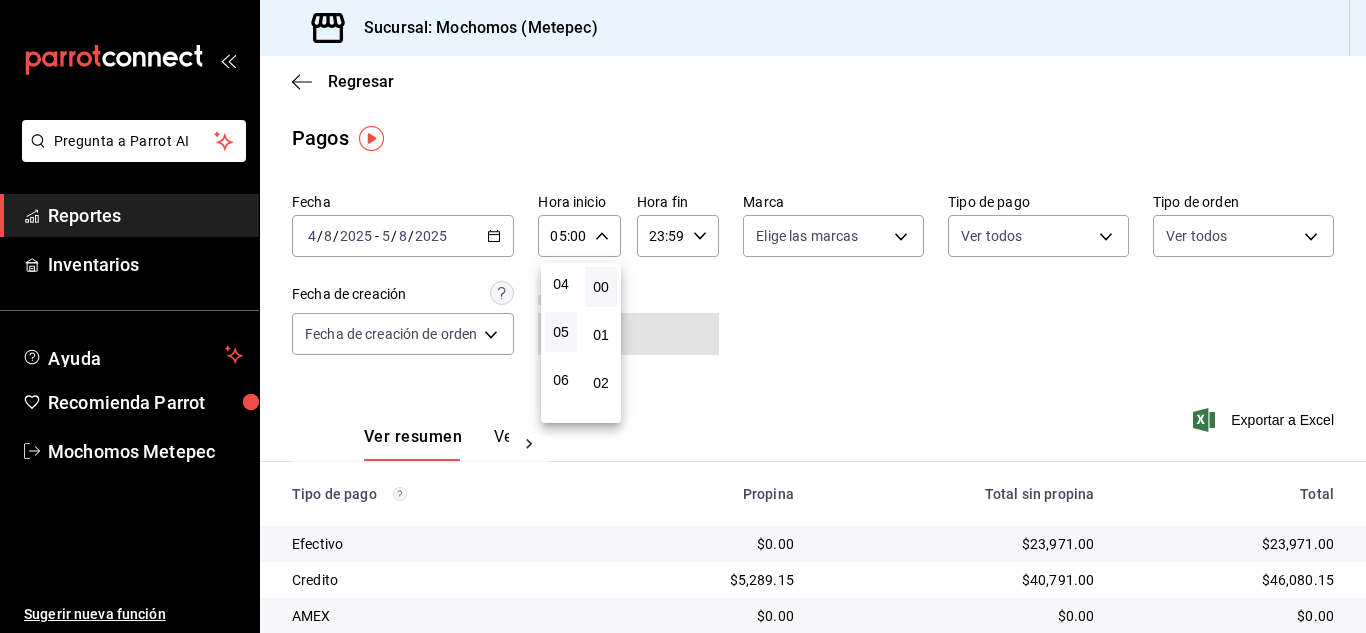 click at bounding box center (683, 316) 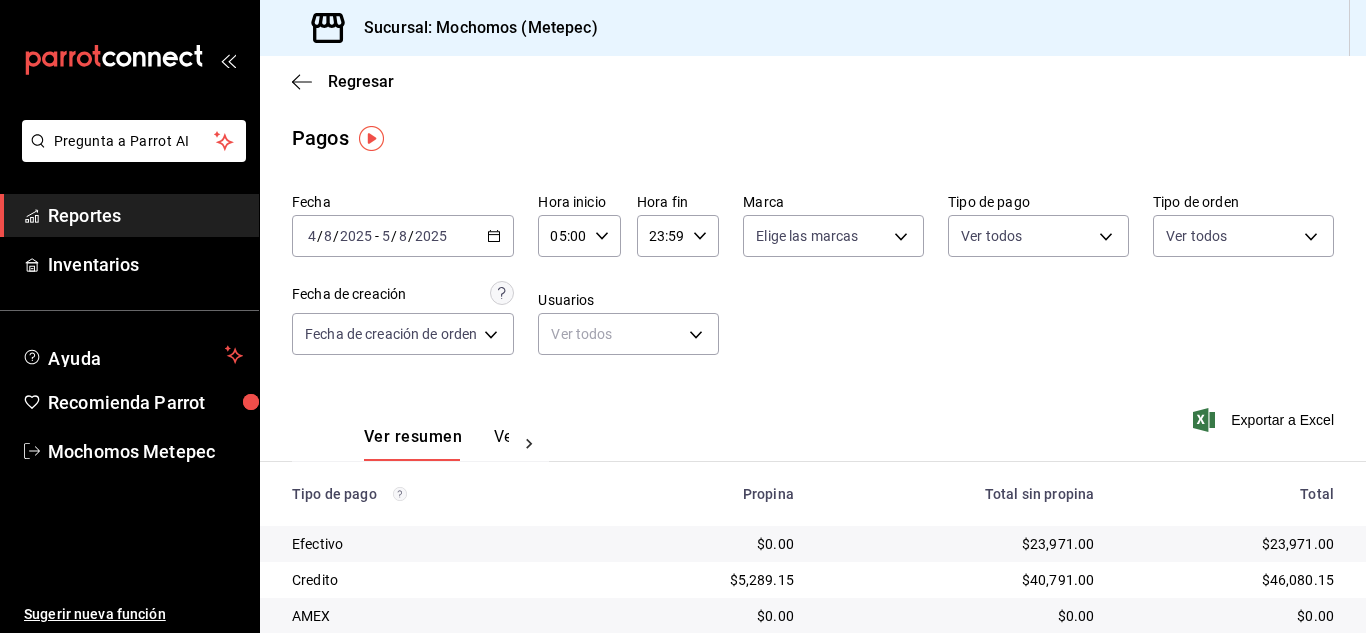click on "23:59 Hora fin" at bounding box center [678, 236] 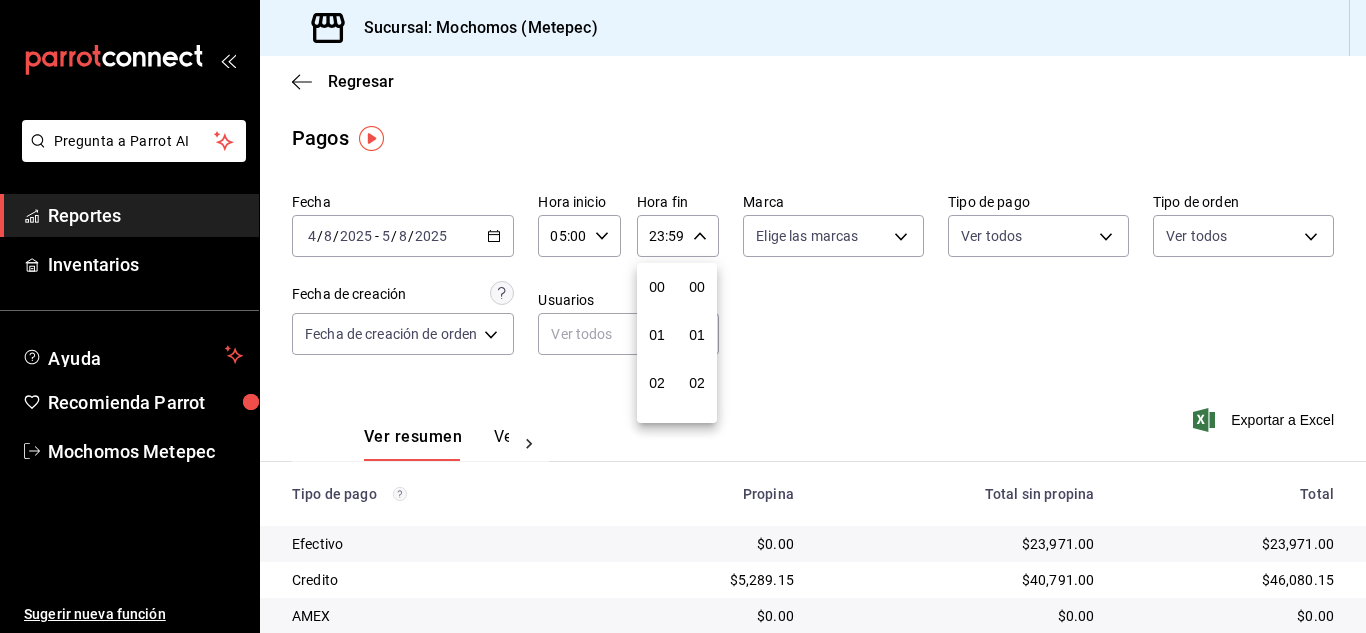 scroll, scrollTop: 992, scrollLeft: 0, axis: vertical 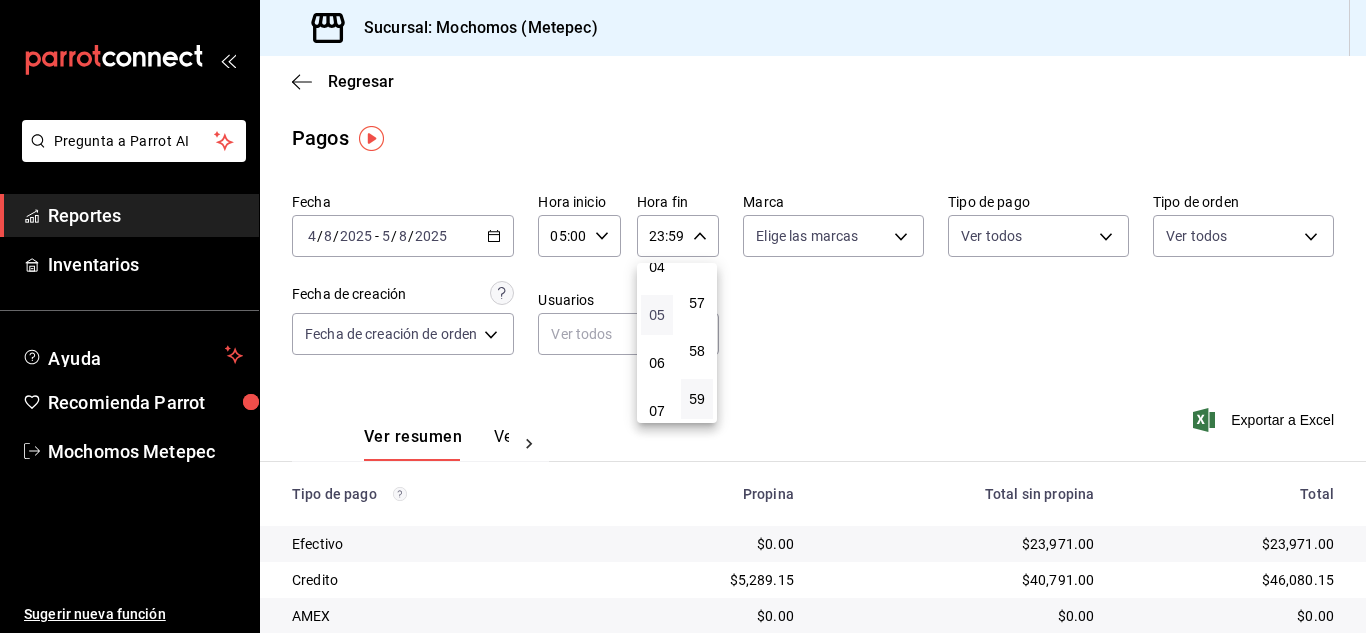 click on "05" at bounding box center (657, 315) 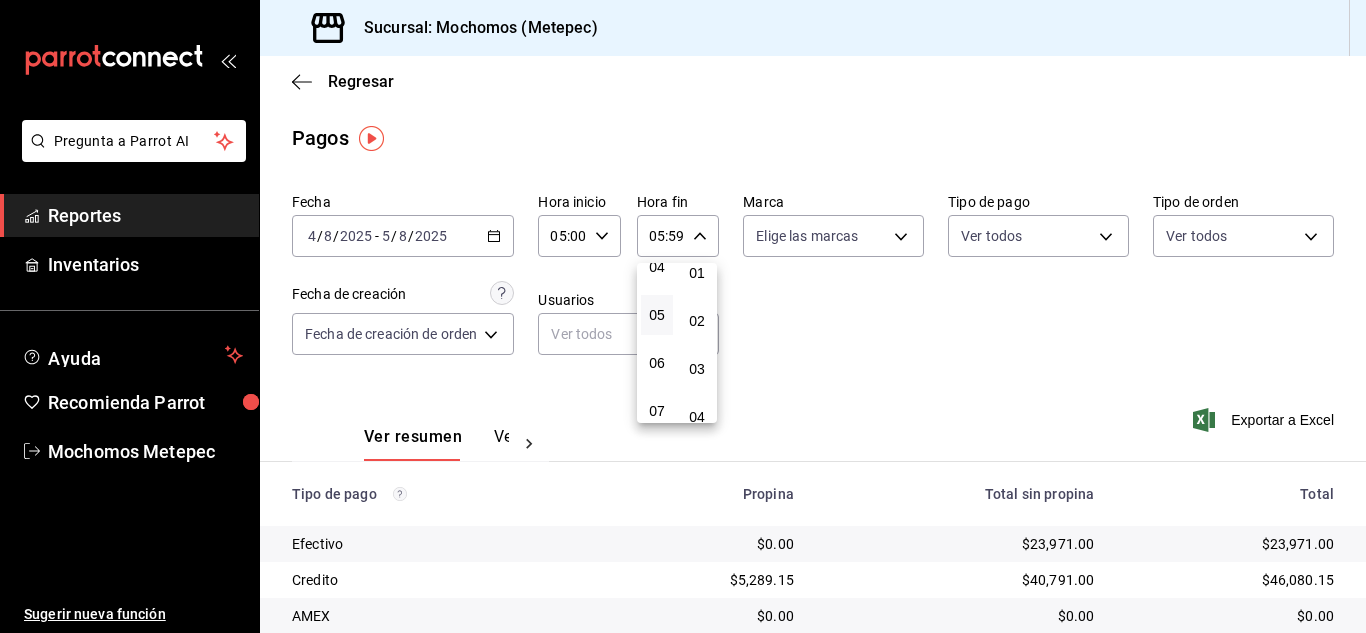 scroll, scrollTop: 0, scrollLeft: 0, axis: both 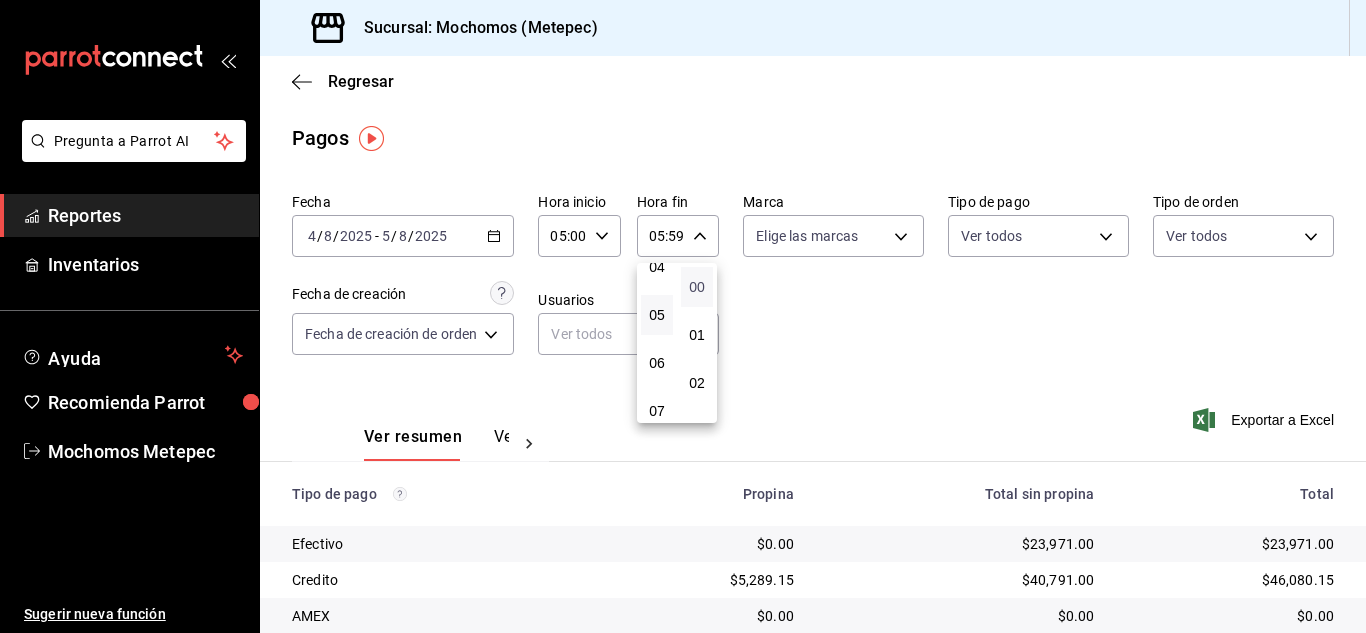 click on "00" at bounding box center [697, 287] 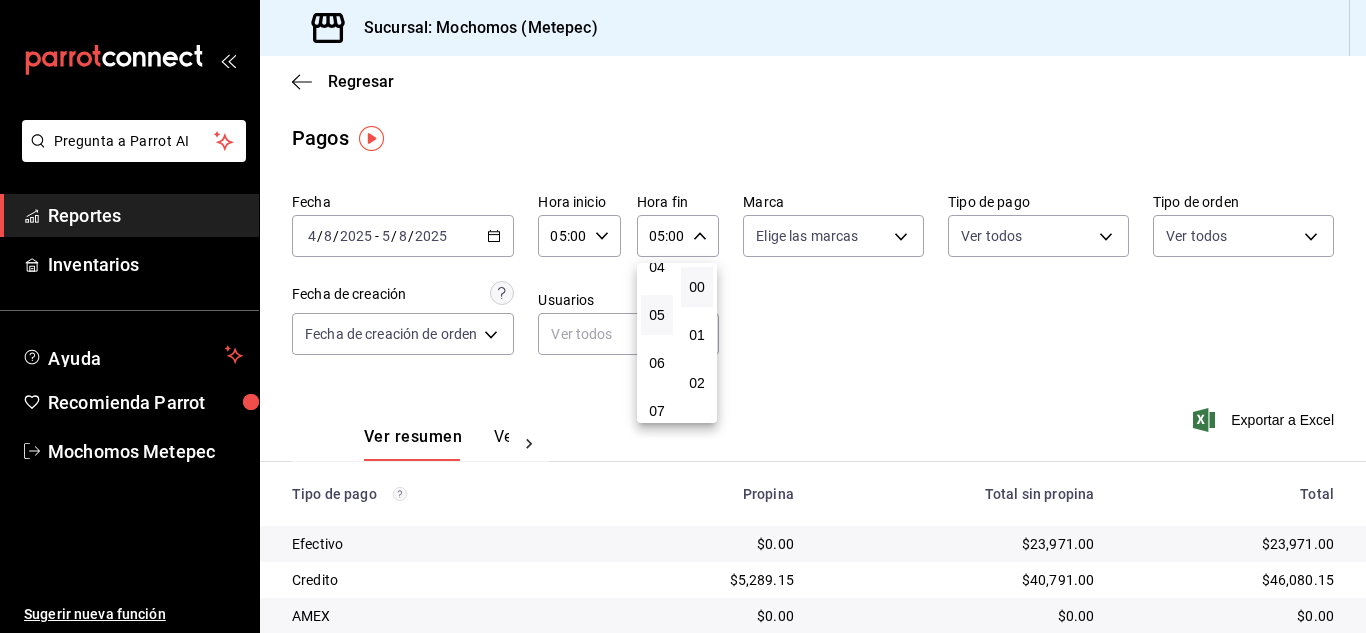 click at bounding box center [683, 316] 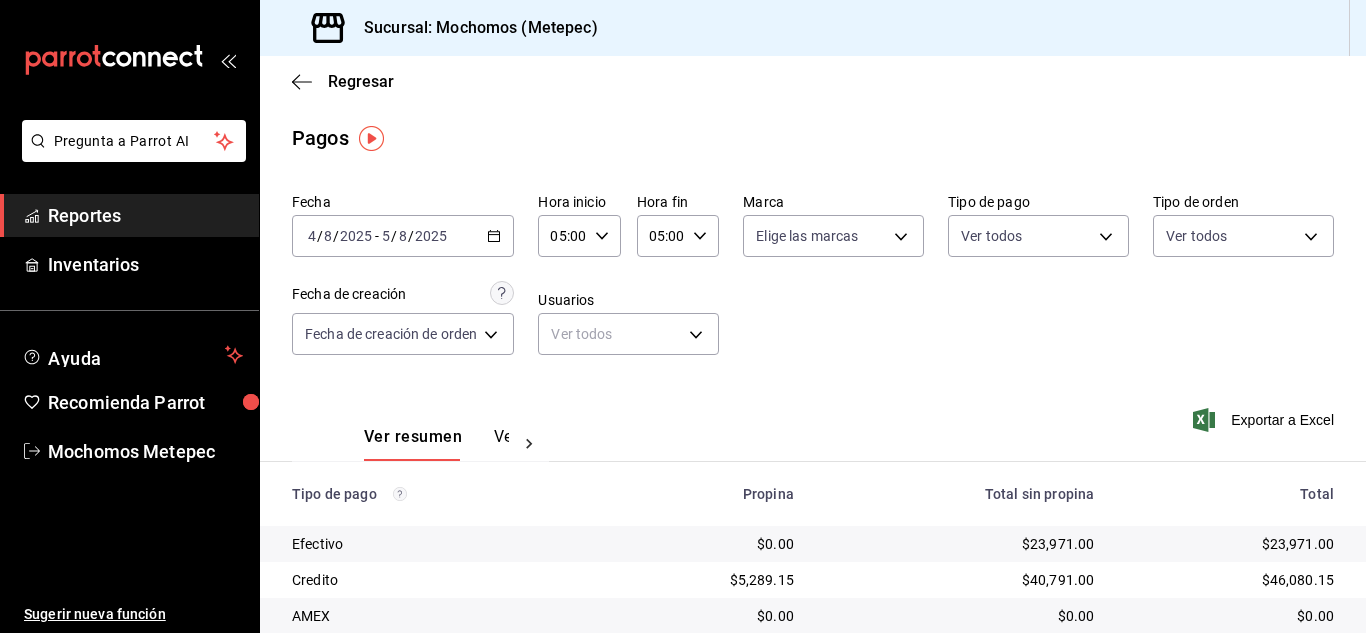 click on "Pregunta a Parrot AI Reportes   Inventarios   Ayuda Recomienda Parrot   Mochomos Metepec   Sugerir nueva función   Sucursal: Mochomos ([CITY]) Regresar Pagos Fecha [DATE] [DATE] - [DATE] [DATE] Hora inicio [TIME] Hora inicio Hora fin [TIME] Hora fin Marca Elige las marcas Tipo de pago Ver todos Tipo de orden Ver todos Fecha de creación   Fecha de creación de orden ORDER Usuarios Ver todos null Ver resumen Ver pagos Exportar a Excel Tipo de pago   Propina Total sin propina Total Efectivo $0.00 $23,971.00 $23,971.00 Credito $5,289.15 $40,791.00 $46,080.15 AMEX $0.00 $0.00 $0.00 Transferencia $0.00 $0.00 $0.00 CxC Empleados $0.00 $0.00 $0.00 CxC Clientes $0.00 $0.00 $0.00 Debito $2,460.80 $21,919.00 $24,379.80 USD $0.00 $0.00 $0.00 Rappi $0.00 $0.00 $0.00 Total $7,749.95 $86,681.00 $94,430.95 Pregunta a Parrot AI Reportes   Inventarios   Ayuda Recomienda Parrot   Mochomos Metepec   Sugerir nueva función   GANA 1 MES GRATIS EN TU SUSCRIPCIÓN AQUÍ Ver video tutorial Ir a video 00 01 02 03" at bounding box center (683, 316) 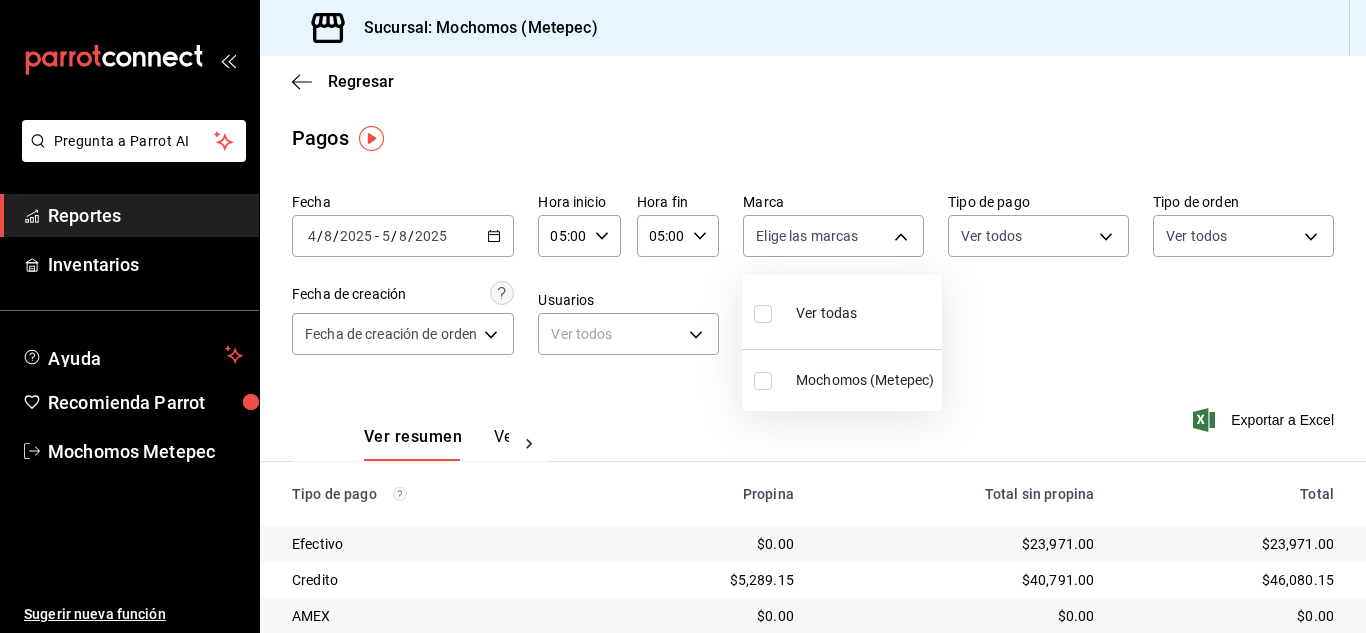 click at bounding box center [763, 314] 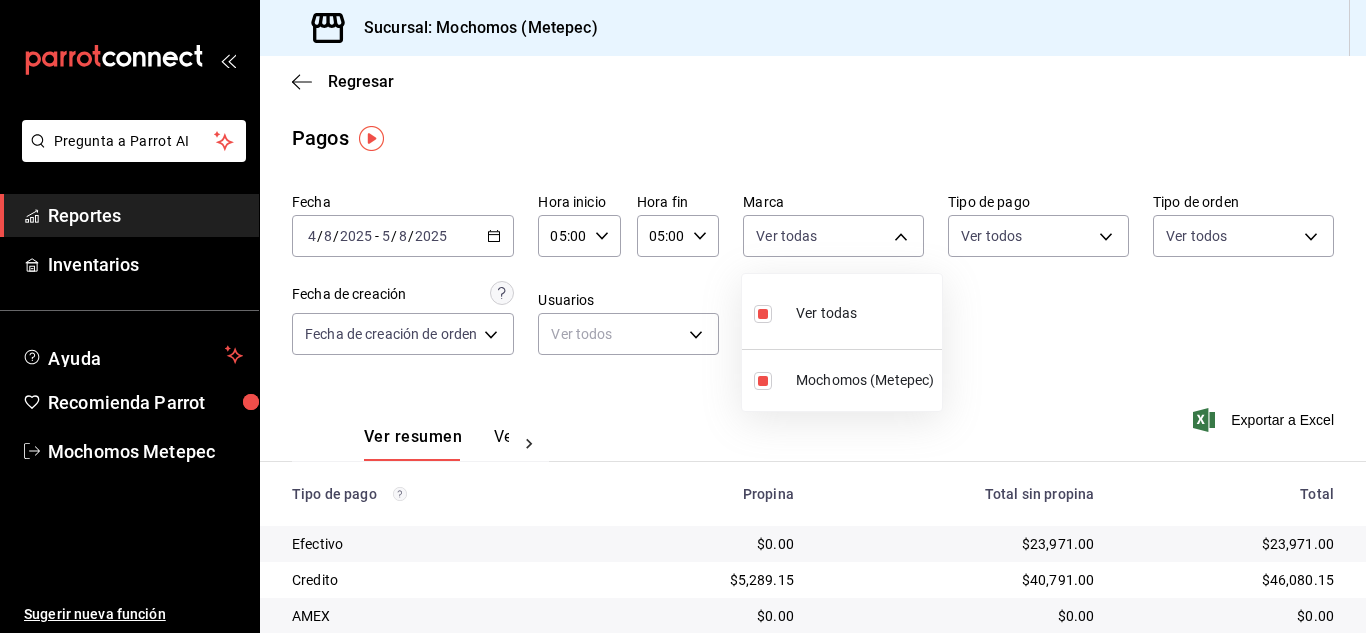 click at bounding box center [683, 316] 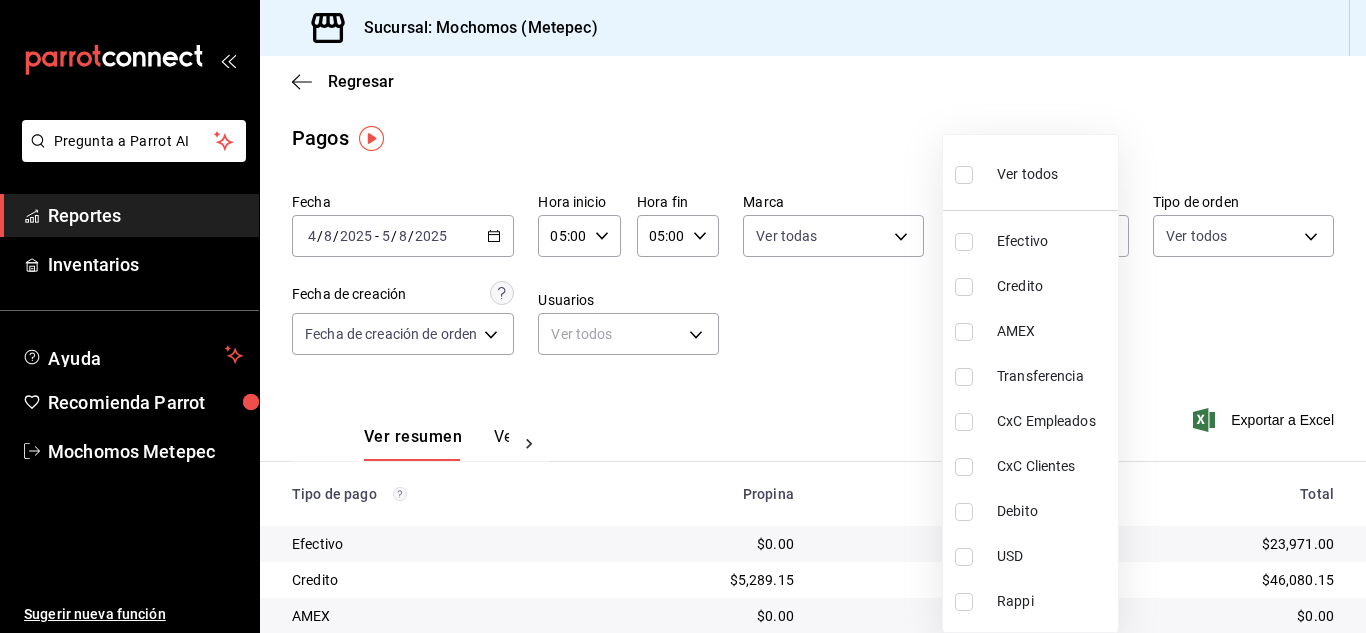 click on "Pregunta a Parrot AI Reportes   Inventarios   Ayuda Recomienda Parrot   Mochomos Metepec   Sugerir nueva función   Sucursal: Mochomos ([CITY]) Regresar Pagos Fecha [DATE] [DATE] - [DATE] [DATE] Hora inicio [TIME] Hora inicio Hora fin [TIME] Hora fin Marca Ver todas 2365f74e-aa6b-4392-bdf2-72765591bddf Tipo de pago Ver todos Tipo de orden Ver todos Fecha de creación   Fecha de creación de orden ORDER Usuarios Ver todos null Ver resumen Ver pagos Exportar a Excel Tipo de pago   Propina Total sin propina Total Efectivo $0.00 $23,971.00 $23,971.00 Credito $5,289.15 $40,791.00 $46,080.15 AMEX $0.00 $0.00 $0.00 Transferencia $0.00 $0.00 $0.00 CxC Empleados $0.00 $0.00 $0.00 CxC Clientes $0.00 $0.00 $0.00 Debito $2,460.80 $21,919.00 $24,379.80 USD $0.00 $0.00 $0.00 Rappi $0.00 $0.00 $0.00 Total $7,749.95 $86,681.00 $94,430.95 Pregunta a Parrot AI Reportes   Inventarios   Ayuda Recomienda Parrot   Mochomos Metepec   Sugerir nueva función   GANA 1 MES GRATIS EN TU SUSCRIPCIÓN AQUÍ Ir a video" at bounding box center [683, 316] 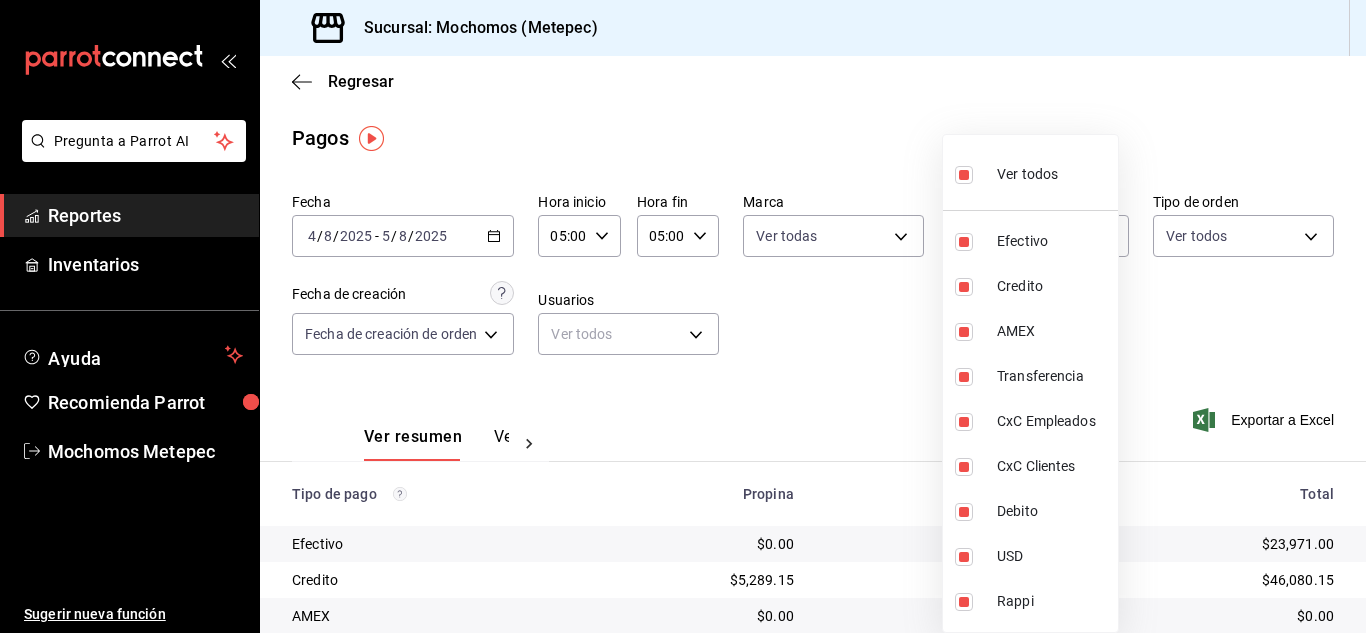 click at bounding box center (683, 316) 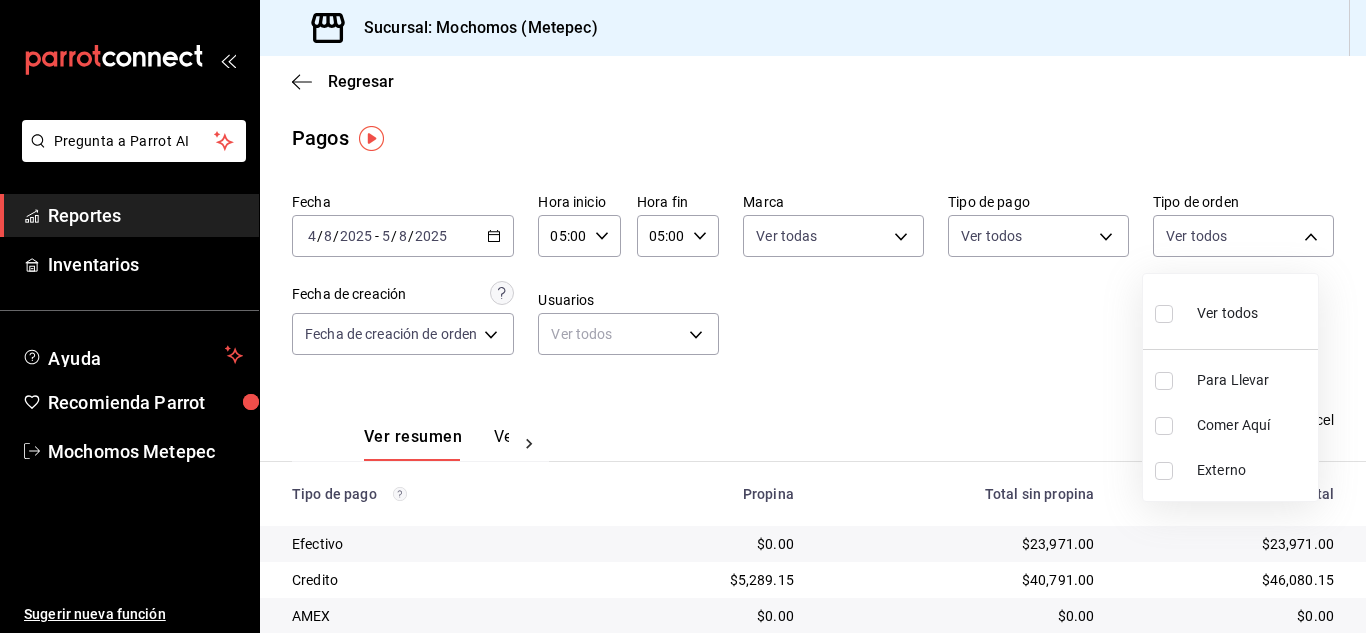 click on "Pregunta a Parrot AI Reportes   Inventarios   Ayuda Recomienda Parrot   Mochomos Metepec   Sugerir nueva función   Sucursal: Mochomos ([CITY]) Regresar Pagos Fecha [DATE] [DATE] - [DATE] [DATE] Hora inicio [TIME] Hora inicio Hora fin [TIME] Hora fin Marca Ver todas 2365f74e-aa6b-4392-bdf2-72765591bddf Tipo de pago Ver todos 188bd14d-3513-42cc-9f46-285d81389660,34ef211f-a798-45d1-ab41-0af7a85efbb2,c7bcb484-f721-4d92-843f-4181fa2307f3,336f0d2e-01c1-48ea-af99-c0d776d57ba5,c8c6e454-5b1c-4fdd-bc1a-b623b2abd36c,3a2d0379-2f97-43be-971c-3ecb74c73d06,3d68cc00-5fe0-4adb-a93e-2e3170703c22,2b36db65-0482-4684-9e0e-1bb5aa42395a,8b684a74-8dd9-41d3-a186-0ea77105d6df Tipo de orden Ver todos Fecha de creación   Fecha de creación de orden ORDER Usuarios Ver todos null Ver resumen Ver pagos Exportar a Excel Tipo de pago   Propina Total sin propina Total Efectivo $0.00 $23,971.00 $23,971.00 Credito $5,289.15 $40,791.00 $46,080.15 AMEX $0.00 $0.00 $0.00 Transferencia $0.00 $0.00 $0.00 CxC Empleados $0.00" at bounding box center (683, 316) 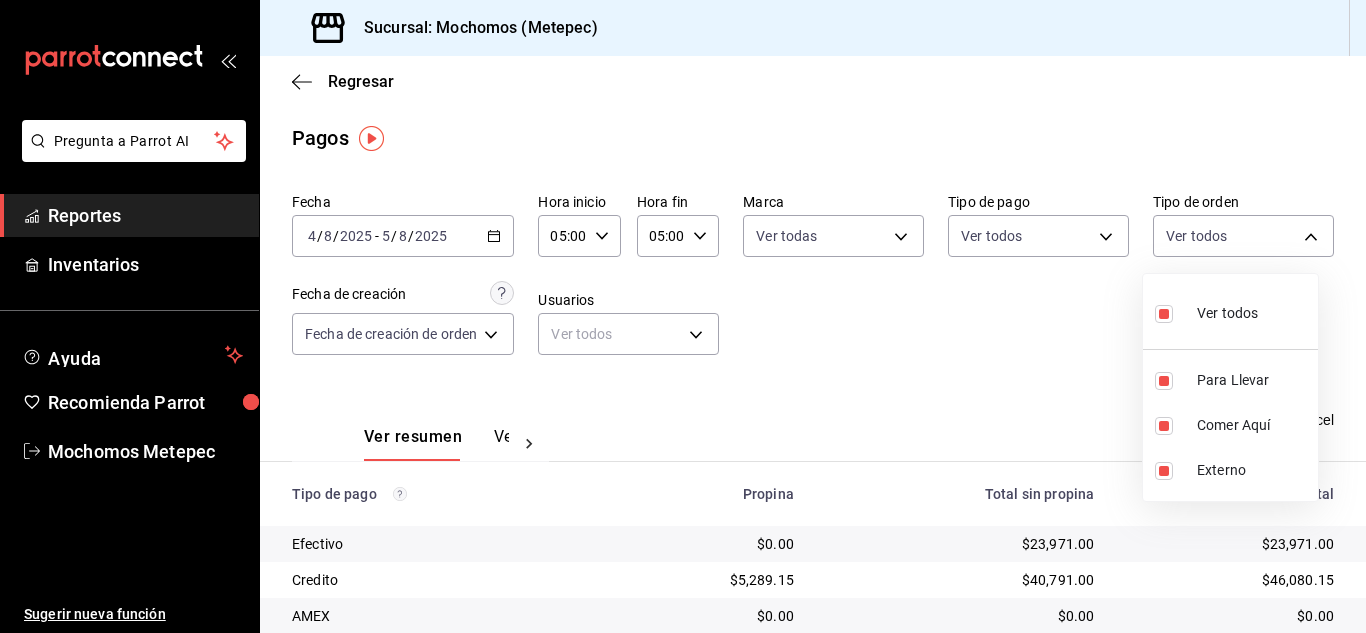 click at bounding box center (683, 316) 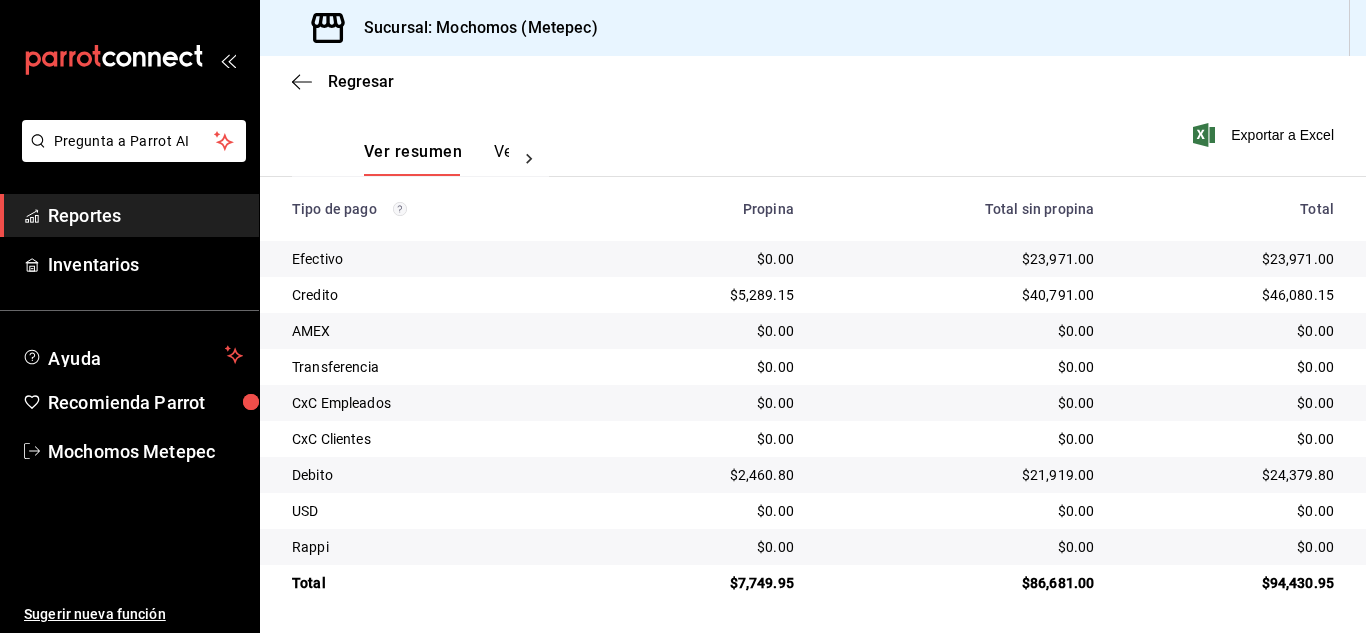 scroll, scrollTop: 283, scrollLeft: 0, axis: vertical 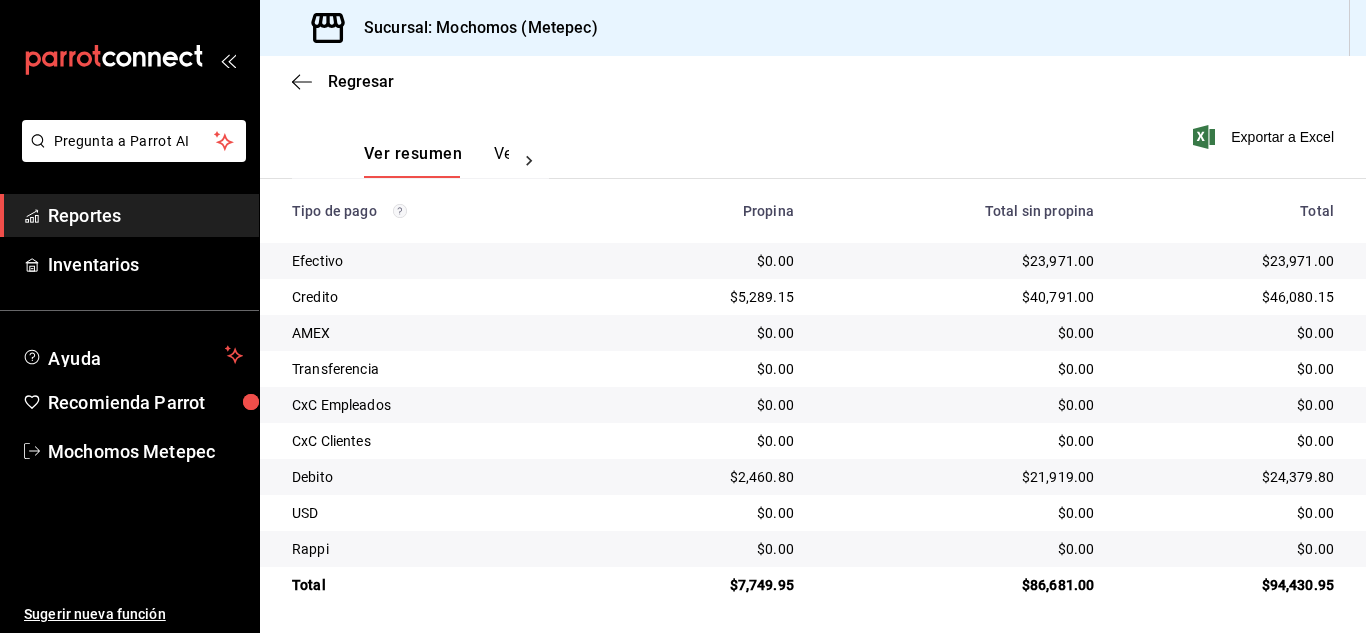 click on "Reportes" at bounding box center [145, 215] 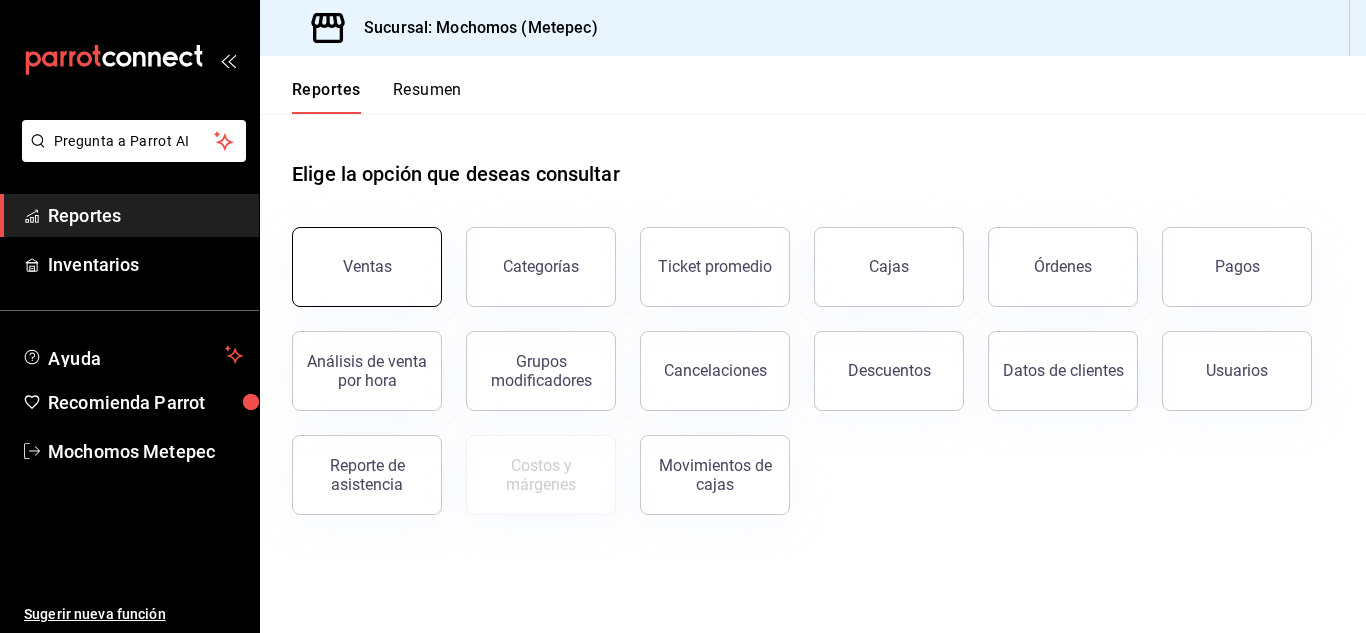 click on "Ventas" at bounding box center [367, 267] 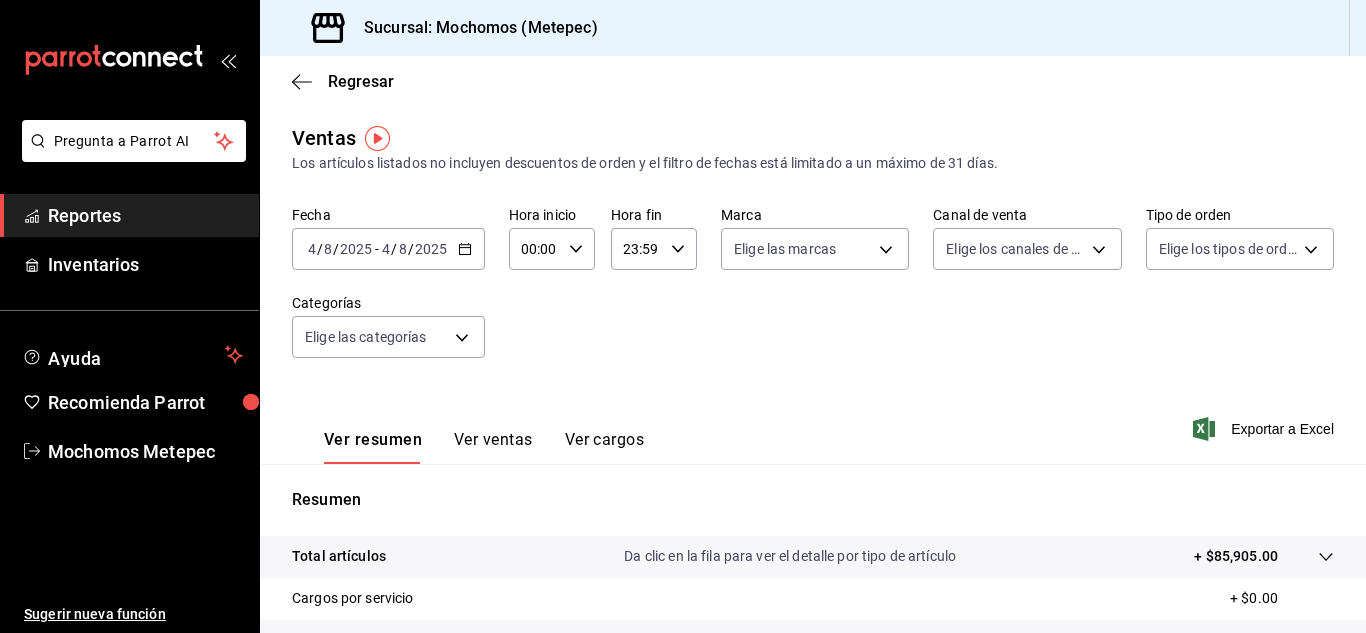 click on "2025-08-04 4 / 8 / 2025 - 2025-08-04 4 / 8 / 2025" at bounding box center (388, 249) 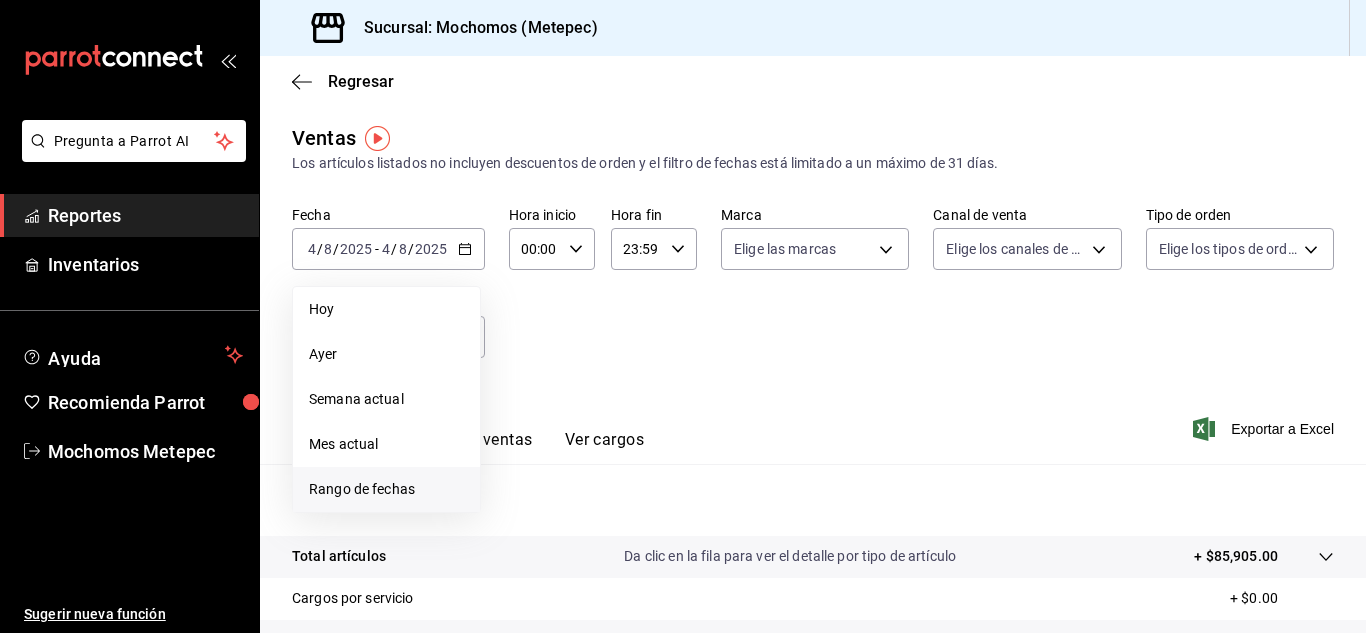 click on "Rango de fechas" at bounding box center (386, 489) 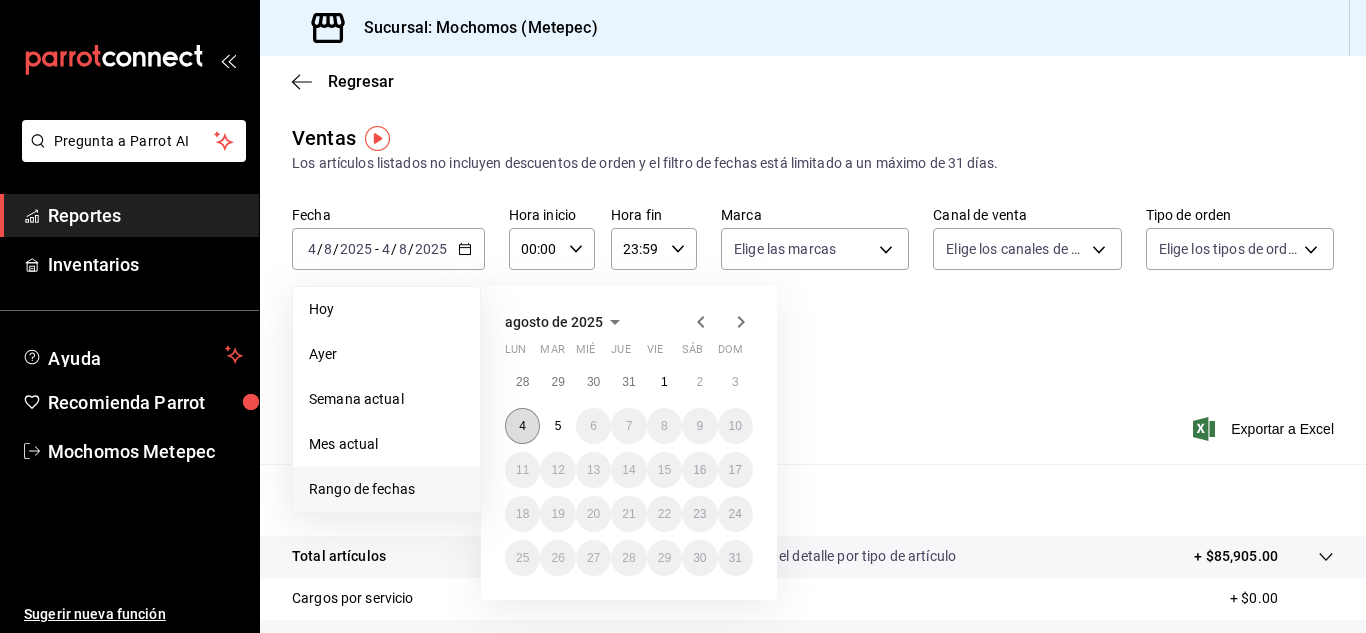 click on "4" at bounding box center (522, 426) 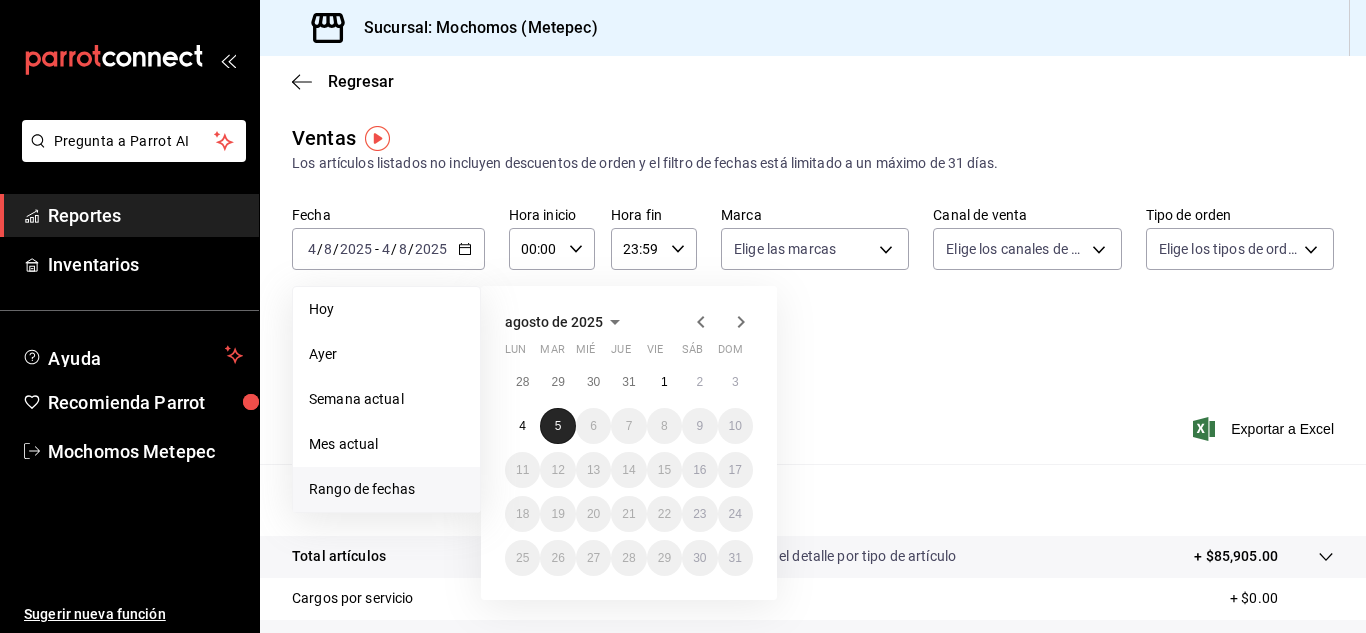 click on "5" at bounding box center (557, 426) 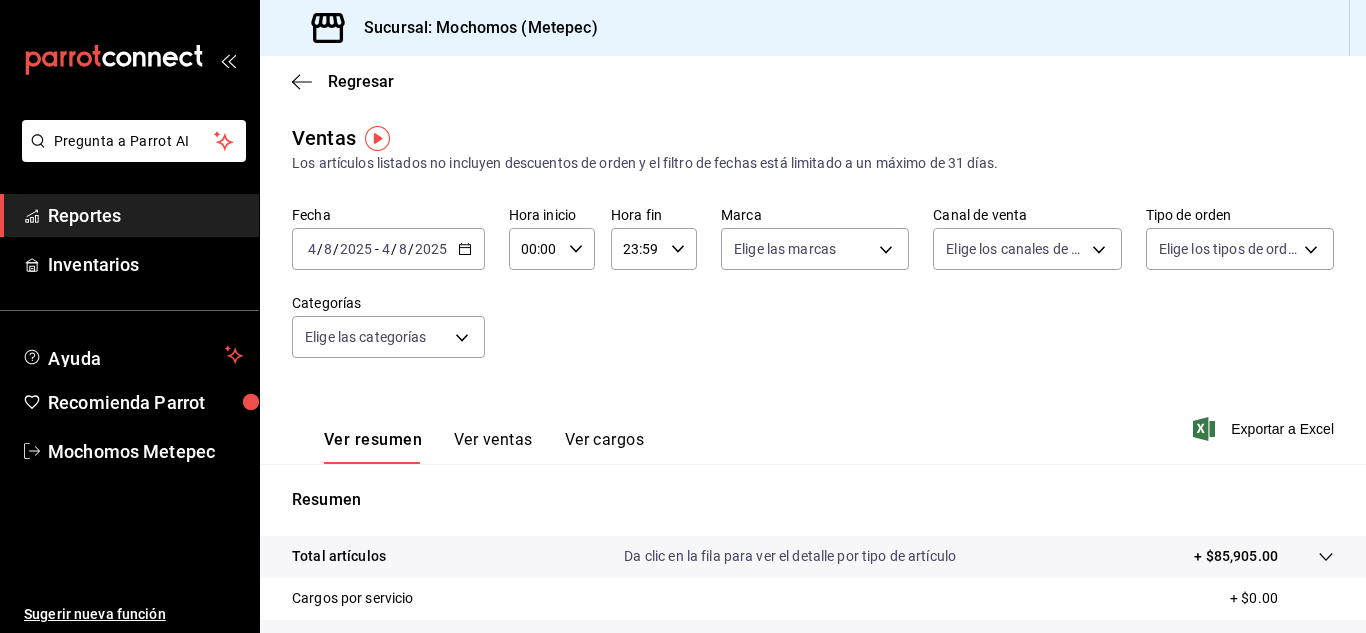 click on "2025-08-04 4 / 8 / 2025 - 2025-08-04 4 / 8 / 2025" at bounding box center [388, 249] 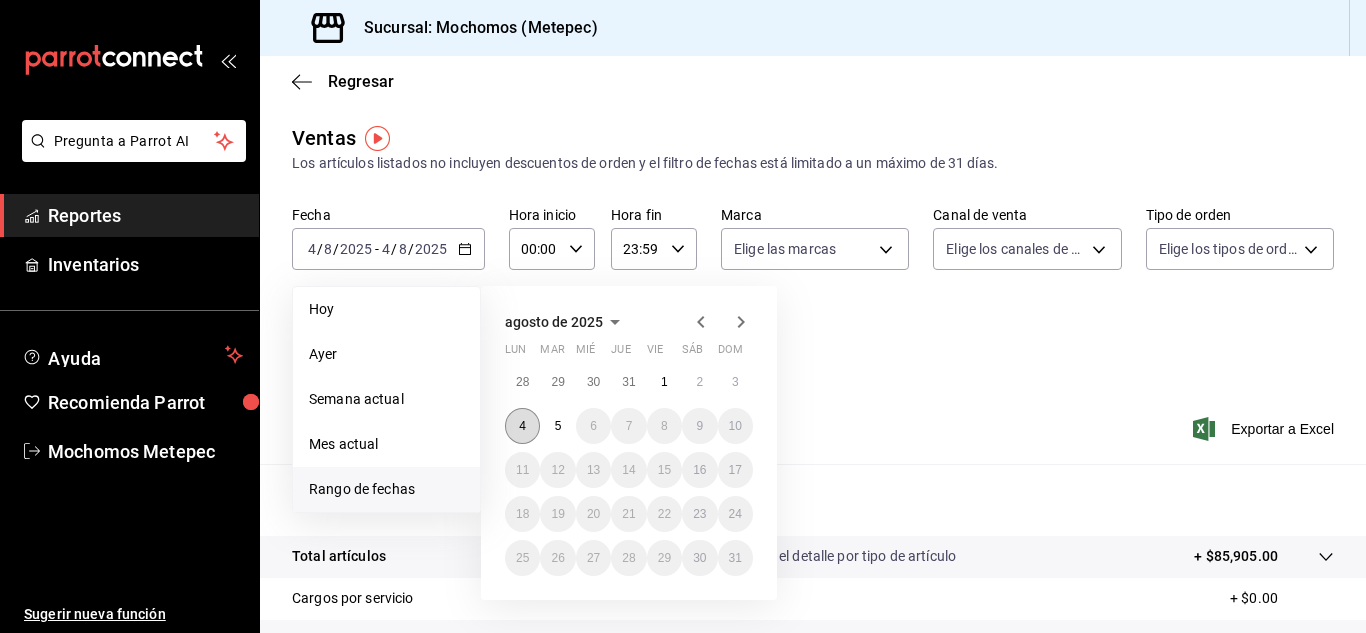 click on "4" at bounding box center [522, 426] 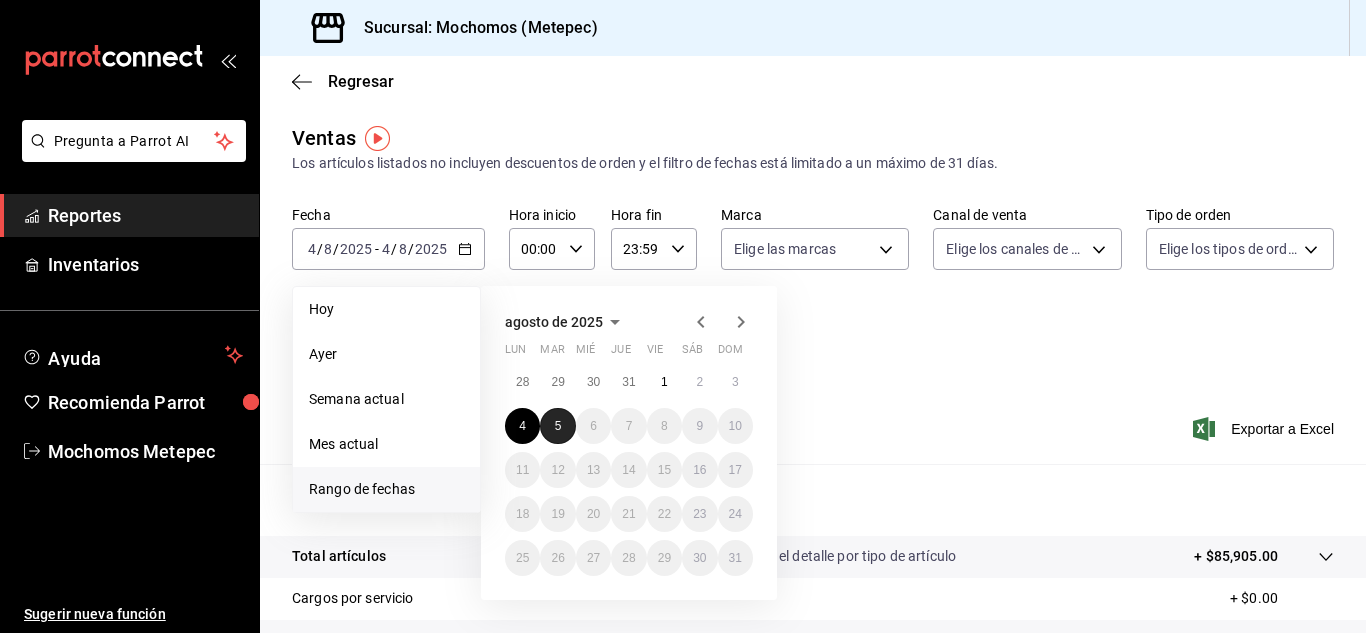 click on "5" at bounding box center (558, 426) 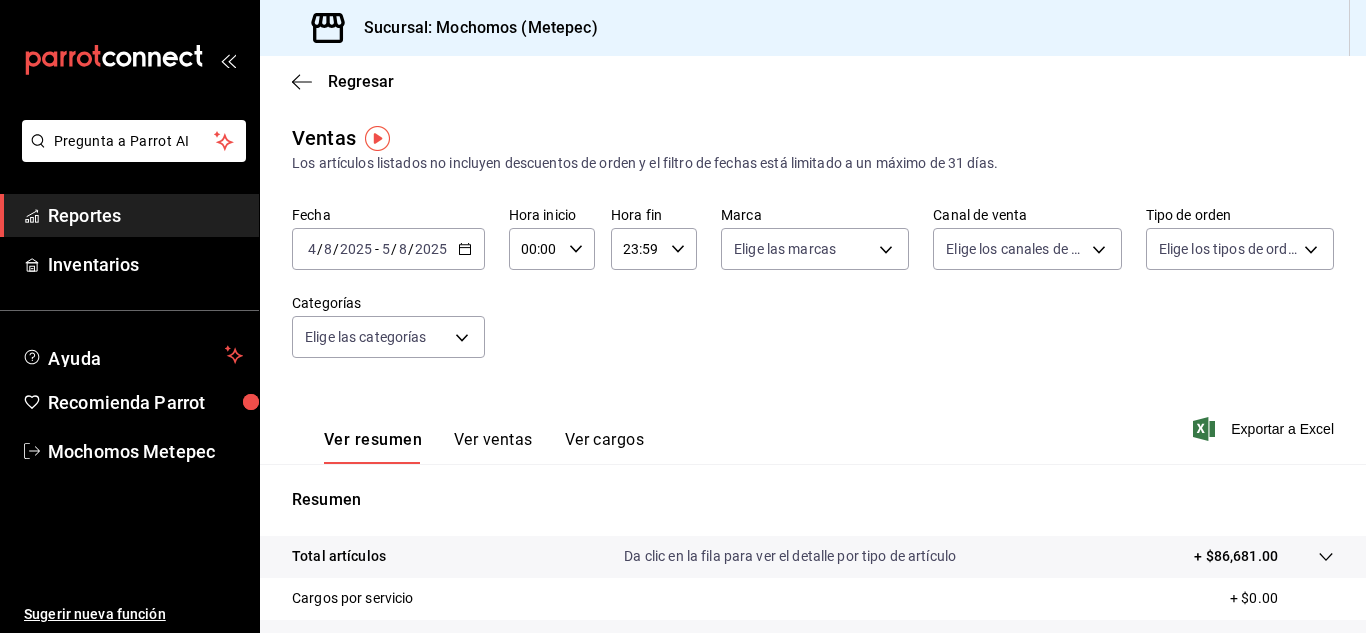 click 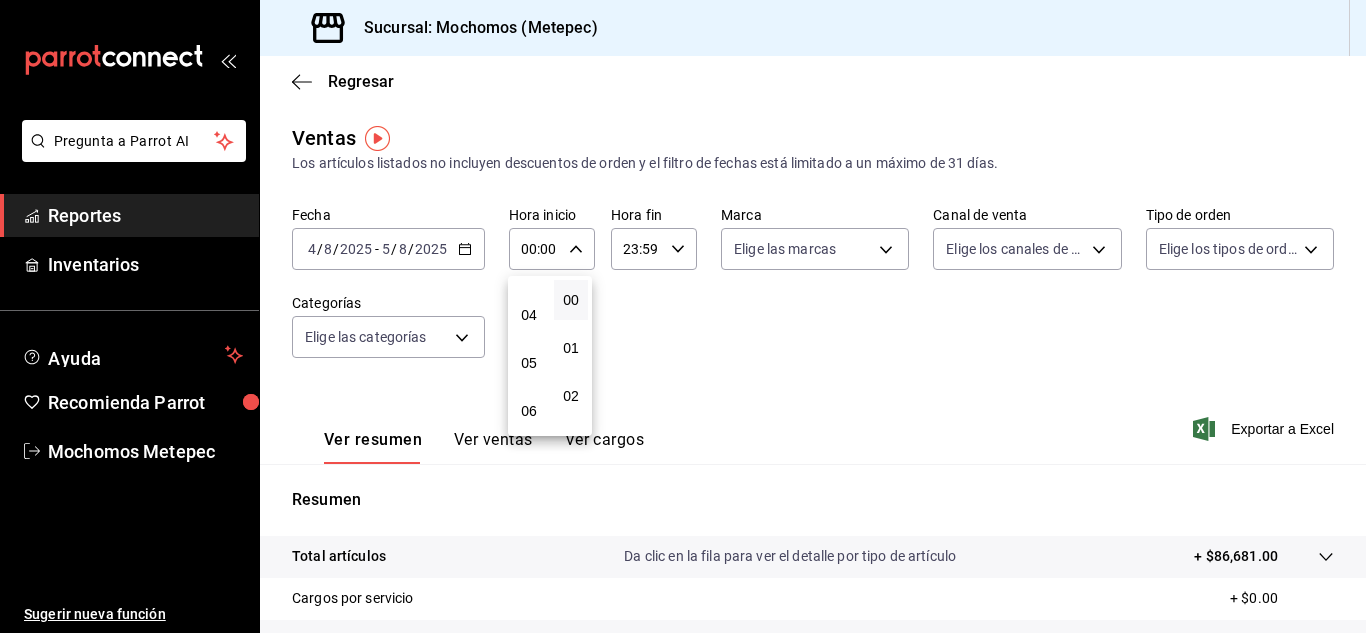 scroll, scrollTop: 178, scrollLeft: 0, axis: vertical 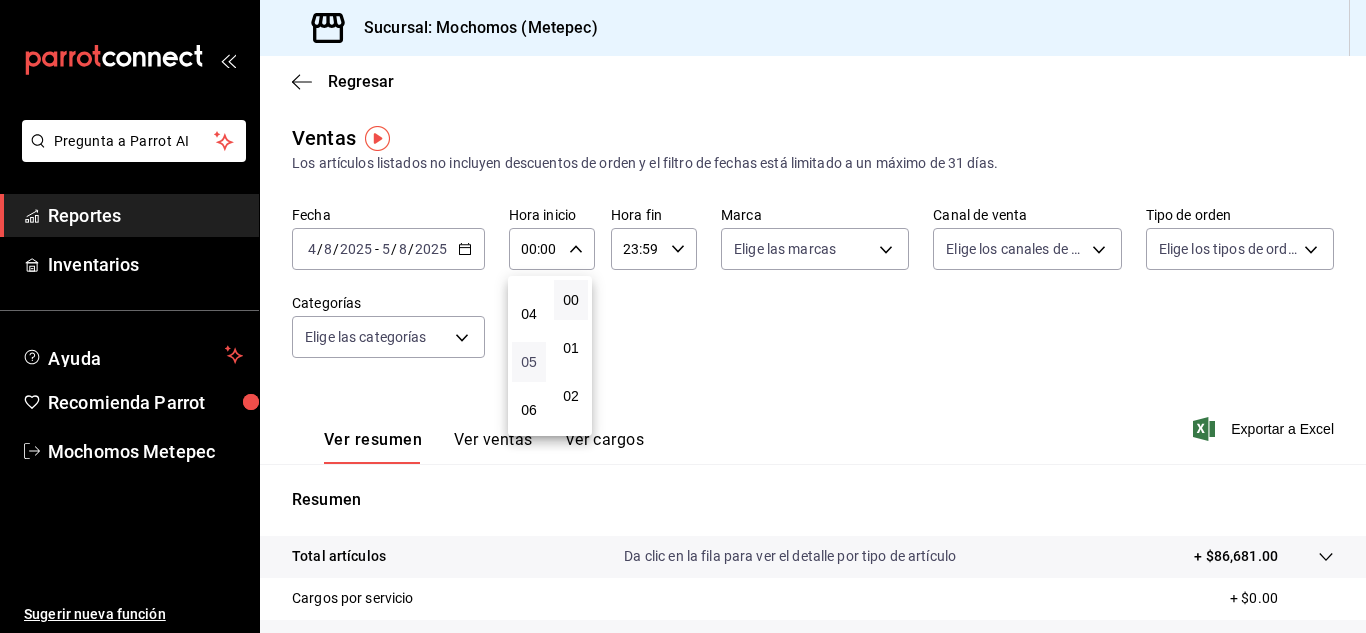 click on "05" at bounding box center (529, 362) 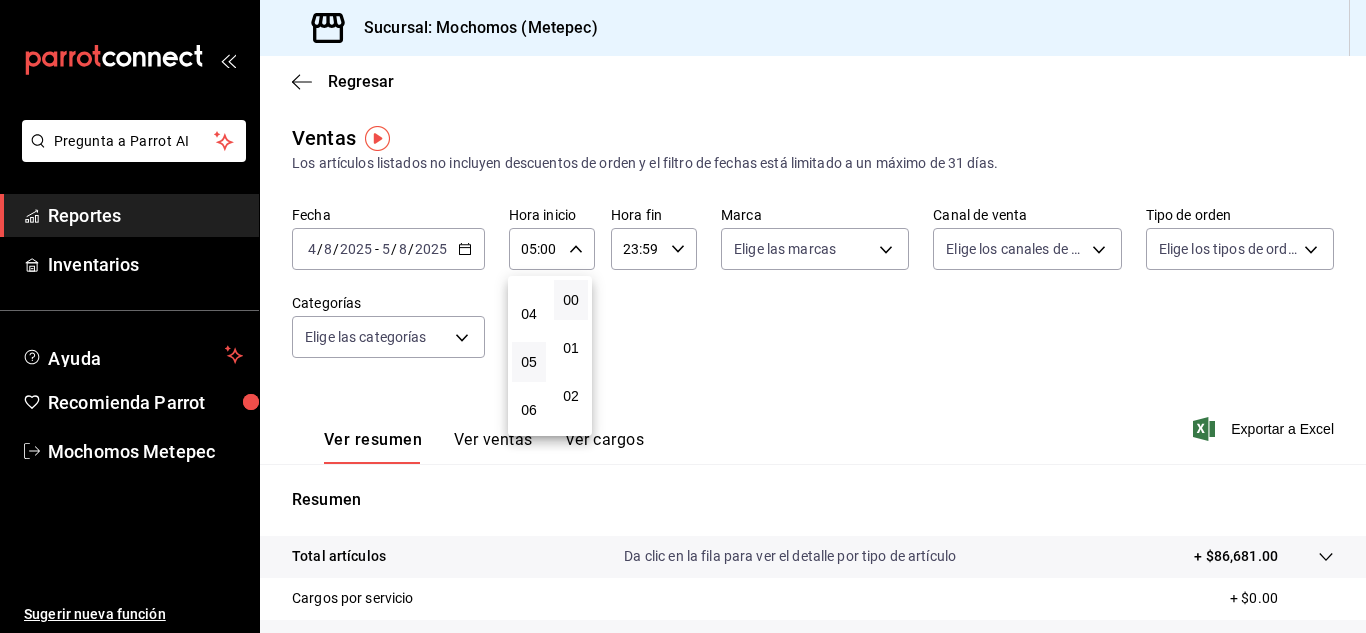 click at bounding box center (683, 316) 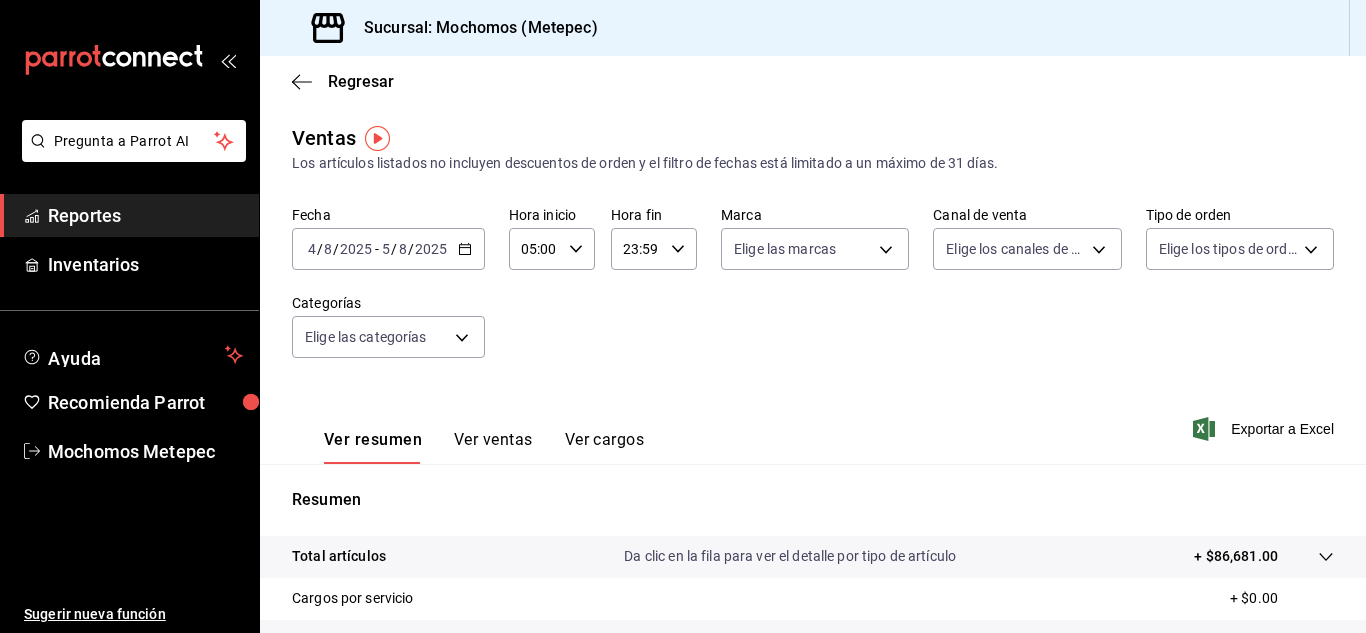 click on "23:59 Hora fin" at bounding box center (654, 249) 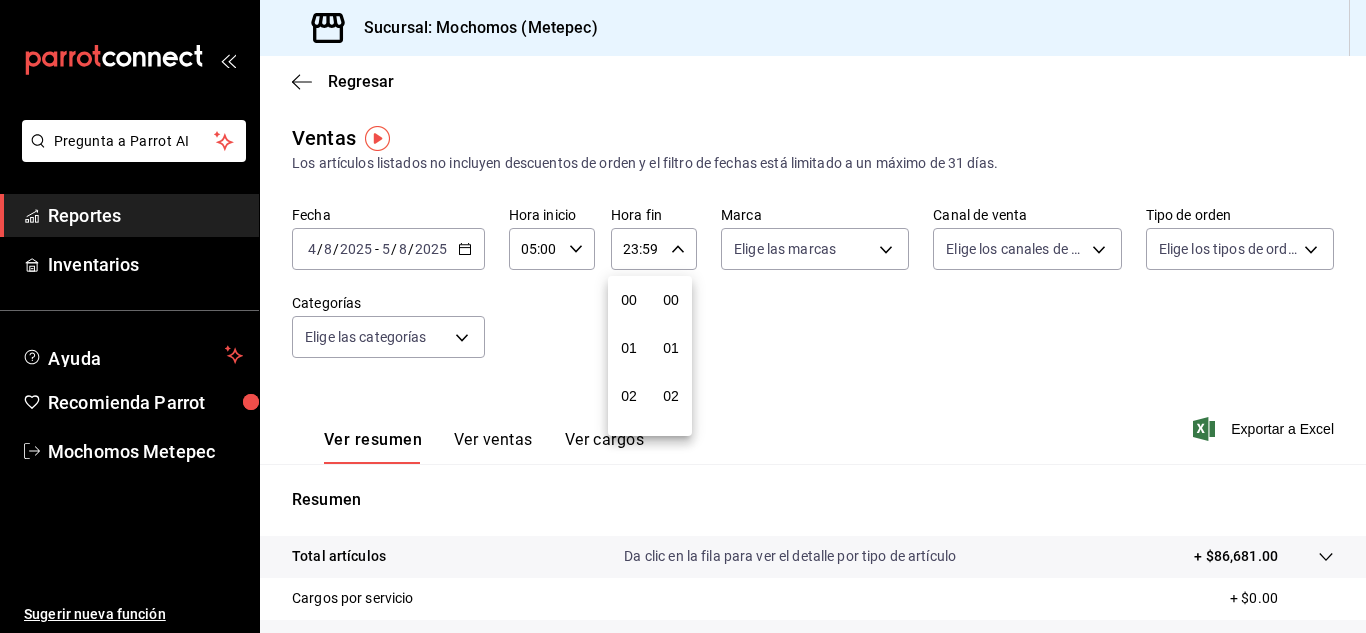 scroll, scrollTop: 992, scrollLeft: 0, axis: vertical 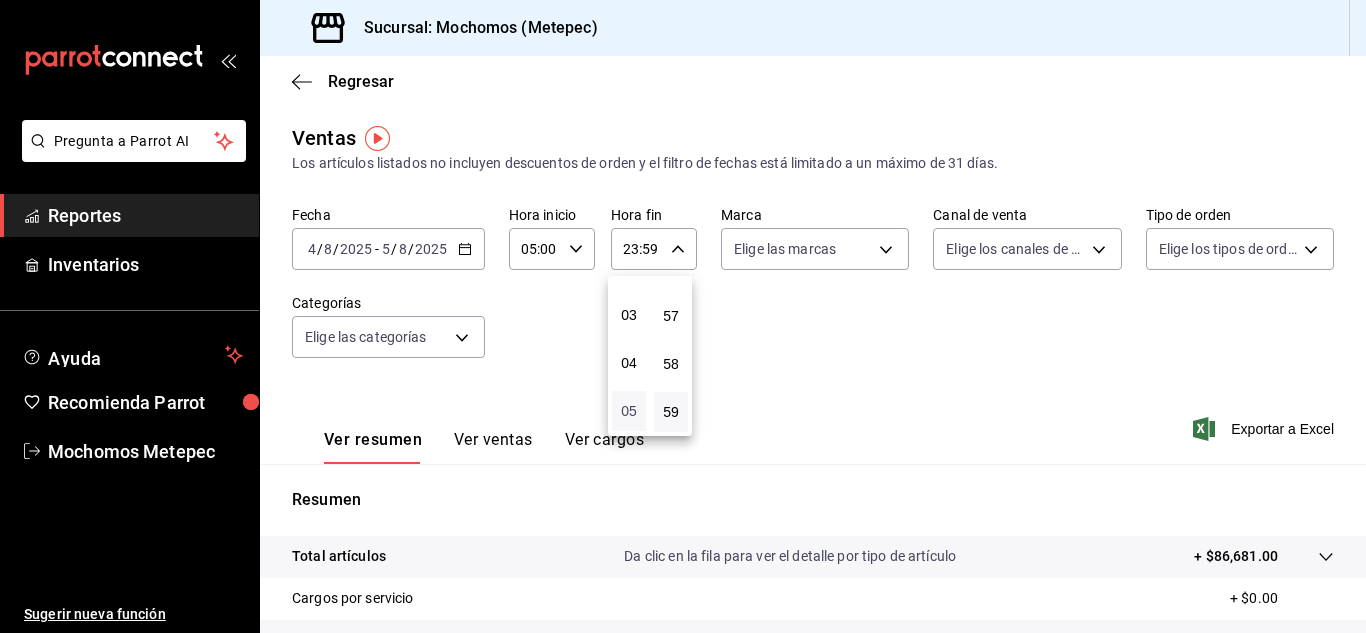 click on "05" at bounding box center [629, 411] 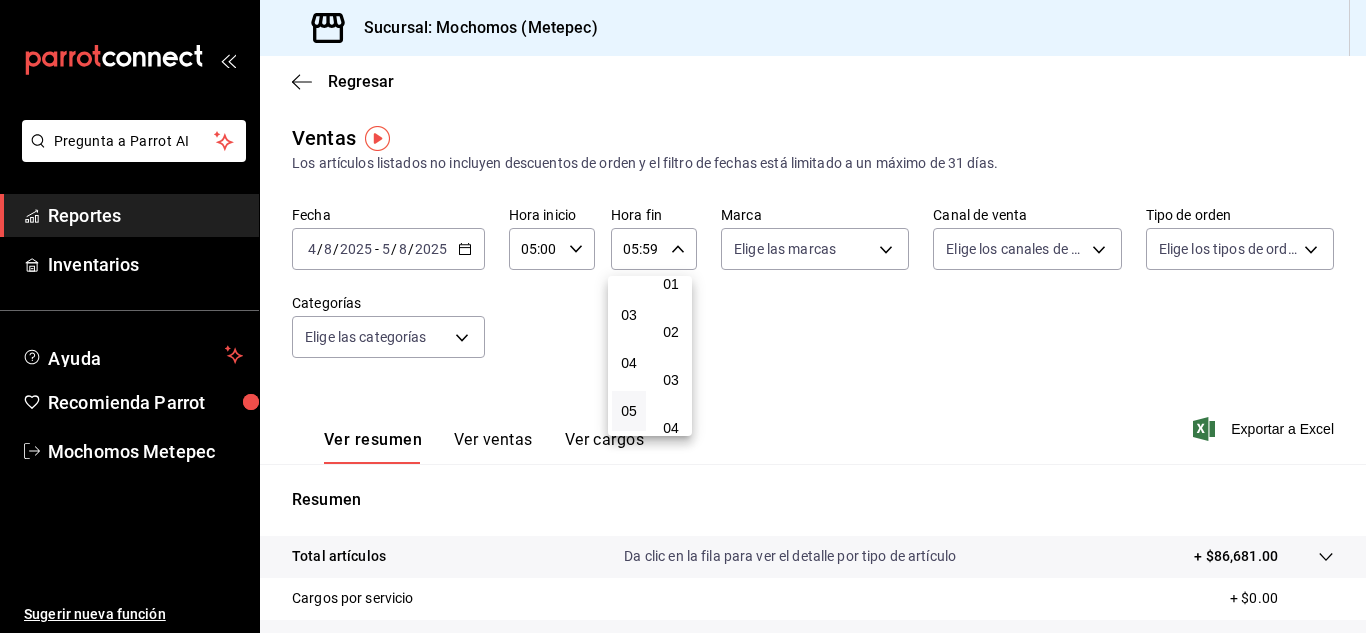 scroll, scrollTop: 0, scrollLeft: 0, axis: both 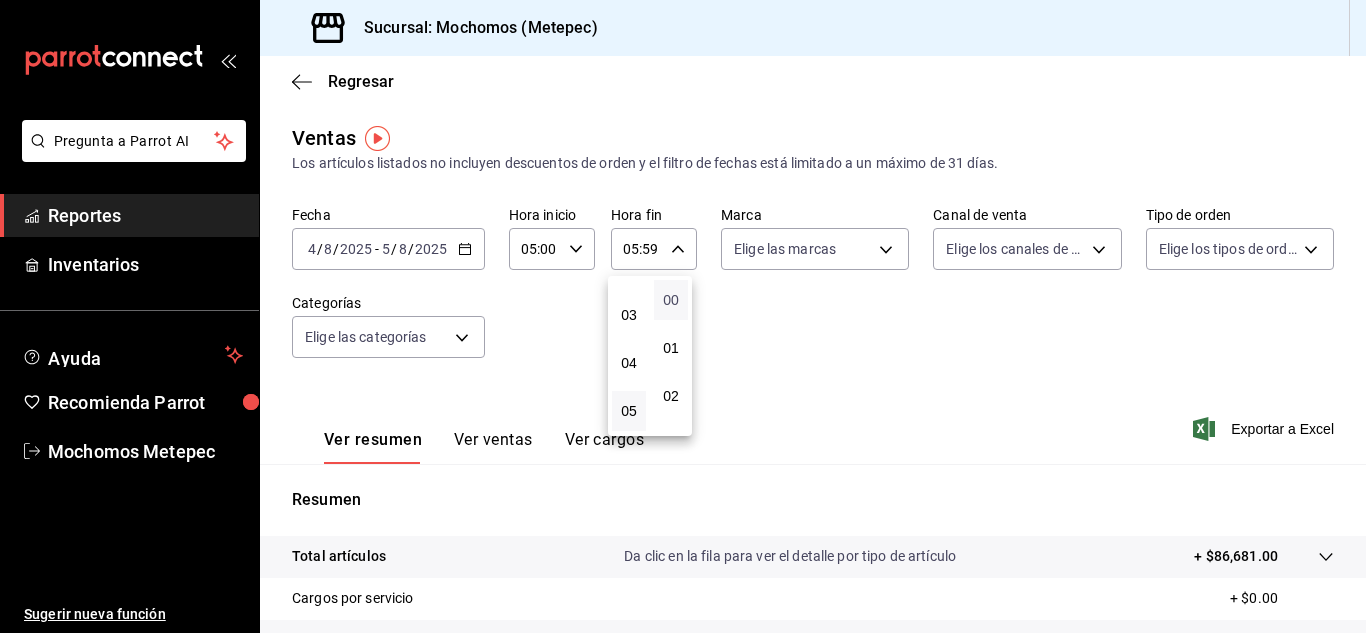 click on "00" at bounding box center [671, 300] 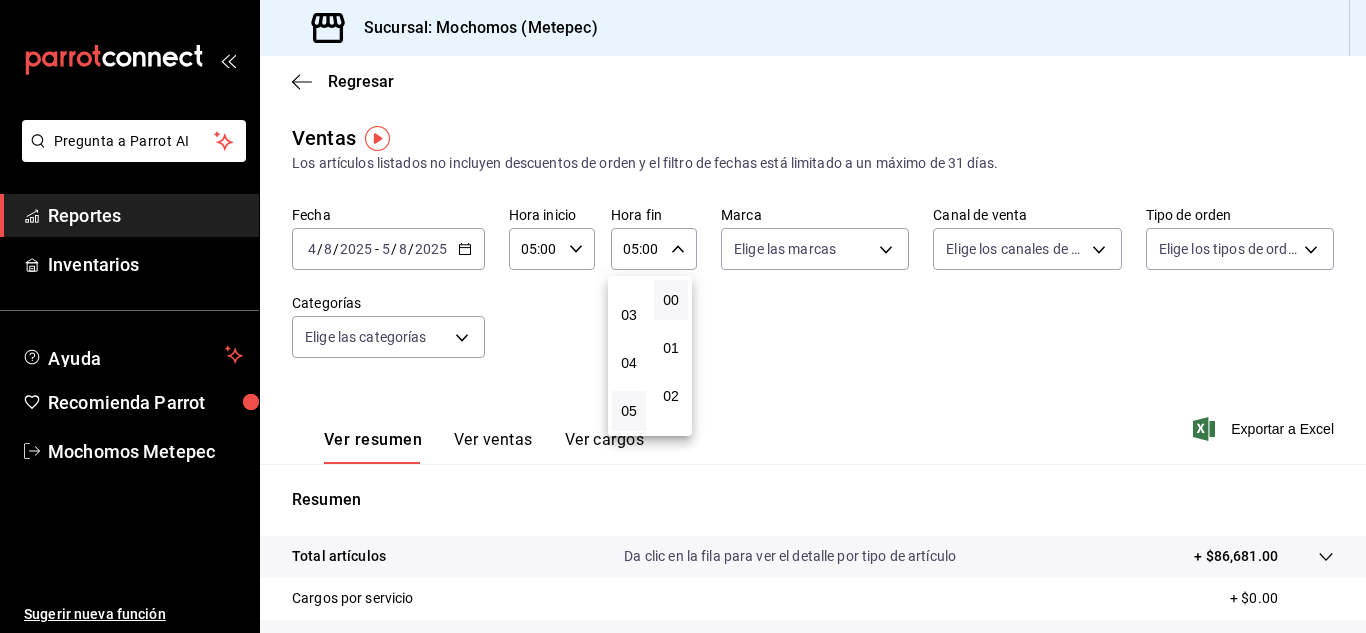 click at bounding box center (683, 316) 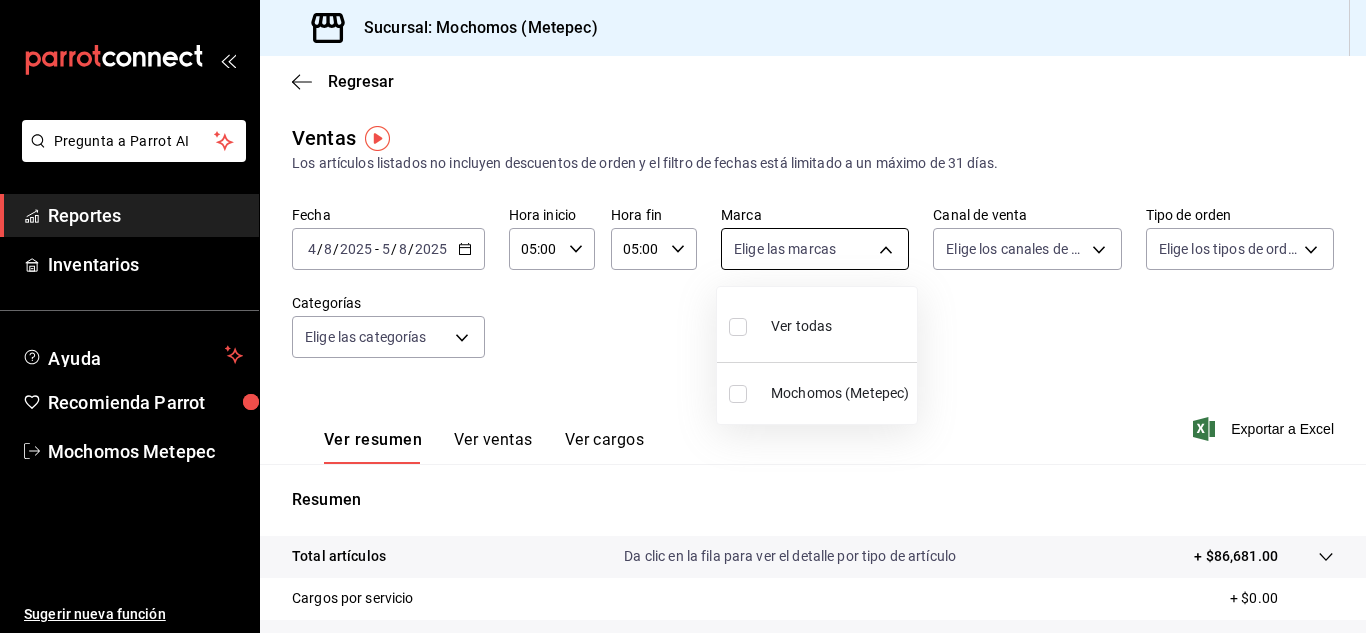 click on "Pregunta a Parrot AI Reportes   Inventarios   Ayuda Recomienda Parrot   Mochomos Metepec   Sugerir nueva función   Sucursal: Mochomos ([CITY]) Regresar Ventas Los artículos listados no incluyen descuentos de orden y el filtro de fechas está limitado a un máximo de 31 días. Fecha [DATE] [DATE] - [DATE] [DATE] Hora inicio [TIME] Hora inicio Hora fin [TIME] Hora fin Marca Elige las marcas Canal de venta Elige los canales de venta Tipo de orden Elige los tipos de orden Categorías Elige las categorías Ver resumen Ver ventas Ver cargos Exportar a Excel Resumen Total artículos Da clic en la fila para ver el detalle por tipo de artículo + $86,681.00 Cargos por servicio + $0.00 Venta bruta = $86,681.00 Descuentos totales - $0.00 Certificados de regalo - $0.00 Venta total = $86,681.00 Impuestos - $11,956.00 Venta neta = $74,725.00 Pregunta a Parrot AI Reportes   Inventarios   Ayuda Recomienda Parrot   Mochomos Metepec   Sugerir nueva función   GANA 1 MES GRATIS EN TU SUSCRIPCIÓN AQUÍ" at bounding box center (683, 316) 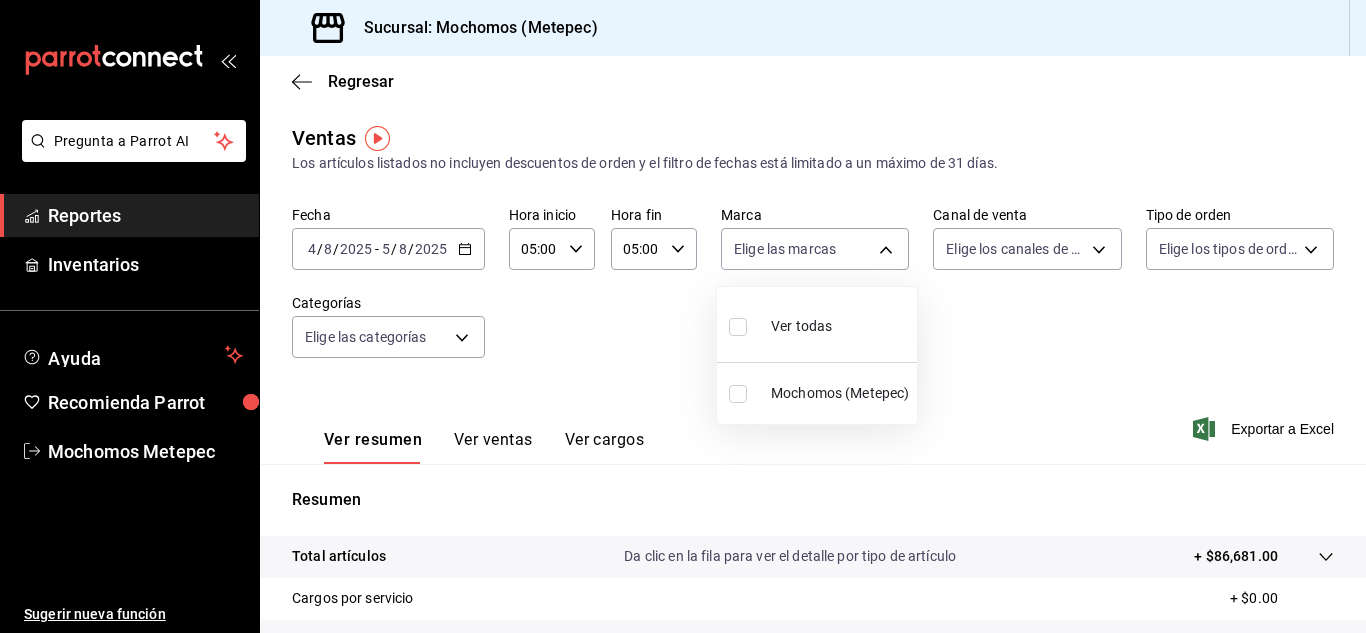 click at bounding box center [738, 327] 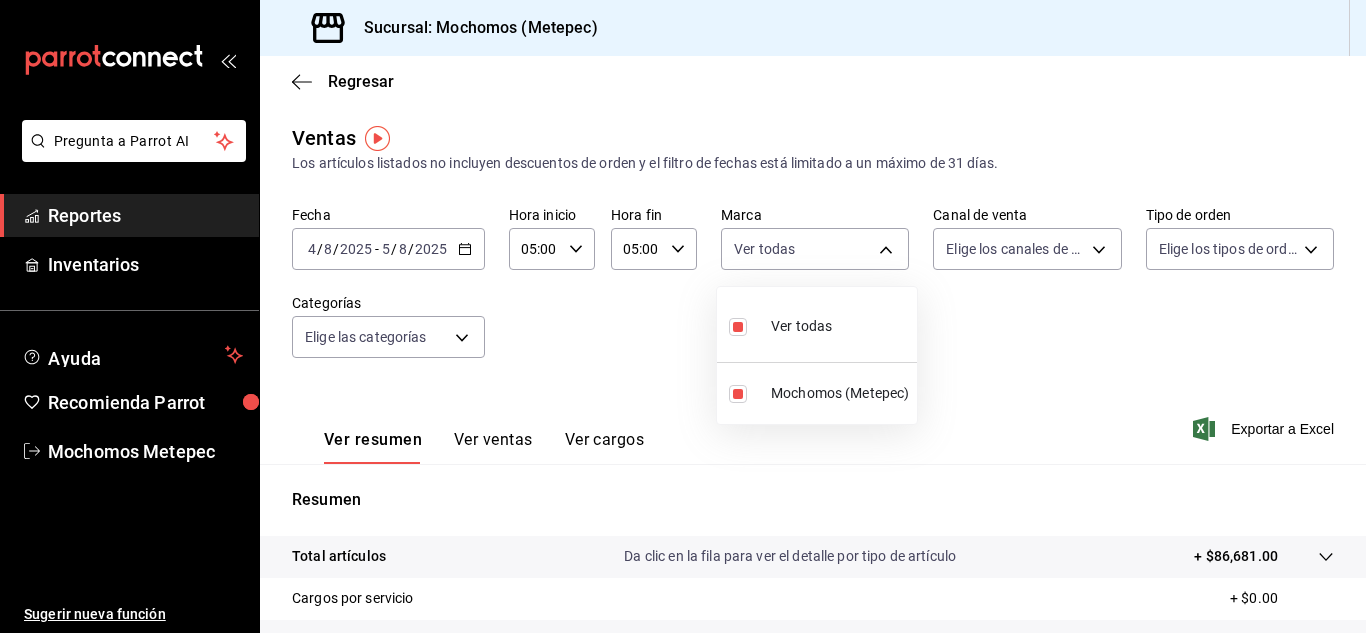 click at bounding box center [683, 316] 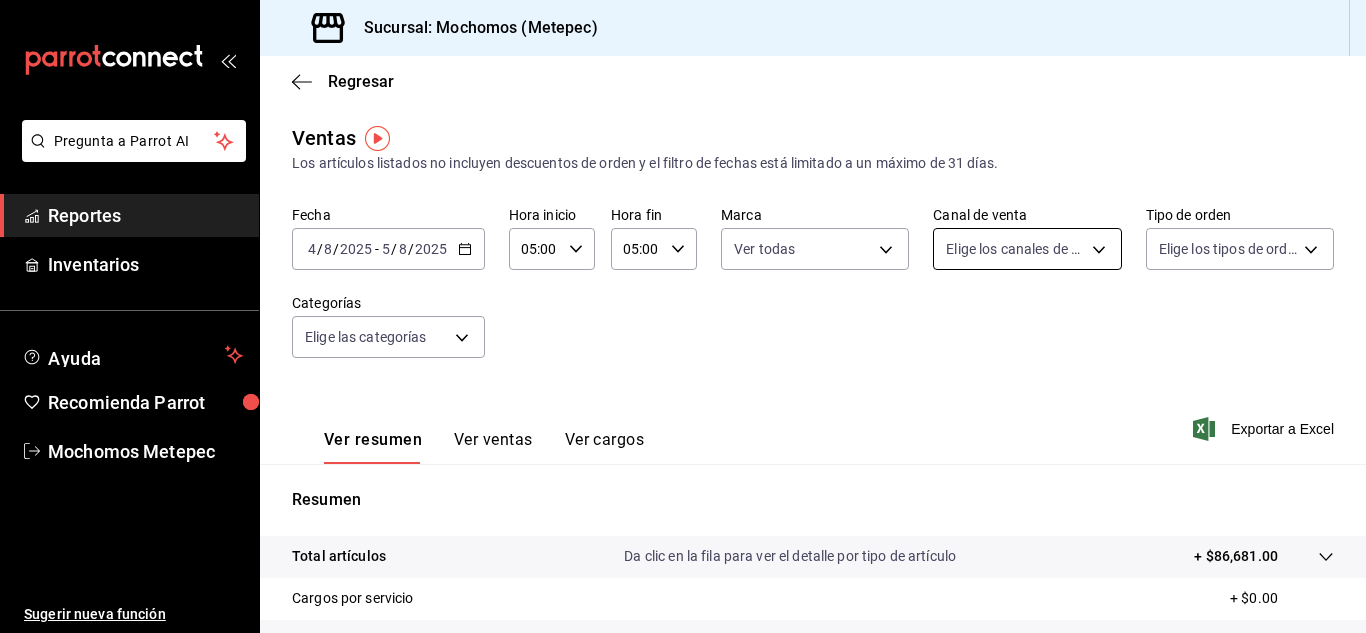 click on "Pregunta a Parrot AI Reportes   Inventarios   Ayuda Recomienda Parrot   Mochomos Metepec   Sugerir nueva función   Sucursal: Mochomos ([CITY]) Regresar Ventas Los artículos listados no incluyen descuentos de orden y el filtro de fechas está limitado a un máximo de 31 días. Fecha [DATE] [DATE] - [DATE] [DATE] Hora inicio [TIME] Hora inicio Hora fin [TIME] Hora fin Marca Ver todas 2365f74e-aa6b-4392-bdf2-72765591bddf Canal de venta Elige los canales de venta Tipo de orden Elige los tipos de orden Categorías Elige las categorías Ver resumen Ver ventas Ver cargos Exportar a Excel Resumen Total artículos Da clic en la fila para ver el detalle por tipo de artículo + $86,681.00 Cargos por servicio + $0.00 Venta bruta = $86,681.00 Descuentos totales - $0.00 Certificados de regalo - $0.00 Venta total = $86,681.00 Impuestos - $11,956.00 Venta neta = $74,725.00 Pregunta a Parrot AI Reportes   Inventarios   Ayuda Recomienda Parrot   Mochomos Metepec   Sugerir nueva función   Ir a video" at bounding box center (683, 316) 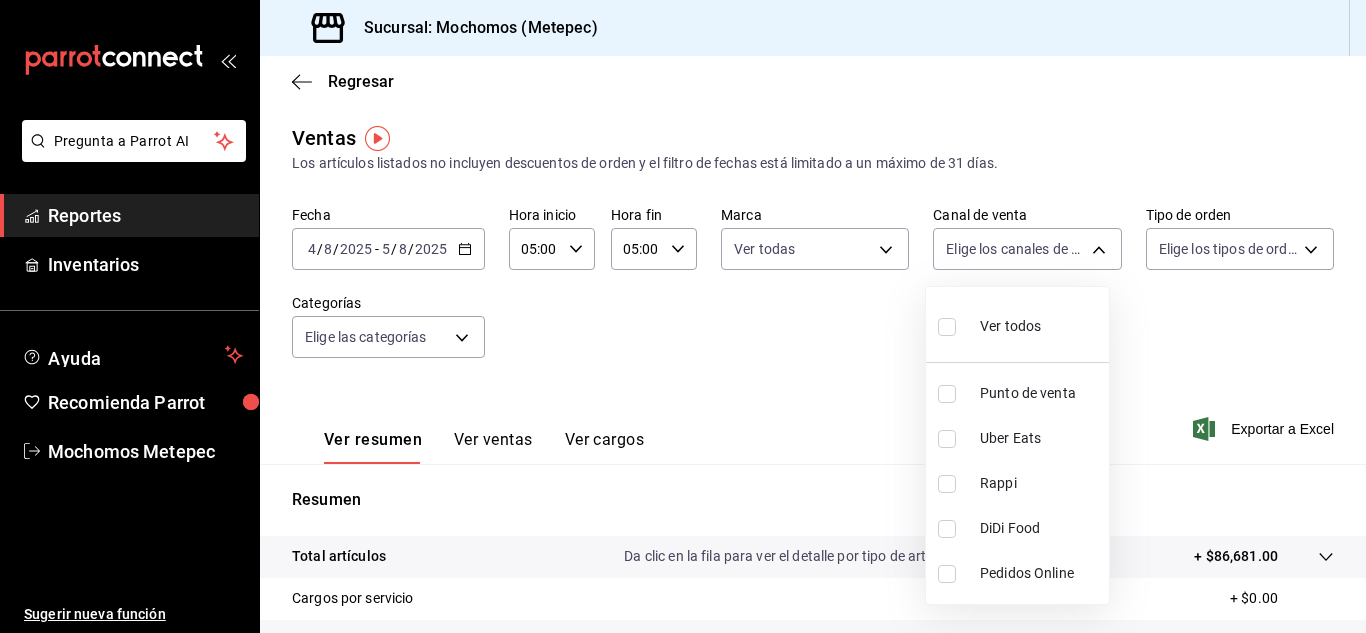 click at bounding box center [947, 327] 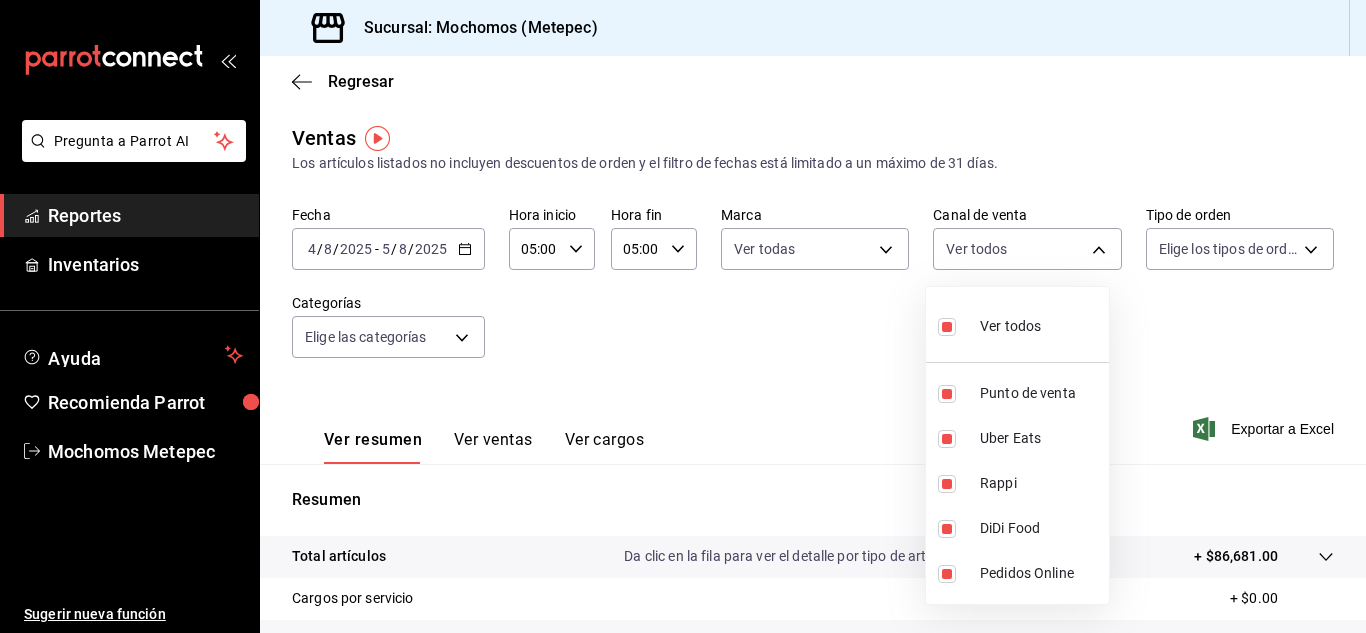 click at bounding box center [683, 316] 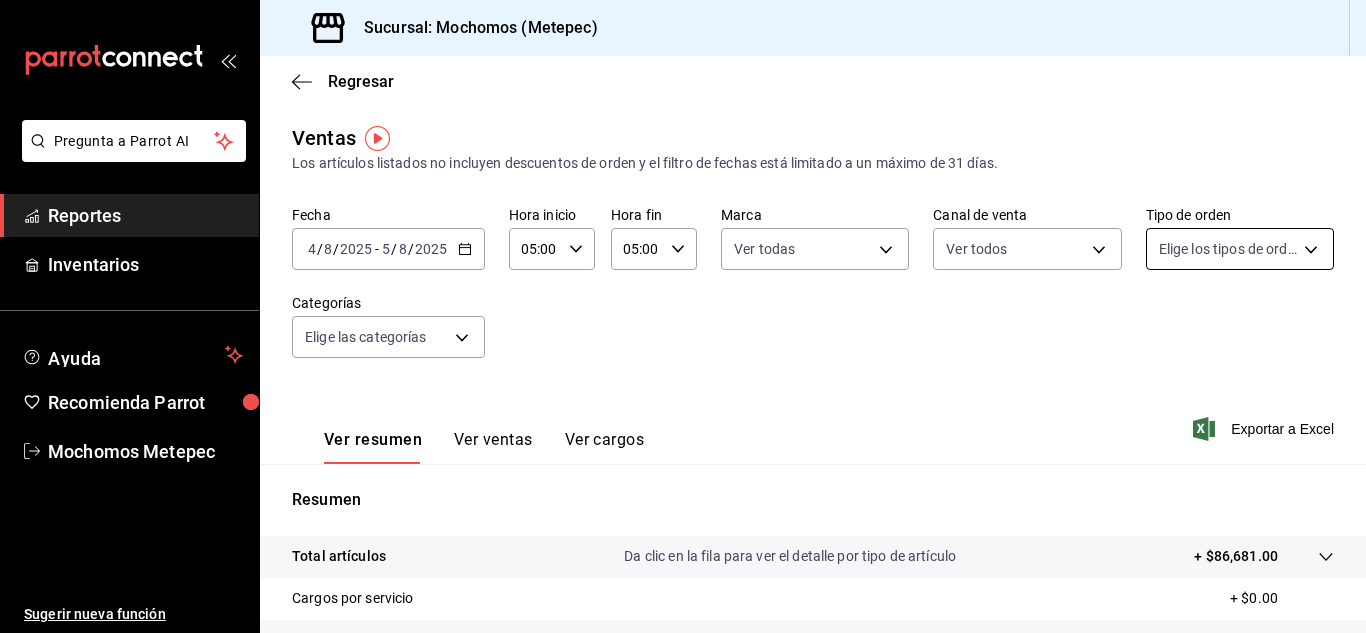 click on "Pregunta a Parrot AI Reportes   Inventarios   Ayuda Recomienda Parrot   Mochomos Metepec   Sugerir nueva función   Sucursal: Mochomos ([CITY]) Regresar Ventas Los artículos listados no incluyen descuentos de orden y el filtro de fechas está limitado a un máximo de 31 días. Fecha [DATE] [DATE] - [DATE] [DATE] Hora inicio [TIME] Hora inicio Hora fin [TIME] Hora fin Marca Ver todas 2365f74e-aa6b-4392-bdf2-72765591bddf Canal de venta Ver todos PARROT,UBER_EATS,RAPPI,DIDI_FOOD,ONLINE Tipo de orden Elige los tipos de orden Categorías Elige las categorías Ver resumen Ver ventas Ver cargos Exportar a Excel Resumen Total artículos Da clic en la fila para ver el detalle por tipo de artículo + $86,681.00 Cargos por servicio + $0.00 Venta bruta = $86,681.00 Descuentos totales - $0.00 Certificados de regalo - $0.00 Venta total = $86,681.00 Impuestos - $11,956.00 Venta neta = $74,725.00 Pregunta a Parrot AI Reportes   Inventarios   Ayuda Recomienda Parrot   Mochomos Metepec     Ir a video" at bounding box center (683, 316) 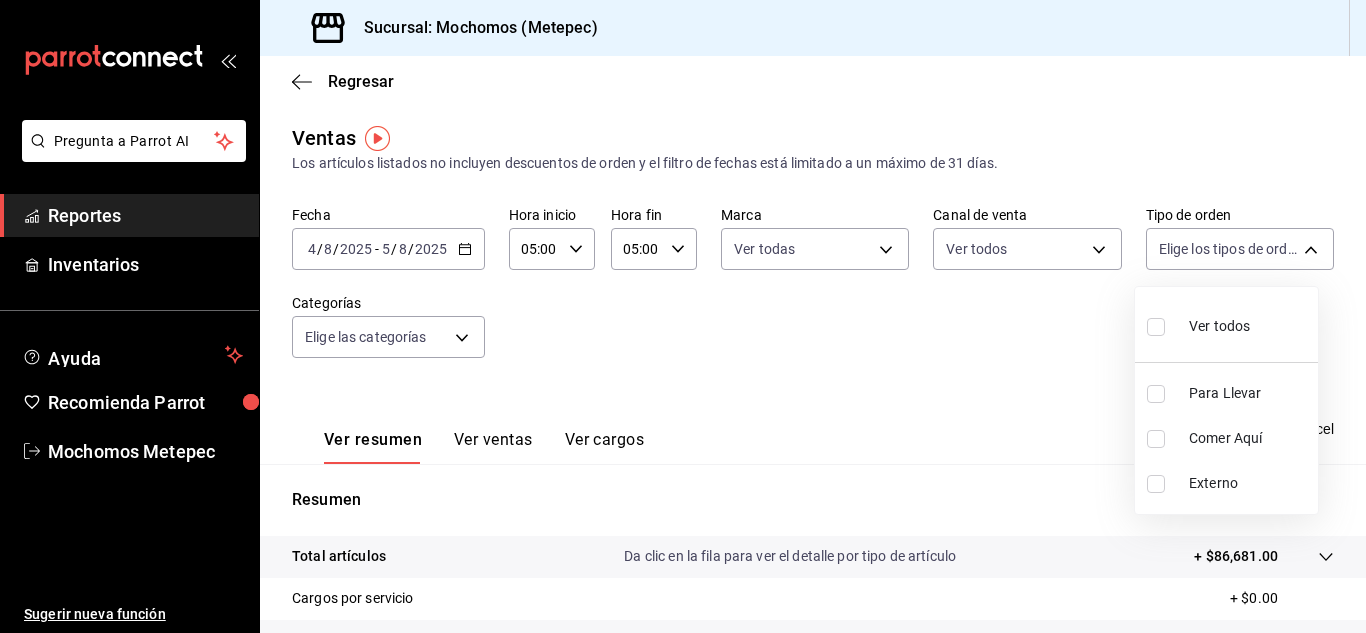 click at bounding box center (1156, 327) 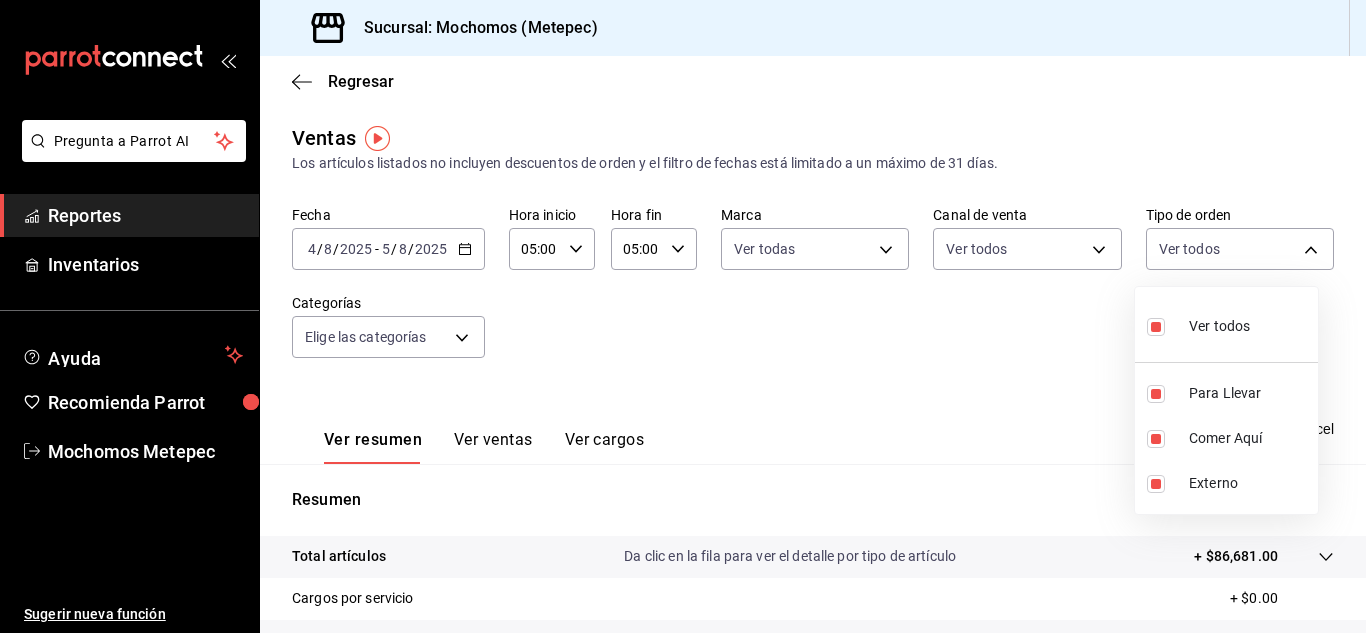 click at bounding box center (683, 316) 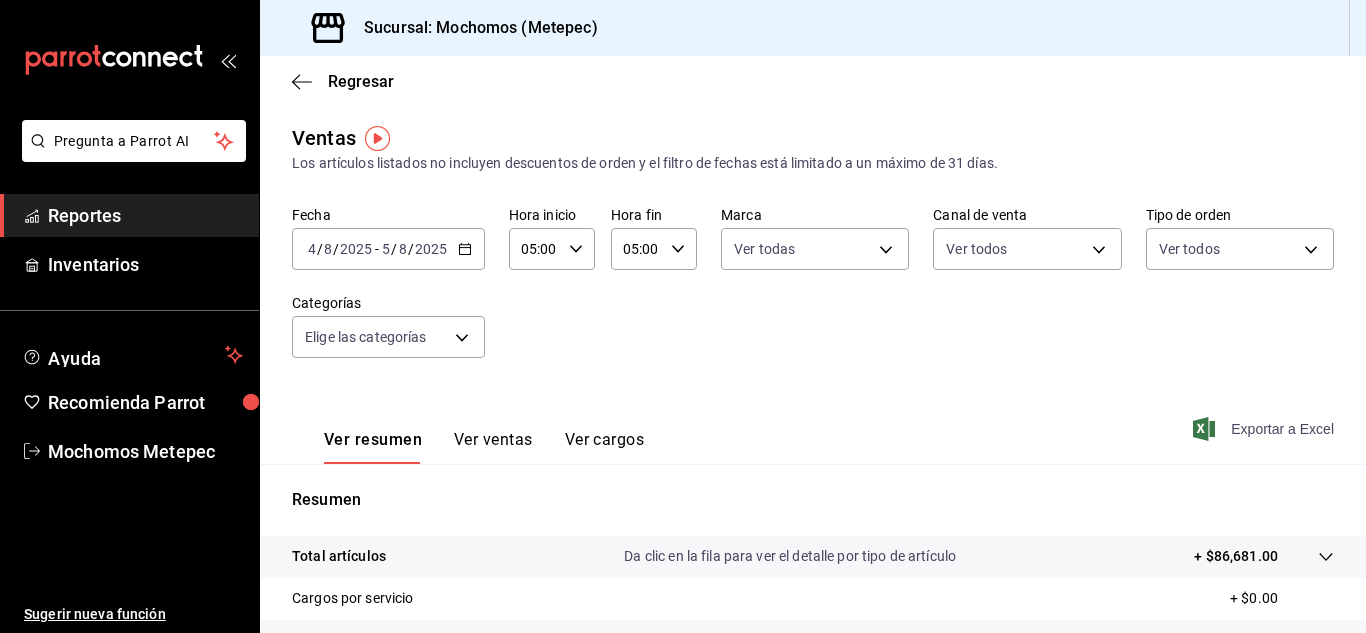 click on "Exportar a Excel" at bounding box center [1265, 429] 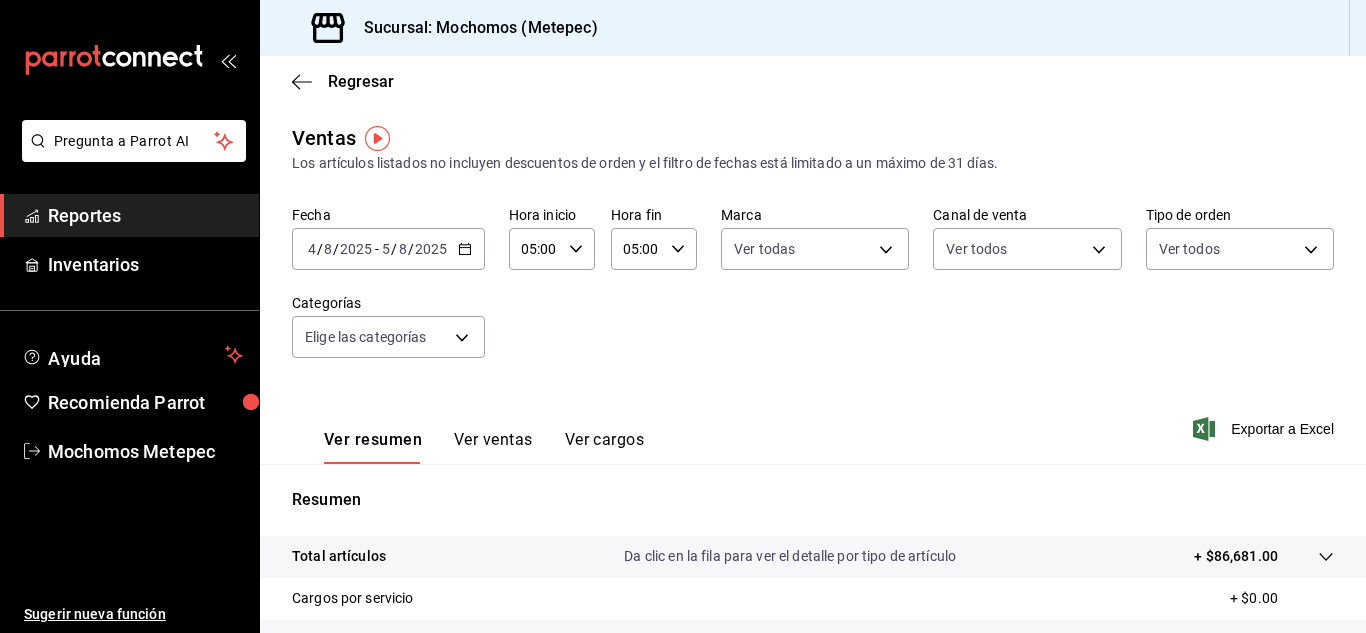 click on "Reportes" at bounding box center (145, 215) 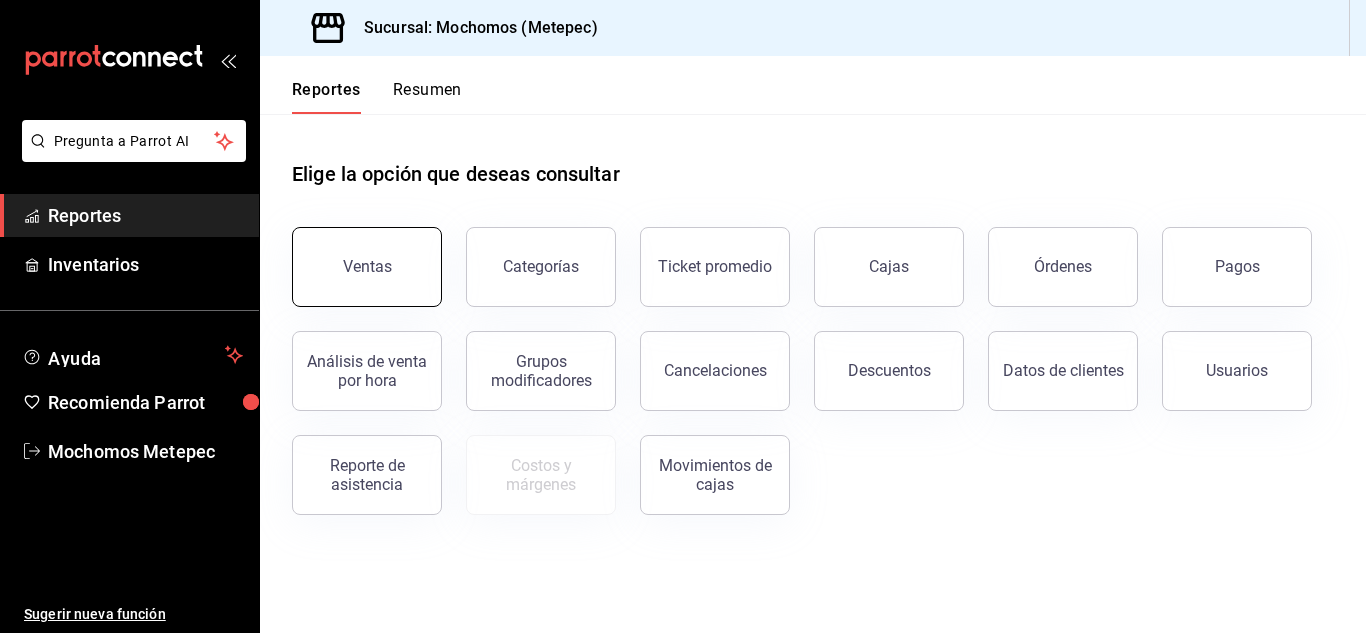 click on "Ventas" at bounding box center (367, 267) 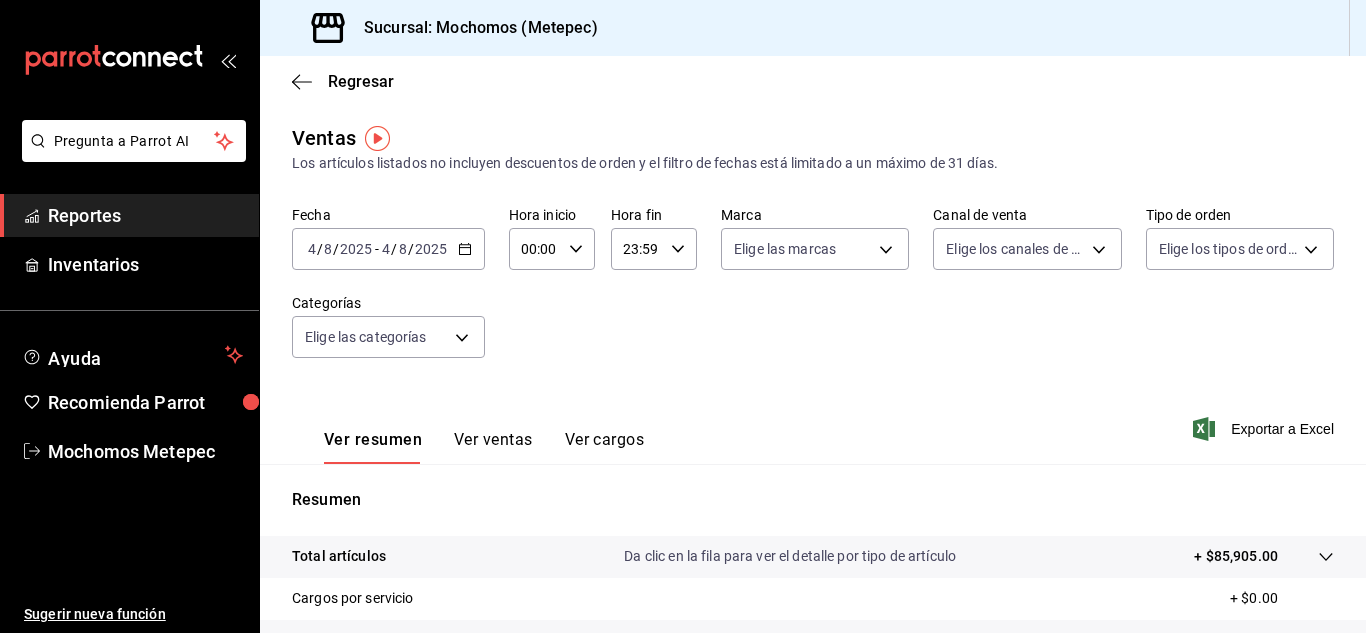 click on "2025-08-04 4 / 8 / 2025 - 2025-08-04 4 / 8 / 2025" at bounding box center (388, 249) 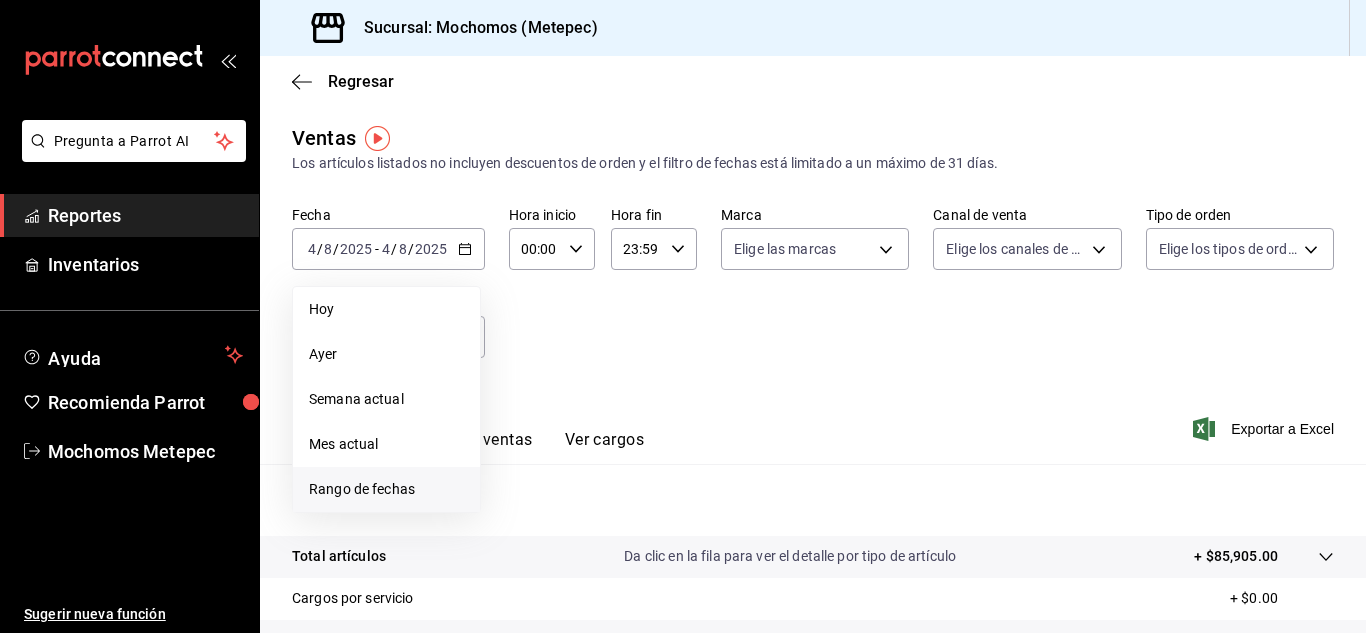 click on "Rango de fechas" at bounding box center [386, 489] 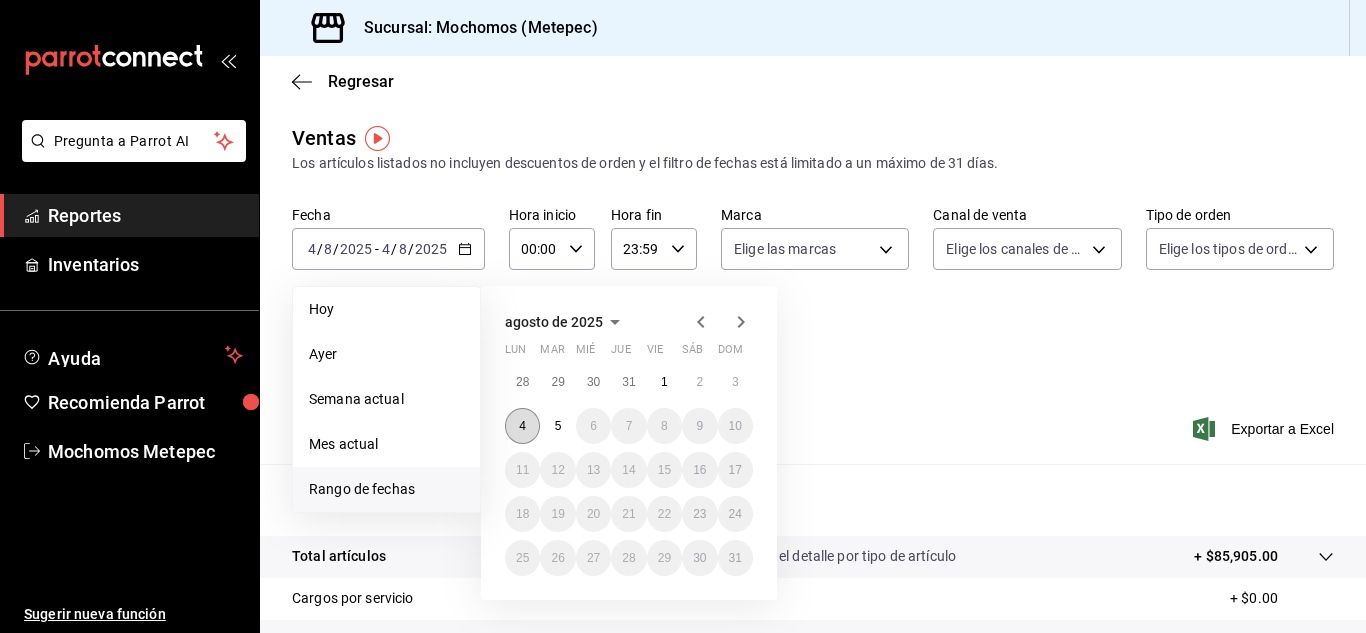click on "4" at bounding box center [522, 426] 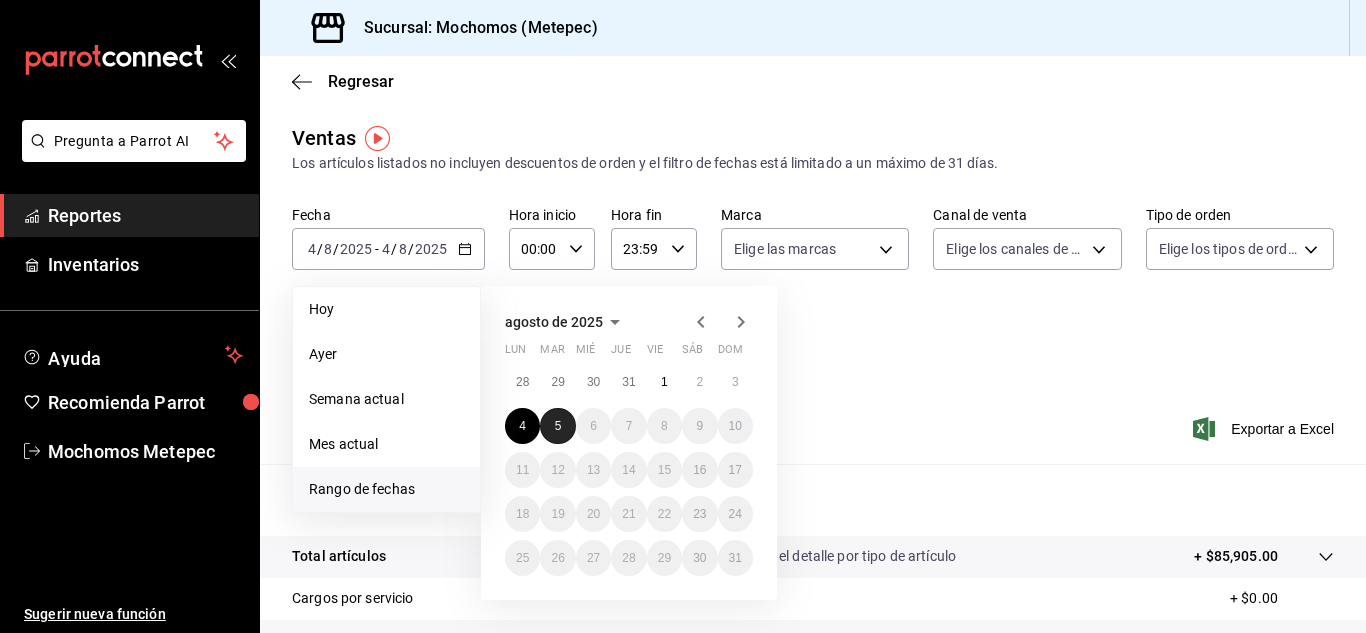 click on "5" at bounding box center (557, 426) 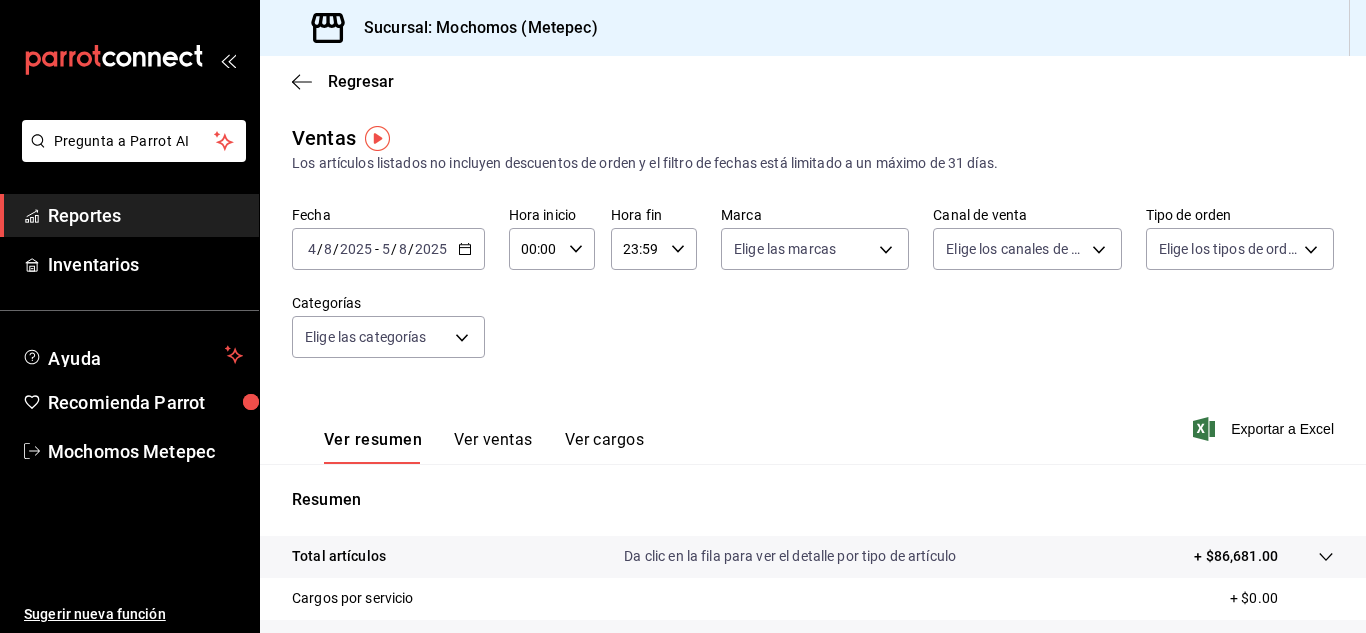 click 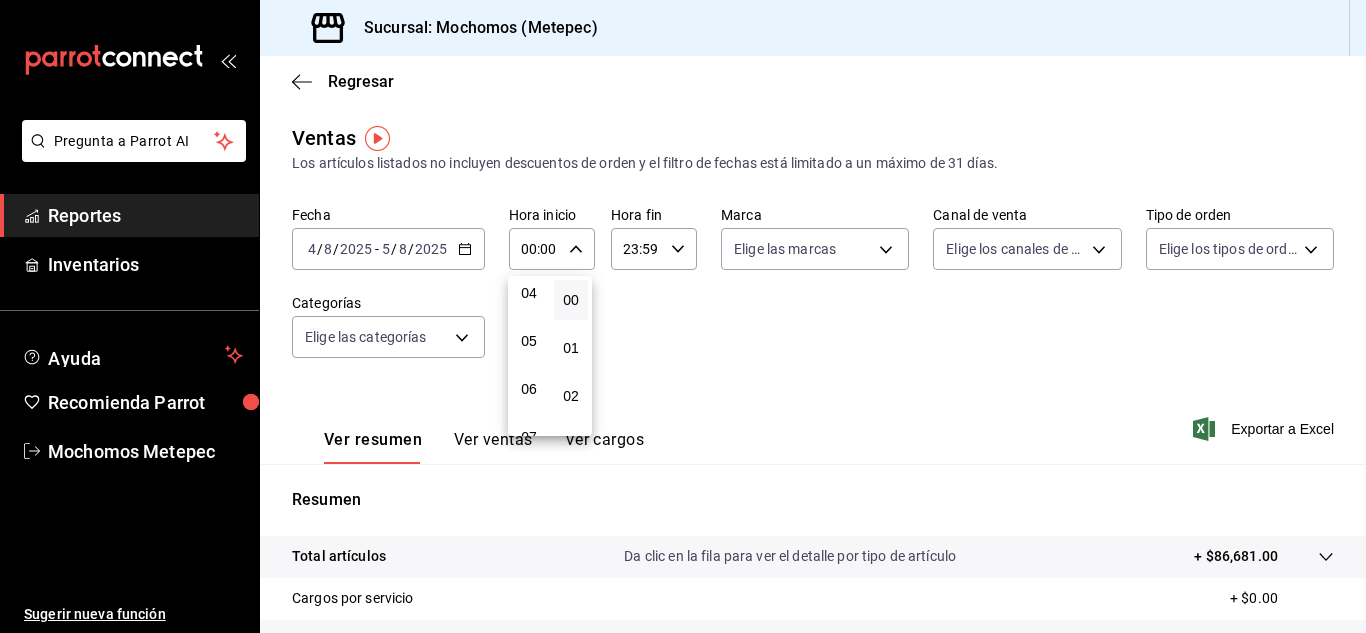 scroll, scrollTop: 199, scrollLeft: 0, axis: vertical 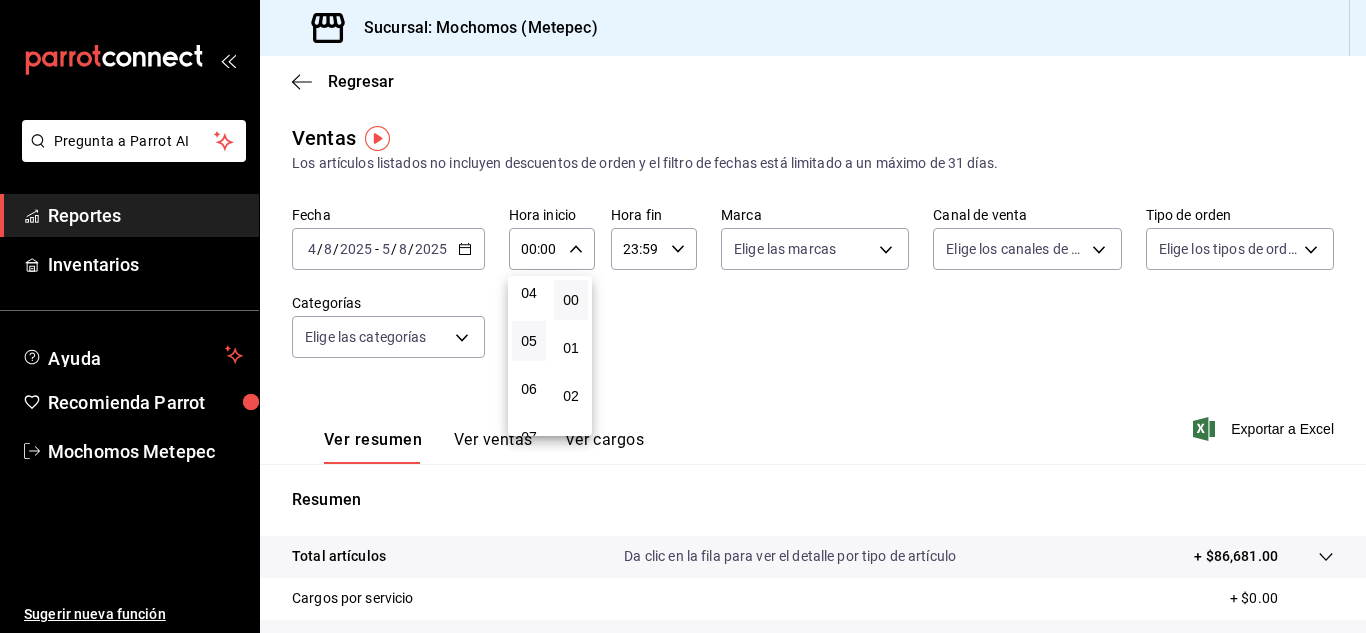 click on "05" at bounding box center [529, 341] 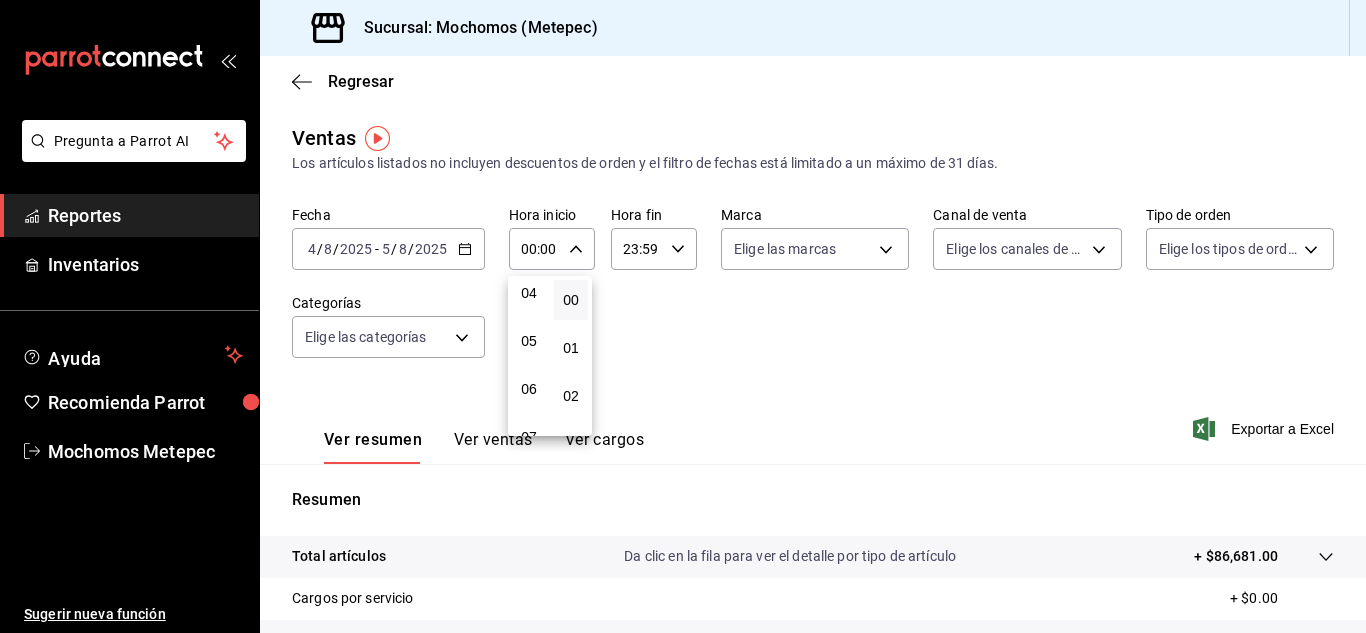 type on "05:00" 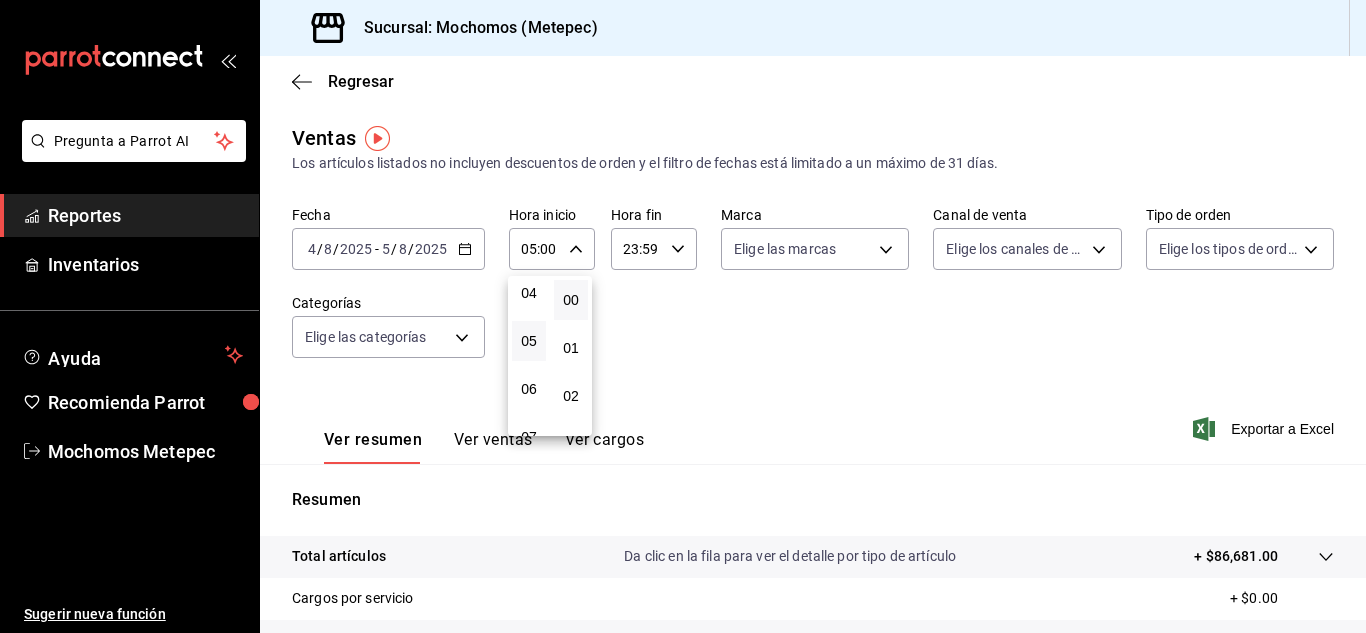 click at bounding box center (683, 316) 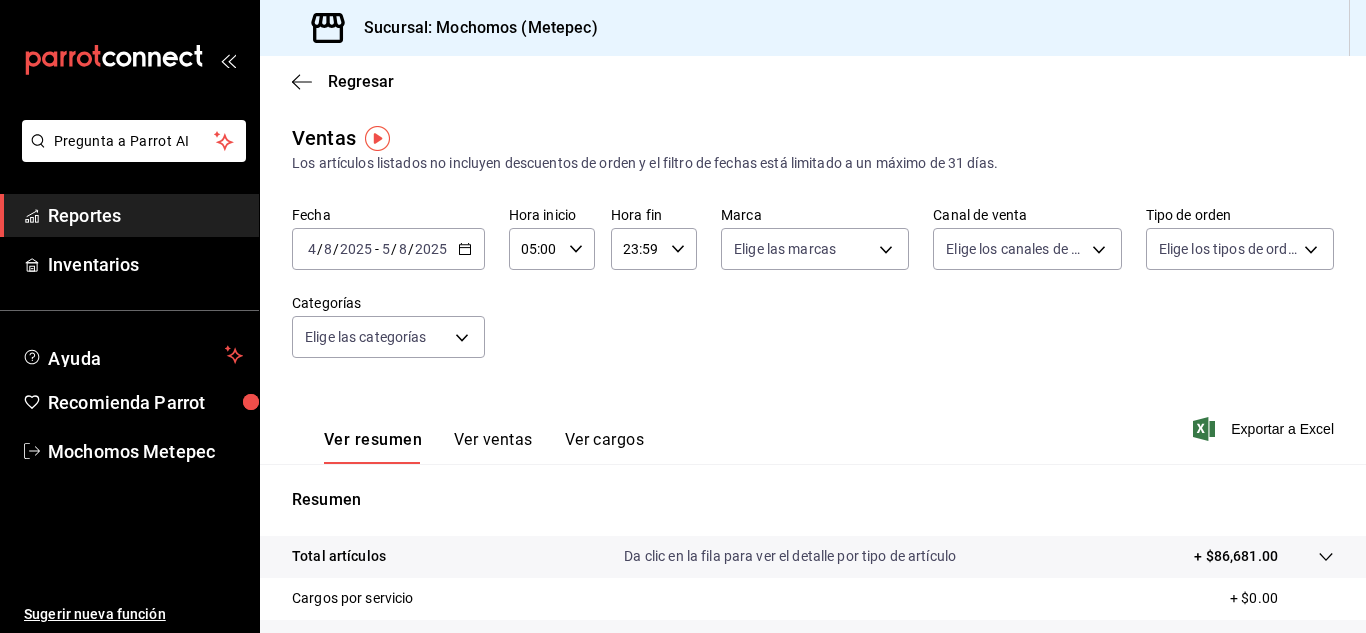 click 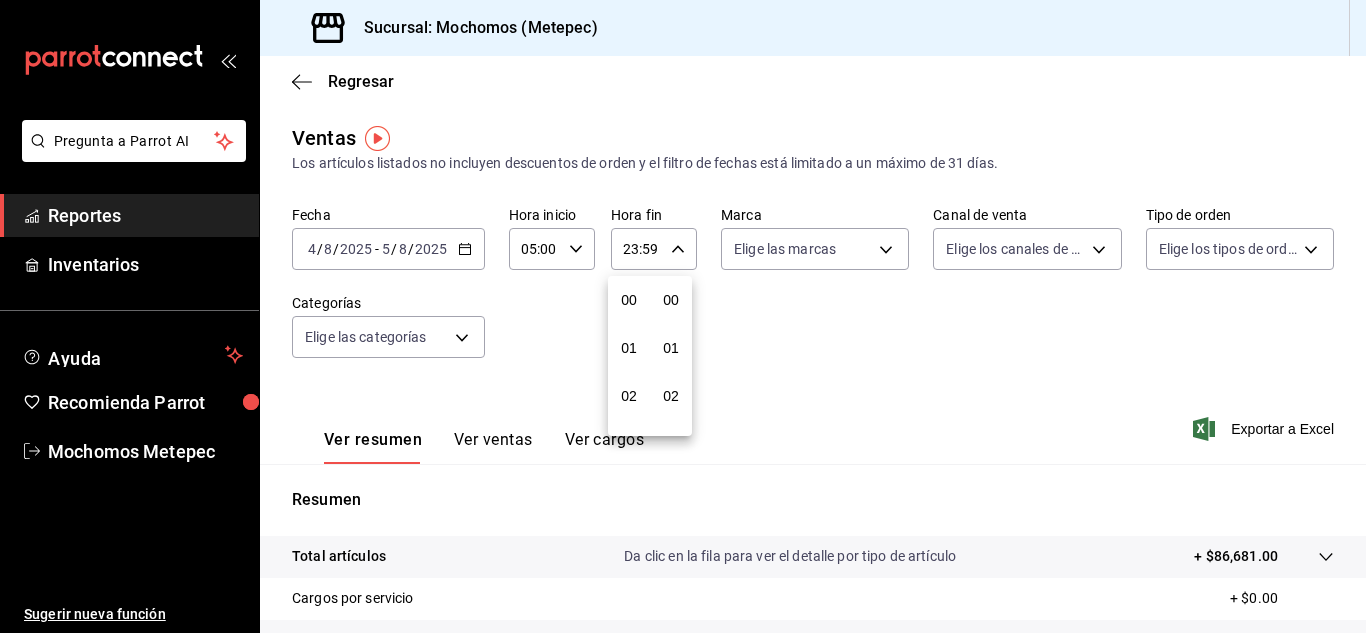 scroll, scrollTop: 992, scrollLeft: 0, axis: vertical 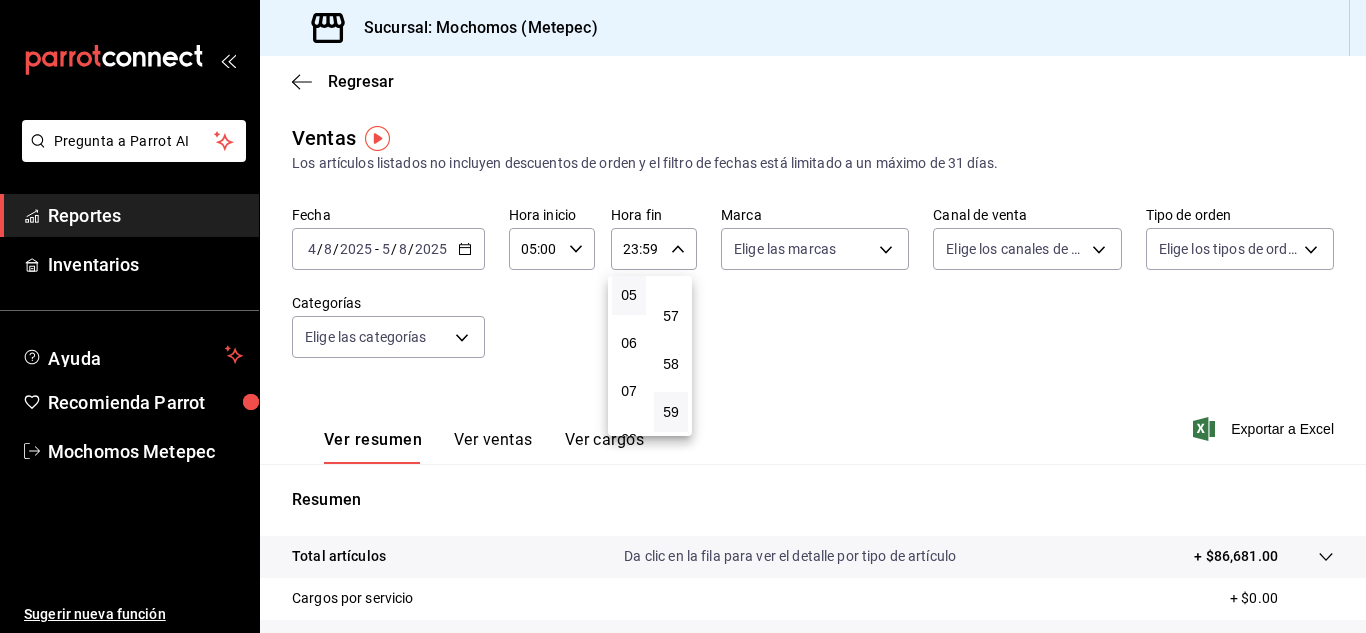 click on "05" at bounding box center (629, 295) 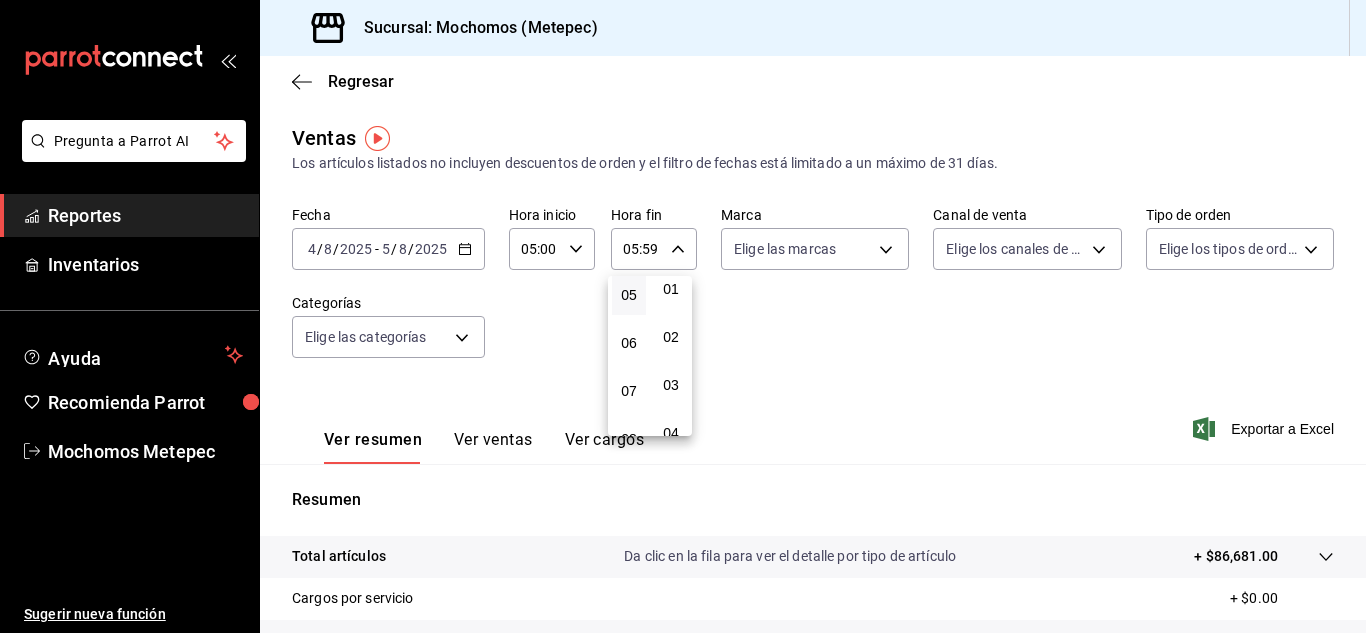 scroll, scrollTop: 0, scrollLeft: 0, axis: both 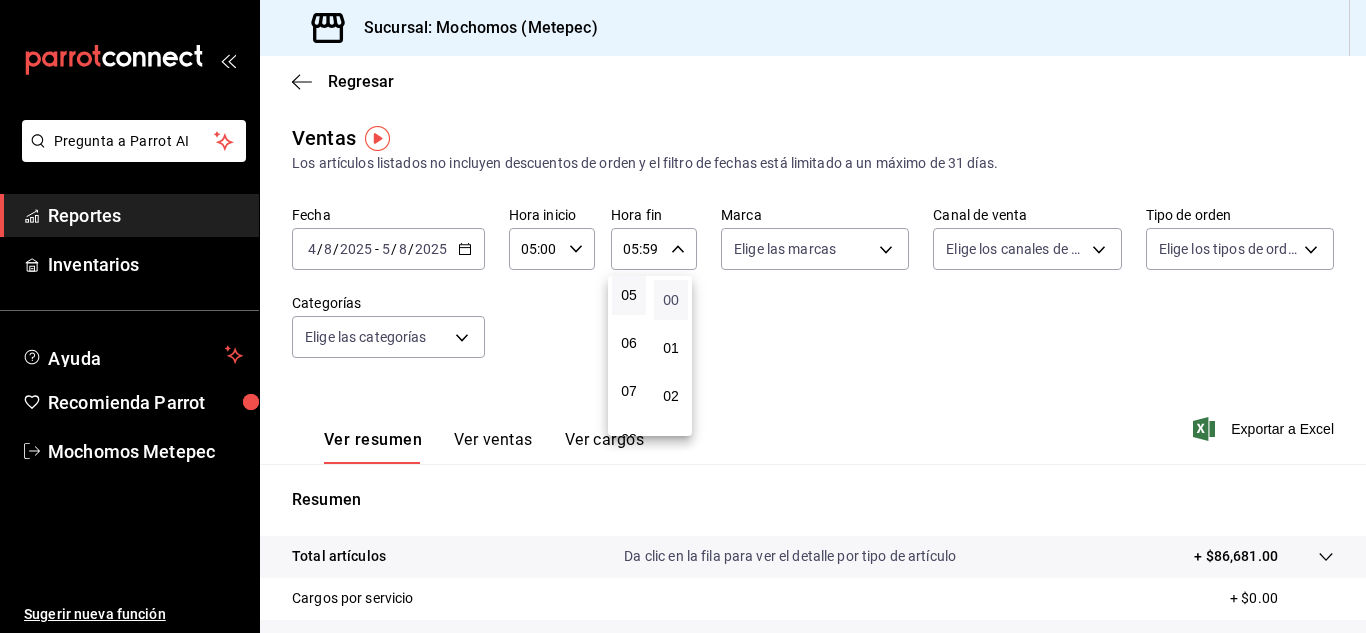 click on "00" at bounding box center [671, 300] 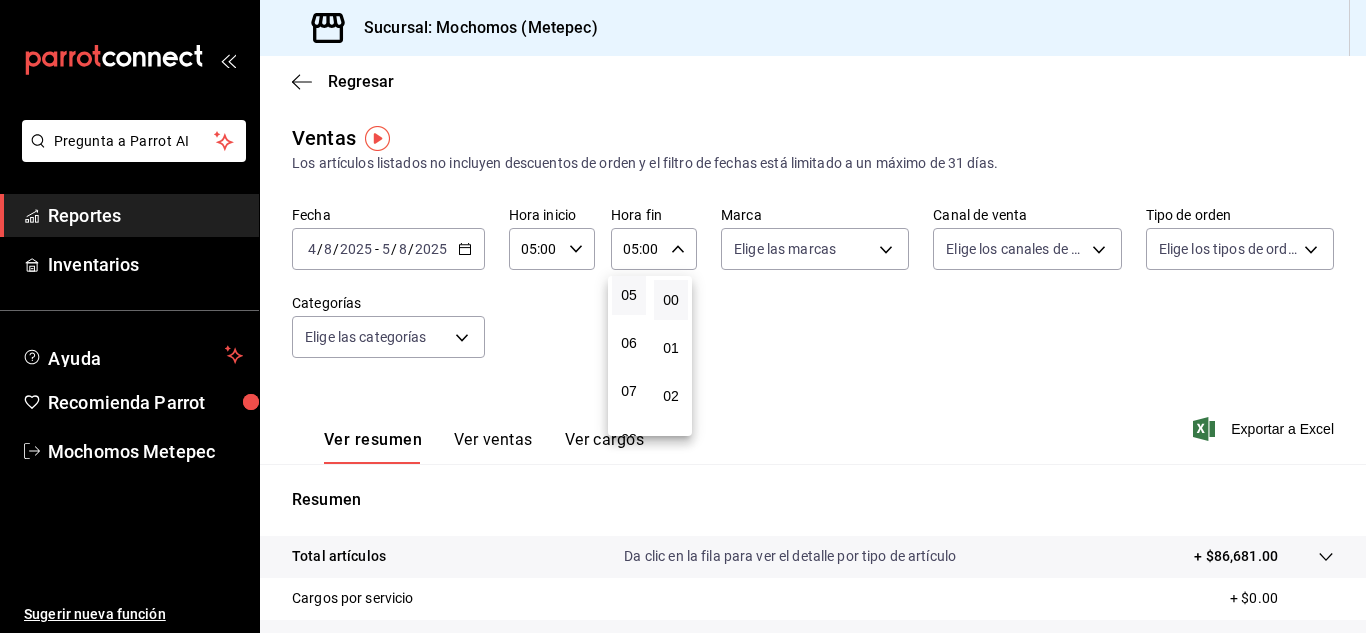 click at bounding box center (683, 316) 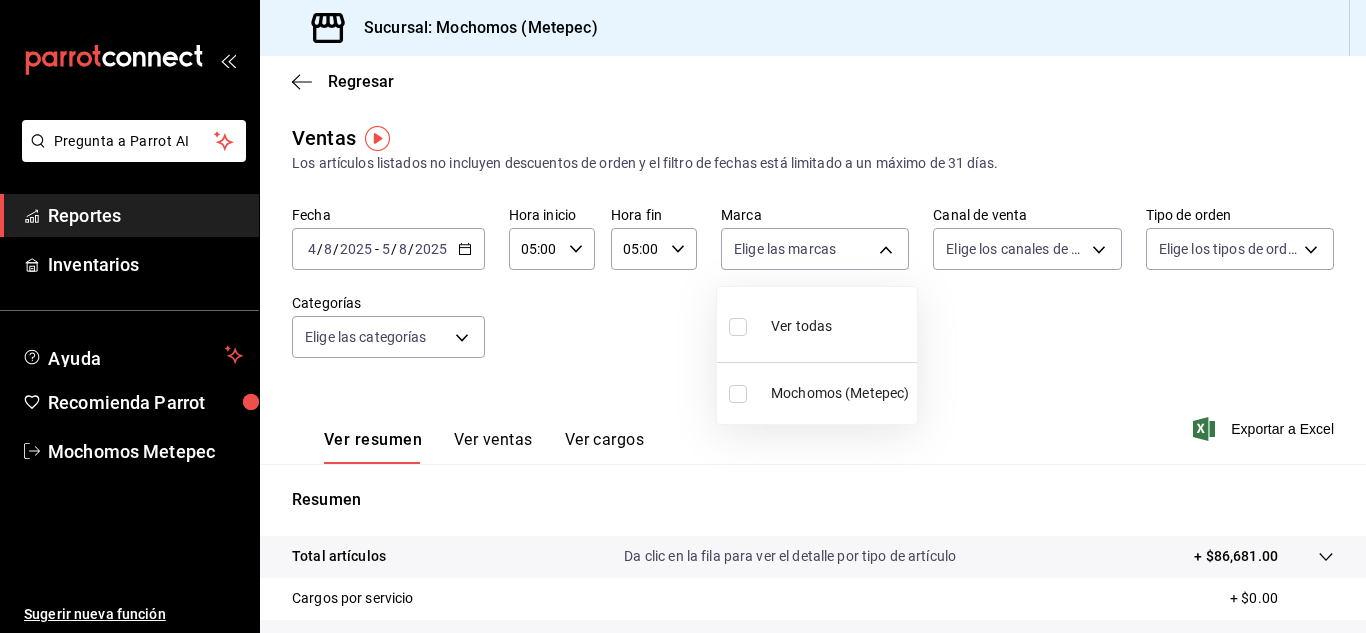 click on "Pregunta a Parrot AI Reportes   Inventarios   Ayuda Recomienda Parrot   Mochomos Metepec   Sugerir nueva función   Sucursal: Mochomos ([CITY]) Regresar Ventas Los artículos listados no incluyen descuentos de orden y el filtro de fechas está limitado a un máximo de 31 días. Fecha [DATE] [DATE] - [DATE] [DATE] Hora inicio [TIME] Hora inicio Hora fin [TIME] Hora fin Marca Elige las marcas Canal de venta Elige los canales de venta Tipo de orden Elige los tipos de orden Categorías Elige las categorías Ver resumen Ver ventas Ver cargos Exportar a Excel Resumen Total artículos Da clic en la fila para ver el detalle por tipo de artículo + $86,681.00 Cargos por servicio + $0.00 Venta bruta = $86,681.00 Descuentos totales - $0.00 Certificados de regalo - $0.00 Venta total = $86,681.00 Impuestos - $11,956.00 Venta neta = $74,725.00 Pregunta a Parrot AI Reportes   Inventarios   Ayuda Recomienda Parrot   Mochomos Metepec   Sugerir nueva función   GANA 1 MES GRATIS EN TU SUSCRIPCIÓN AQUÍ" at bounding box center [683, 316] 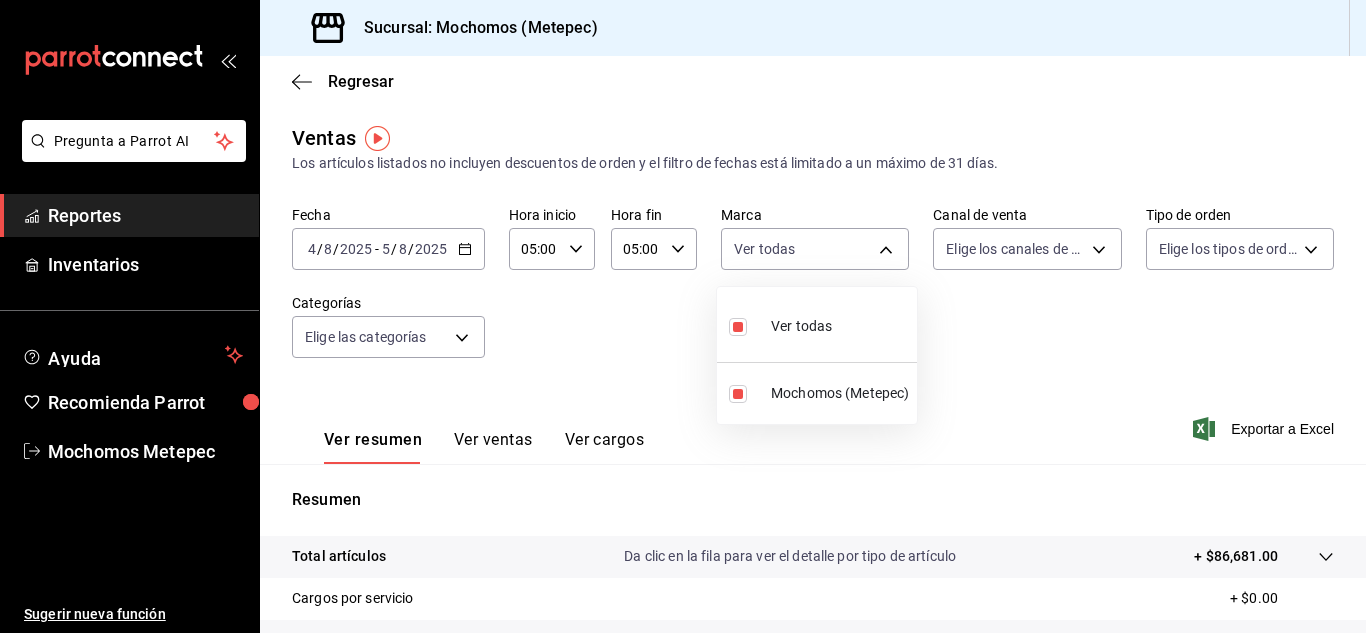 drag, startPoint x: 1018, startPoint y: 257, endPoint x: 1048, endPoint y: 257, distance: 30 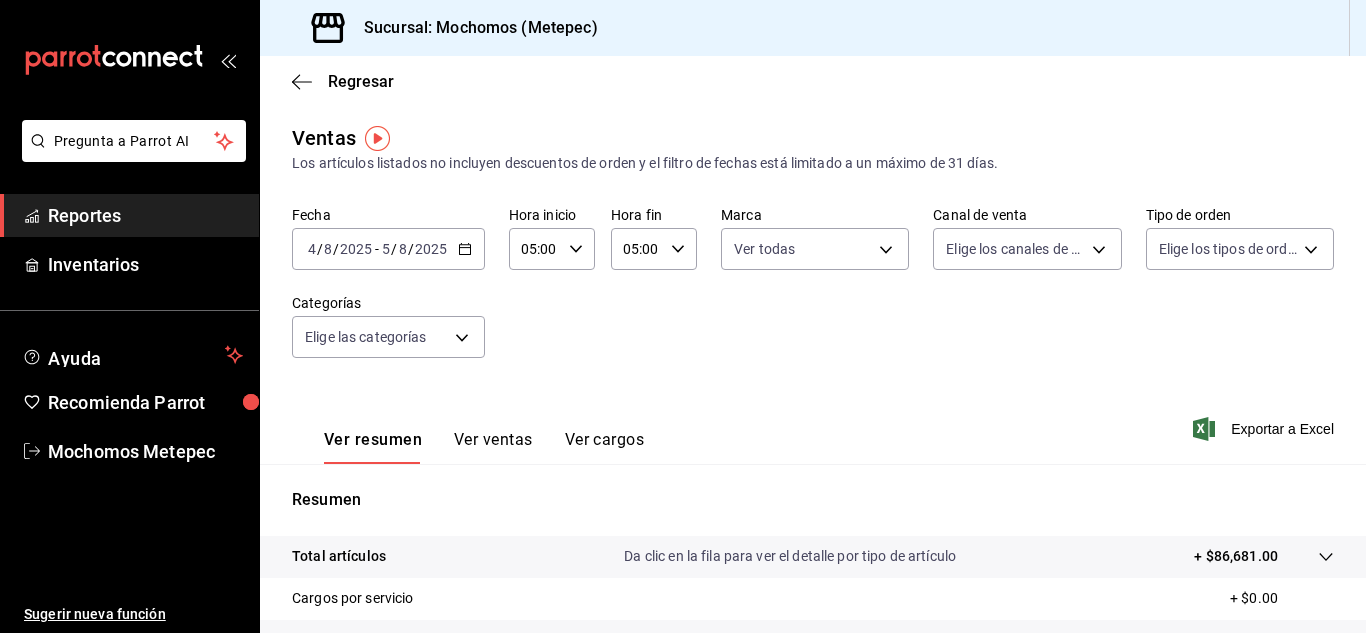 click on "Pregunta a Parrot AI Reportes   Inventarios   Ayuda Recomienda Parrot   Mochomos Metepec   Sugerir nueva función   Sucursal: Mochomos ([CITY]) Regresar Ventas Los artículos listados no incluyen descuentos de orden y el filtro de fechas está limitado a un máximo de 31 días. Fecha [DATE] [DATE] - [DATE] [DATE] Hora inicio [TIME] Hora inicio Hora fin [TIME] Hora fin Marca Ver todas 2365f74e-aa6b-4392-bdf2-72765591bddf Canal de venta Elige los canales de venta Tipo de orden Elige los tipos de orden Categorías Elige las categorías Ver resumen Ver ventas Ver cargos Exportar a Excel Resumen Total artículos Da clic en la fila para ver el detalle por tipo de artículo + $86,681.00 Cargos por servicio + $0.00 Venta bruta = $86,681.00 Descuentos totales - $0.00 Certificados de regalo - $0.00 Venta total = $86,681.00 Impuestos - $11,956.00 Venta neta = $74,725.00 Pregunta a Parrot AI Reportes   Inventarios   Ayuda Recomienda Parrot   Mochomos Metepec   Sugerir nueva función   Ir a video" at bounding box center [683, 316] 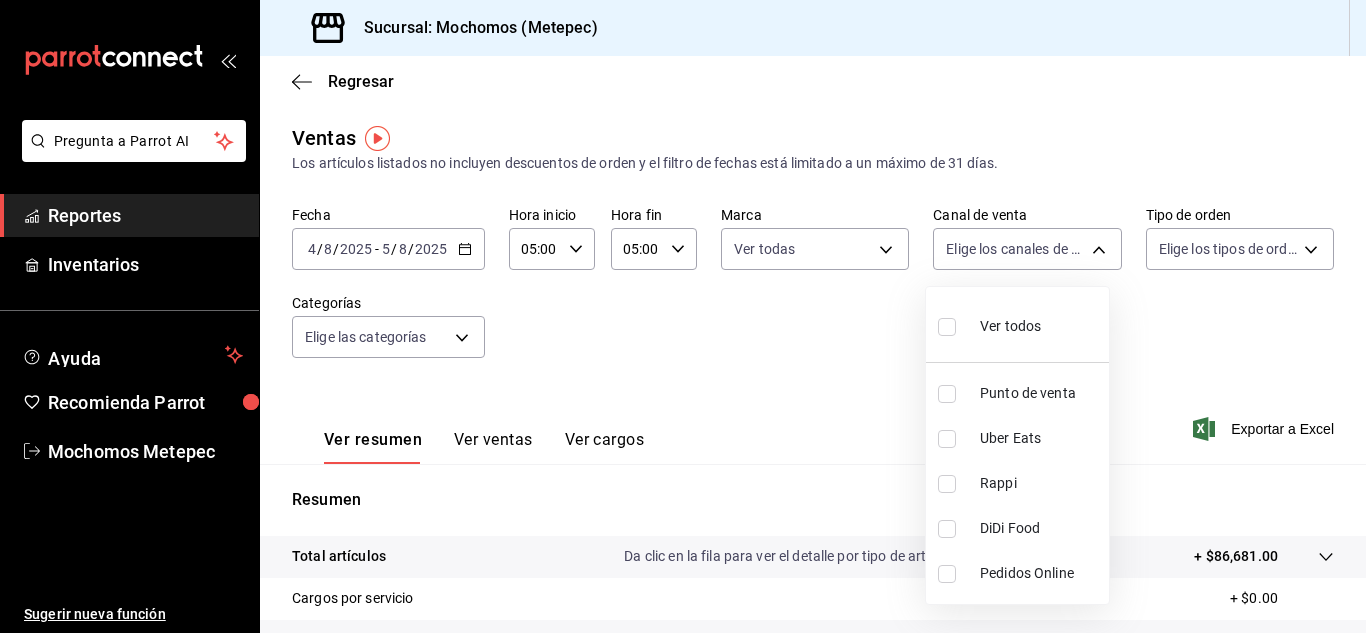 click at bounding box center (947, 327) 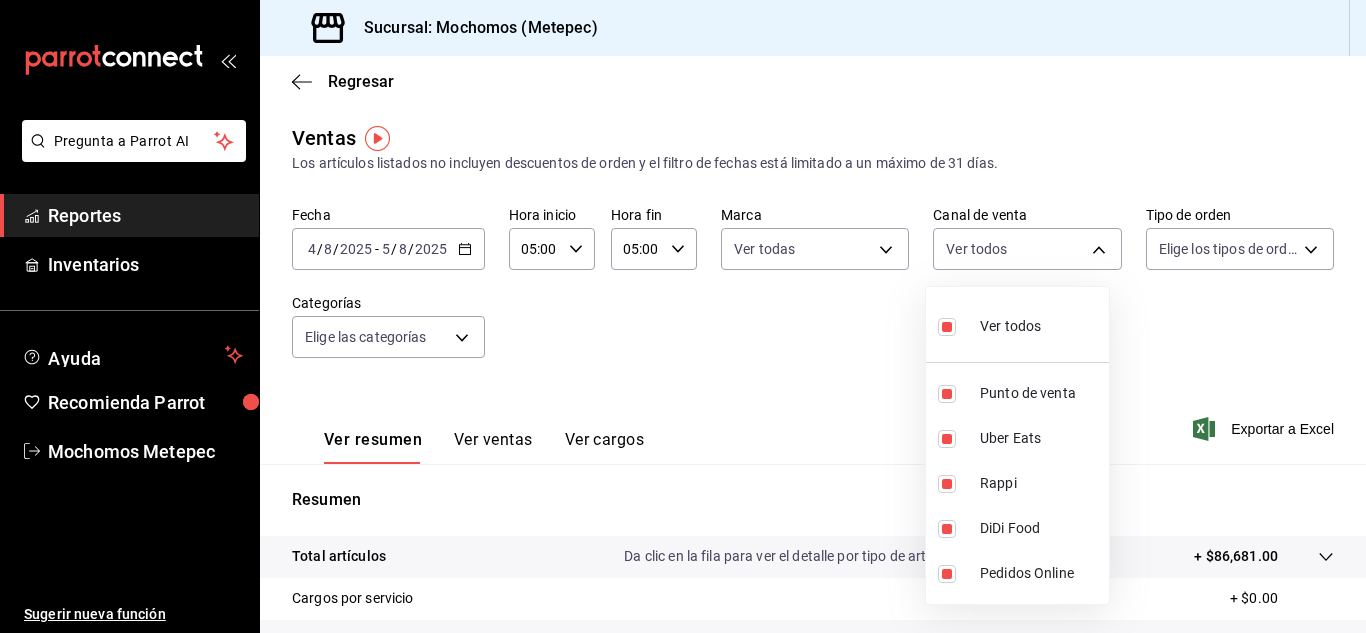 click at bounding box center (683, 316) 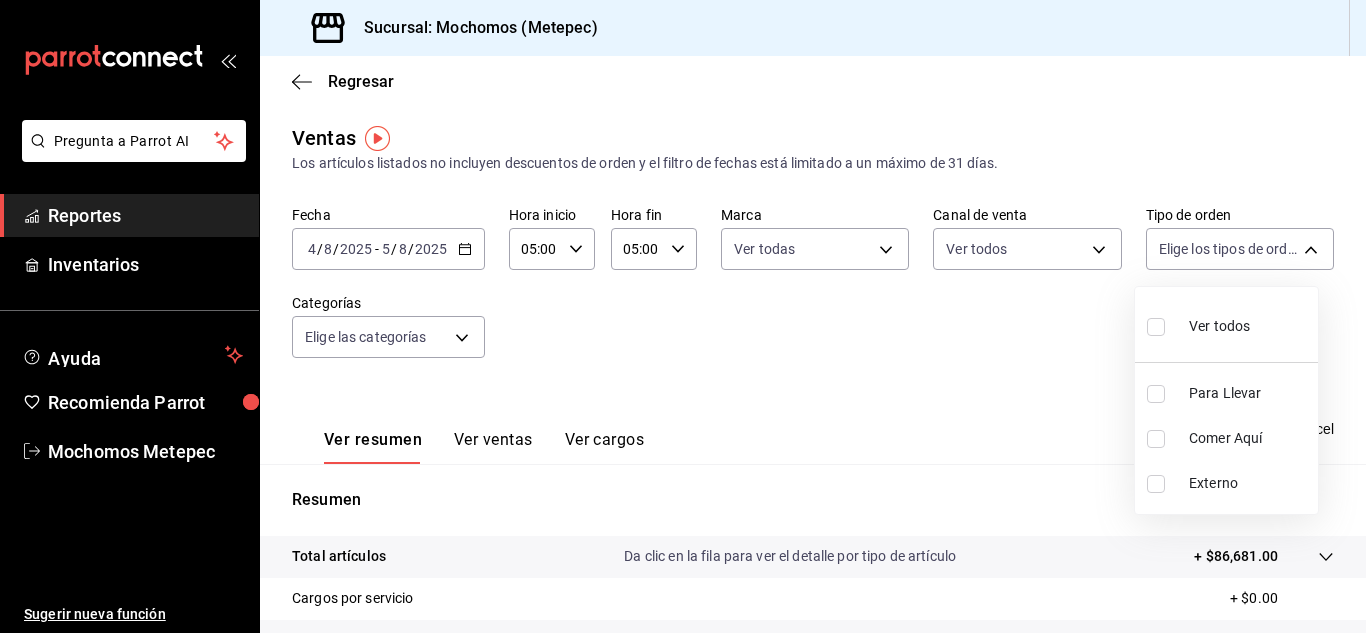 click on "Pregunta a Parrot AI Reportes   Inventarios   Ayuda Recomienda Parrot   Mochomos Metepec   Sugerir nueva función   Sucursal: Mochomos ([CITY]) Regresar Ventas Los artículos listados no incluyen descuentos de orden y el filtro de fechas está limitado a un máximo de 31 días. Fecha [DATE] [DATE] - [DATE] [DATE] Hora inicio [TIME] Hora inicio Hora fin [TIME] Hora fin Marca Ver todas 2365f74e-aa6b-4392-bdf2-72765591bddf Canal de venta Ver todos PARROT,UBER_EATS,RAPPI,DIDI_FOOD,ONLINE Tipo de orden Elige los tipos de orden Categorías Elige las categorías Ver resumen Ver ventas Ver cargos Exportar a Excel Resumen Total artículos Da clic en la fila para ver el detalle por tipo de artículo + $86,681.00 Cargos por servicio + $0.00 Venta bruta = $86,681.00 Descuentos totales - $0.00 Certificados de regalo - $0.00 Venta total = $86,681.00 Impuestos - $11,956.00 Venta neta = $74,725.00 Pregunta a Parrot AI Reportes   Inventarios   Ayuda Recomienda Parrot   Mochomos Metepec     Ir a video" at bounding box center [683, 316] 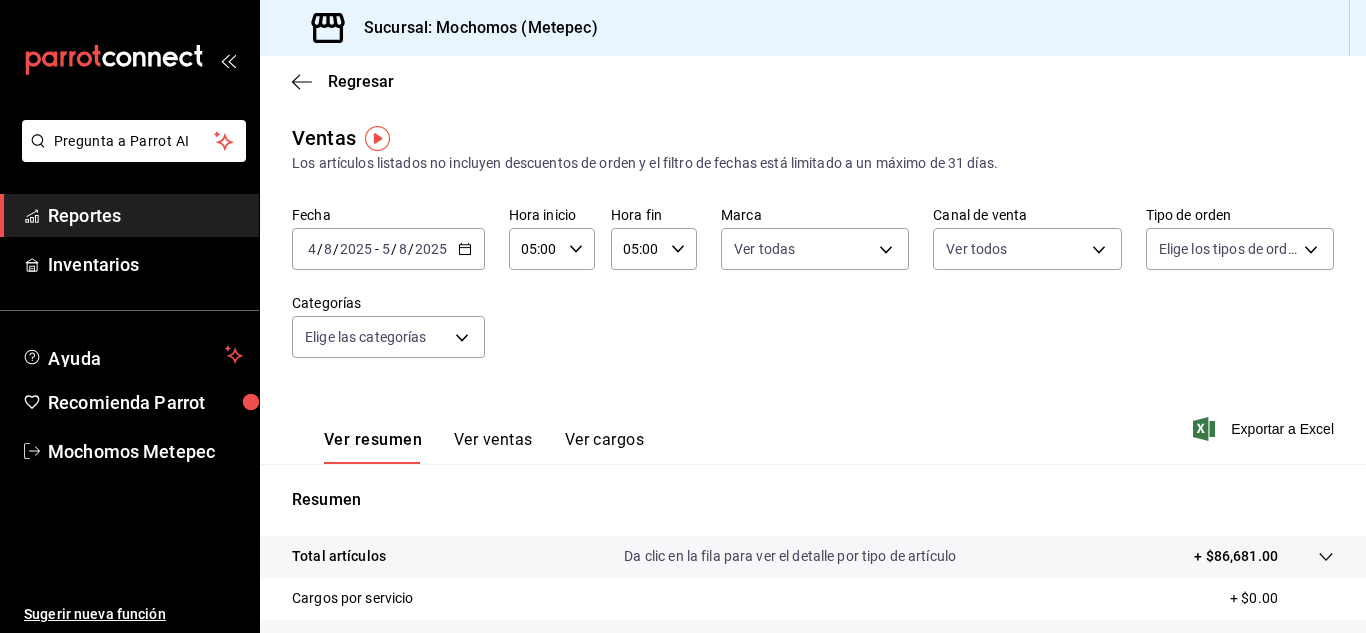 click on "Pregunta a Parrot AI Reportes   Inventarios   Ayuda Recomienda Parrot   Mochomos Metepec   Sugerir nueva función   Sucursal: Mochomos ([CITY]) Regresar Ventas Los artículos listados no incluyen descuentos de orden y el filtro de fechas está limitado a un máximo de 31 días. Fecha [DATE] [DATE] - [DATE] [DATE] Hora inicio [TIME] Hora inicio Hora fin [TIME] Hora fin Marca Ver todas 2365f74e-aa6b-4392-bdf2-72765591bddf Canal de venta Ver todos PARROT,UBER_EATS,RAPPI,DIDI_FOOD,ONLINE Tipo de orden Elige los tipos de orden Categorías Elige las categorías Ver resumen Ver ventas Ver cargos Exportar a Excel Resumen Total artículos Da clic en la fila para ver el detalle por tipo de artículo + $86,681.00 Cargos por servicio + $0.00 Venta bruta = $86,681.00 Descuentos totales - $0.00 Certificados de regalo - $0.00 Venta total = $86,681.00 Impuestos - $11,956.00 Venta neta = $74,725.00 Pregunta a Parrot AI Reportes   Inventarios   Ayuda Recomienda Parrot   Mochomos Metepec     Ir a video" at bounding box center [683, 316] 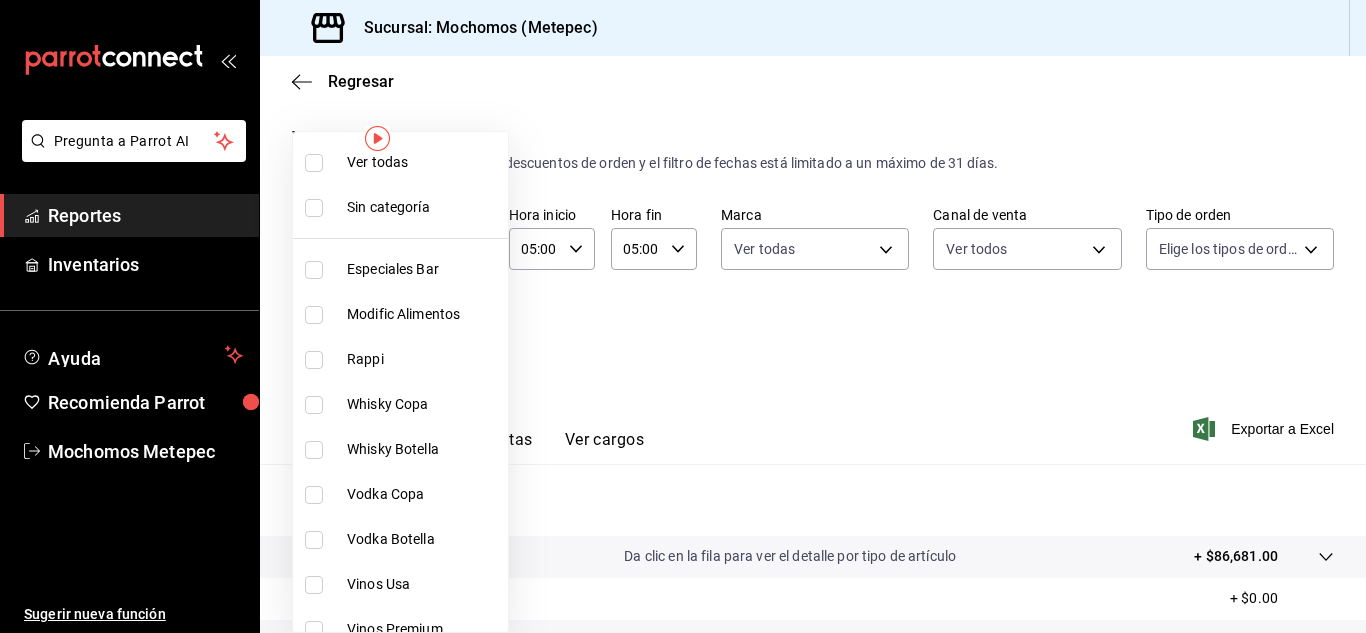 click at bounding box center [314, 163] 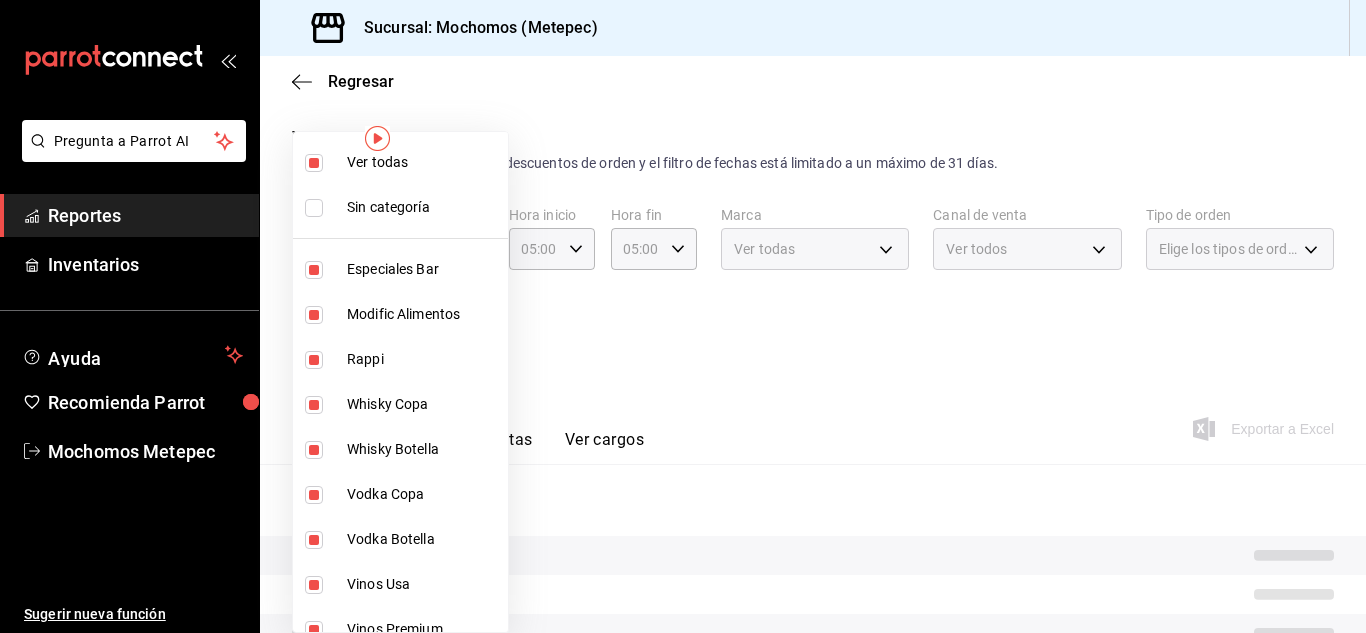 click at bounding box center (683, 316) 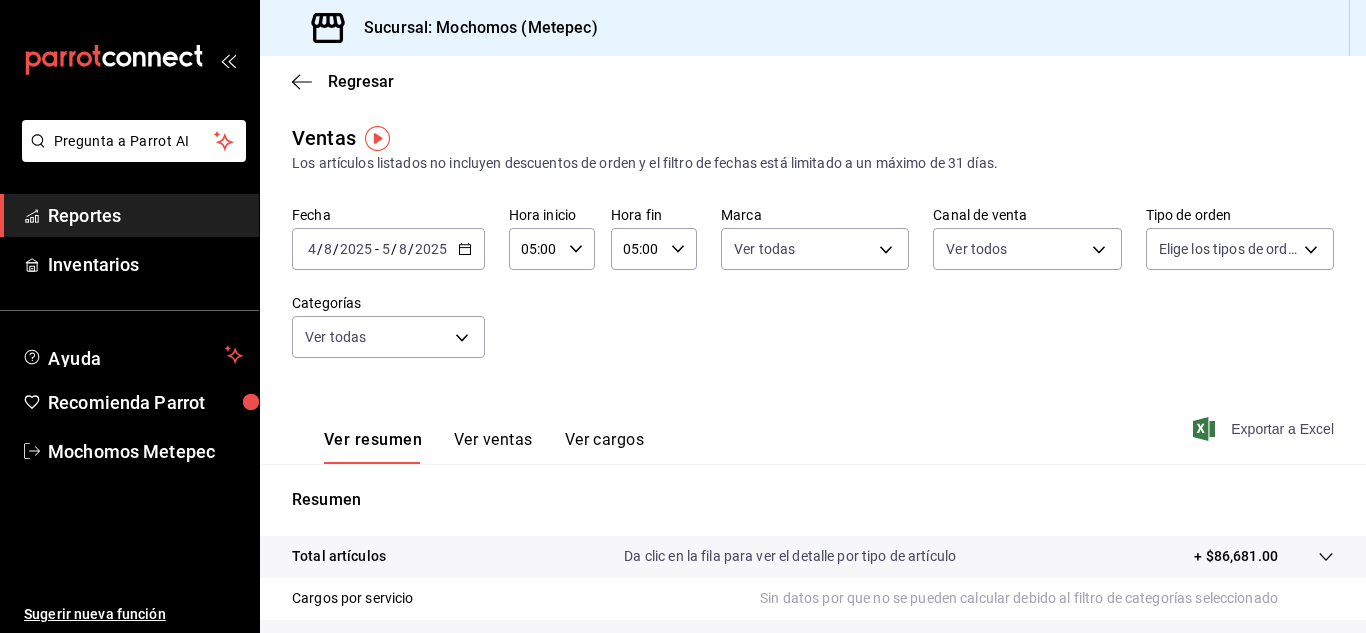 click on "Exportar a Excel" at bounding box center (1265, 429) 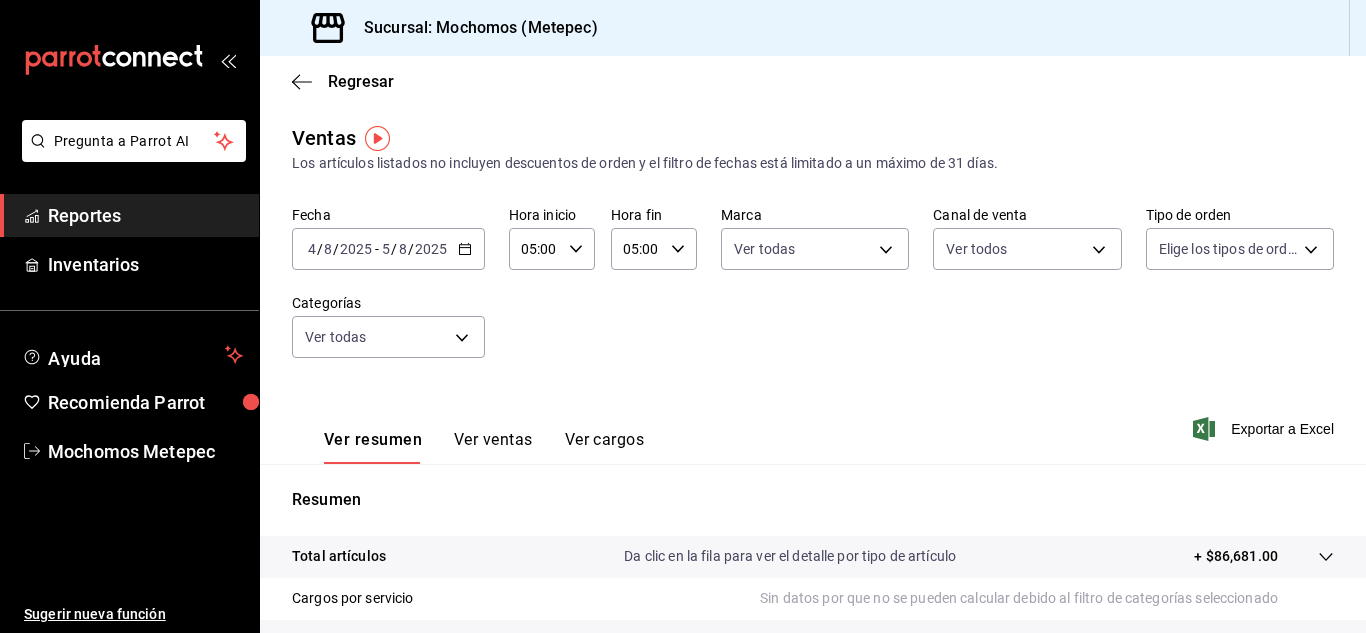 click on "[DATE] [DATE] - [DATE] [DATE]" at bounding box center (388, 249) 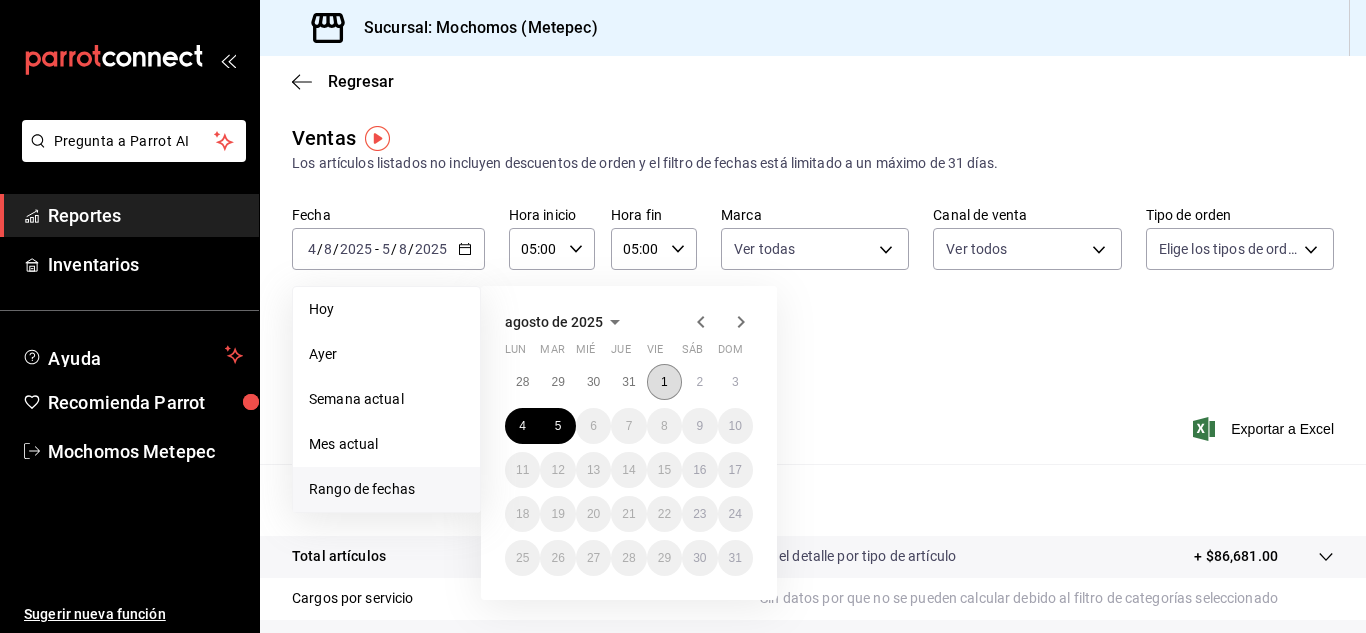 click on "1" at bounding box center (664, 382) 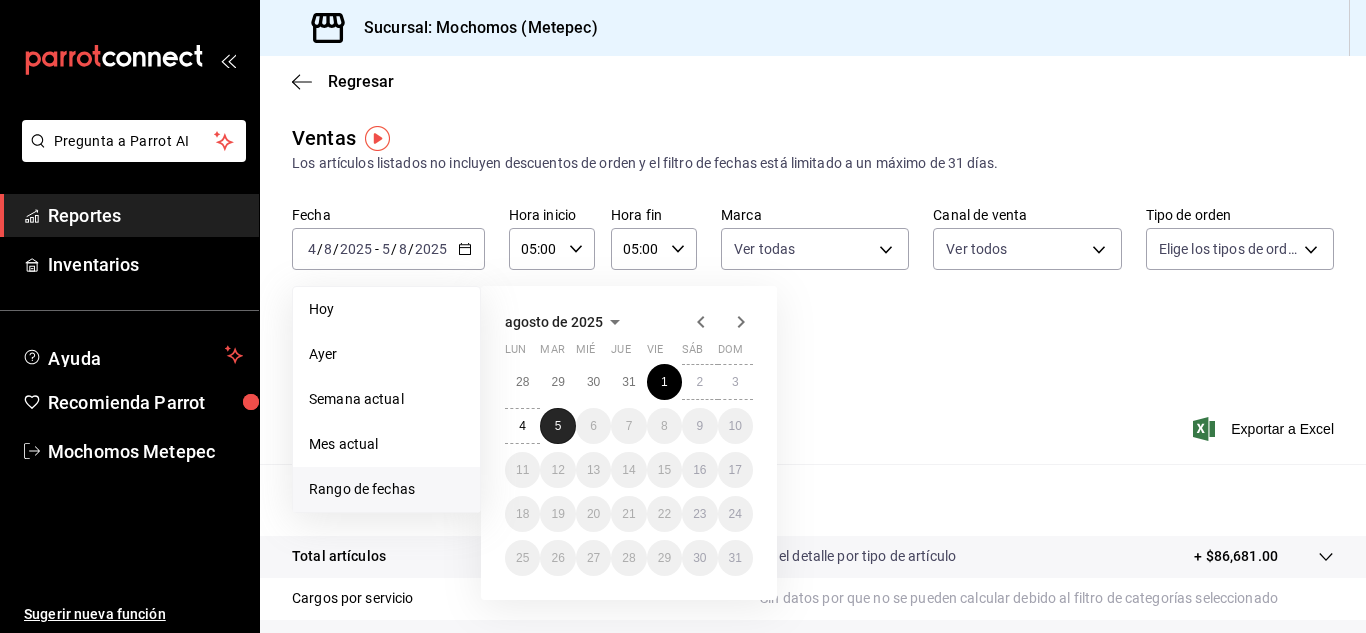 click on "5" at bounding box center (557, 426) 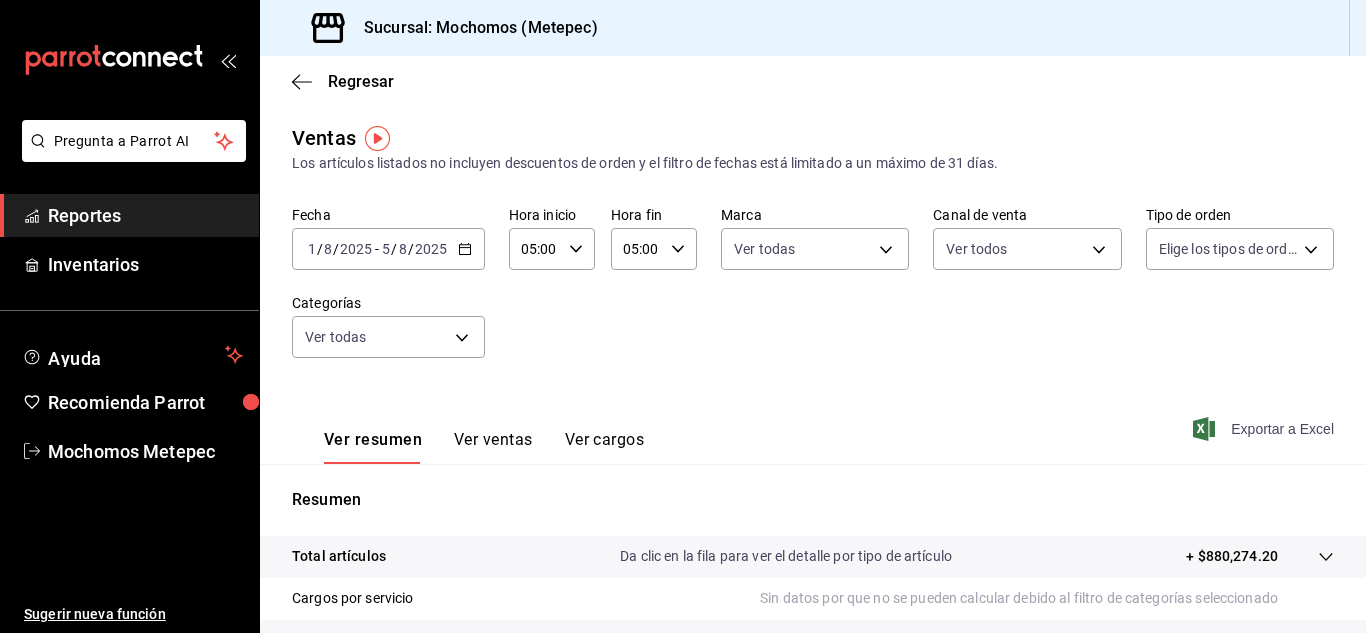 click on "Exportar a Excel" at bounding box center (1265, 429) 